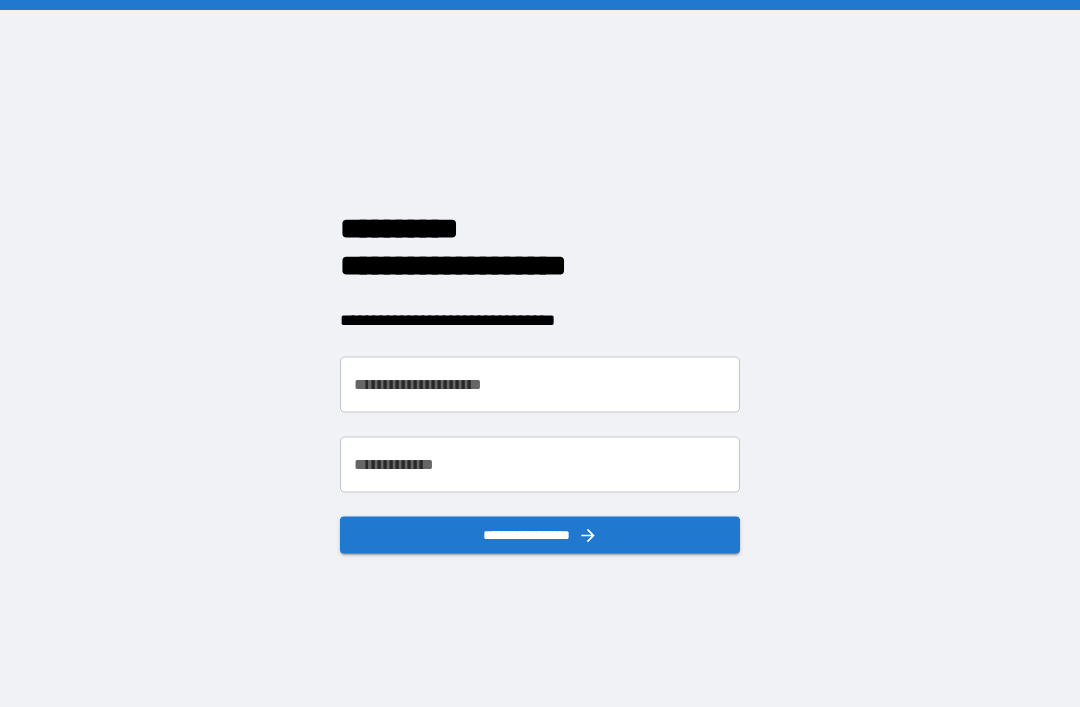 scroll, scrollTop: 0, scrollLeft: 0, axis: both 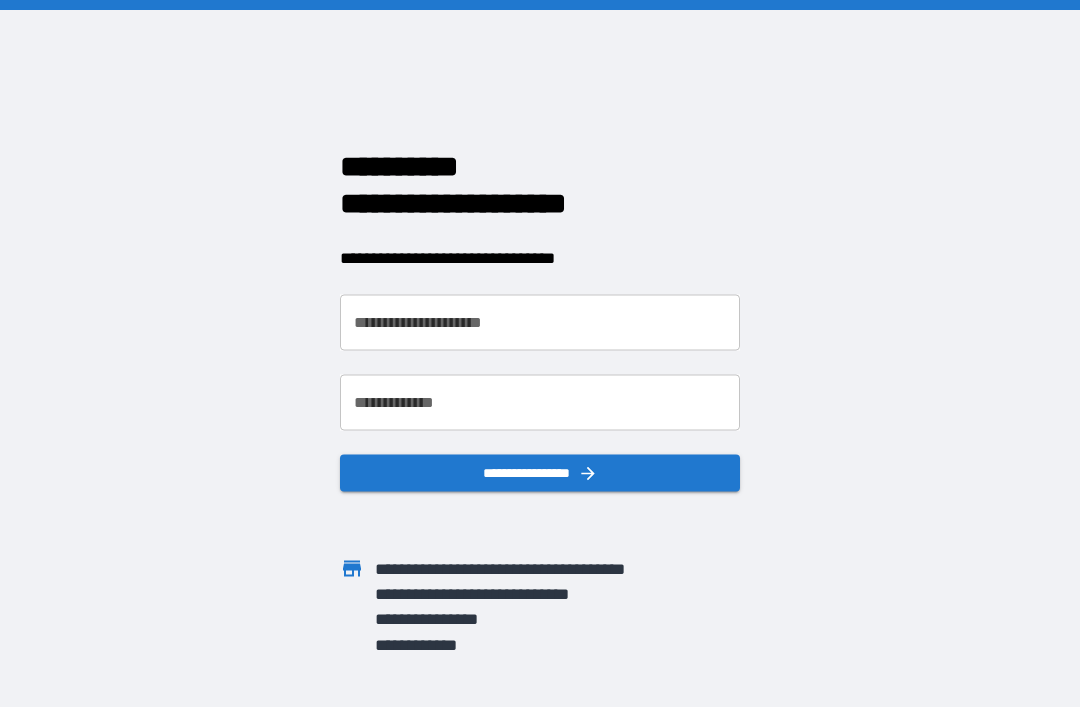 click on "**********" at bounding box center [540, 322] 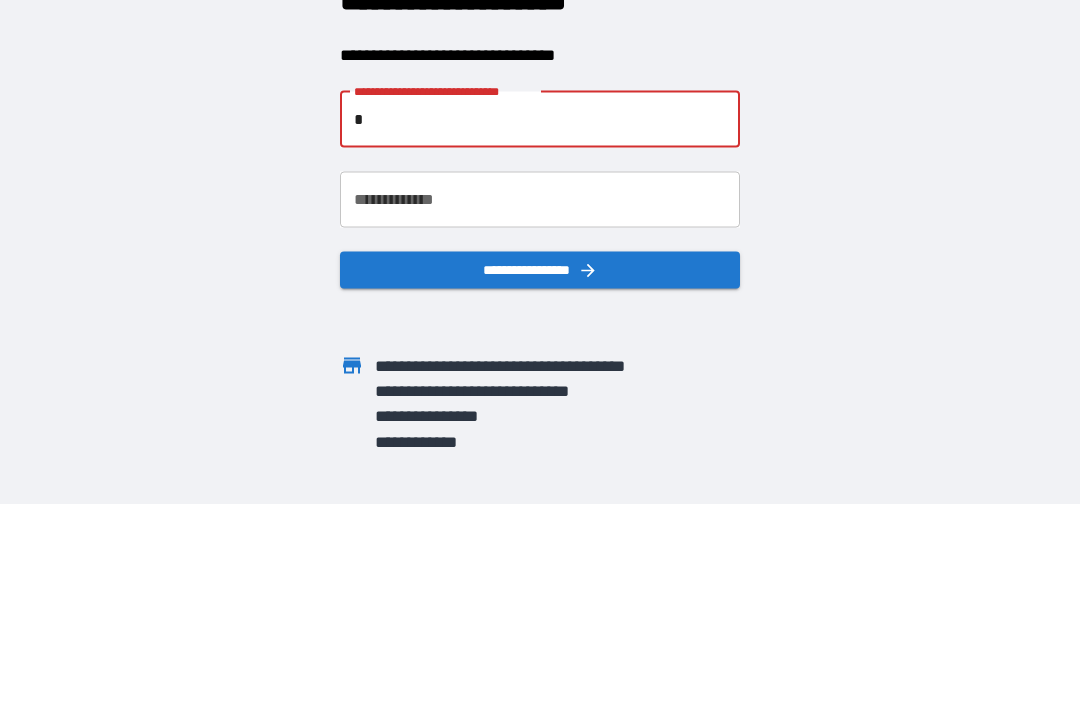 type on "**" 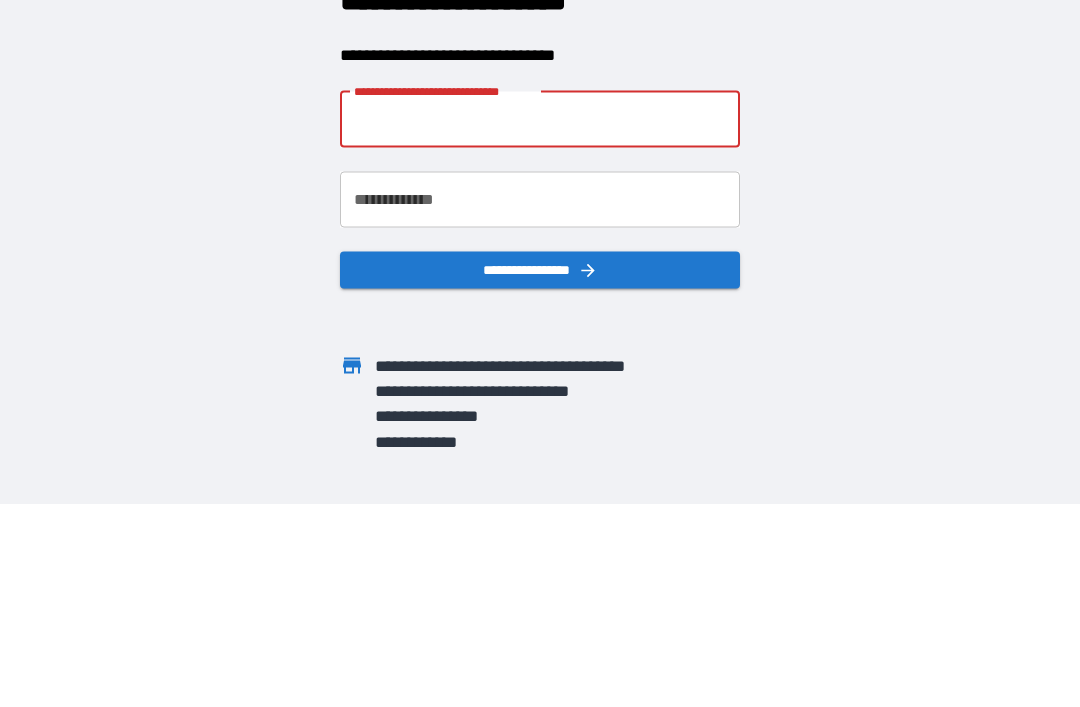 type on "**********" 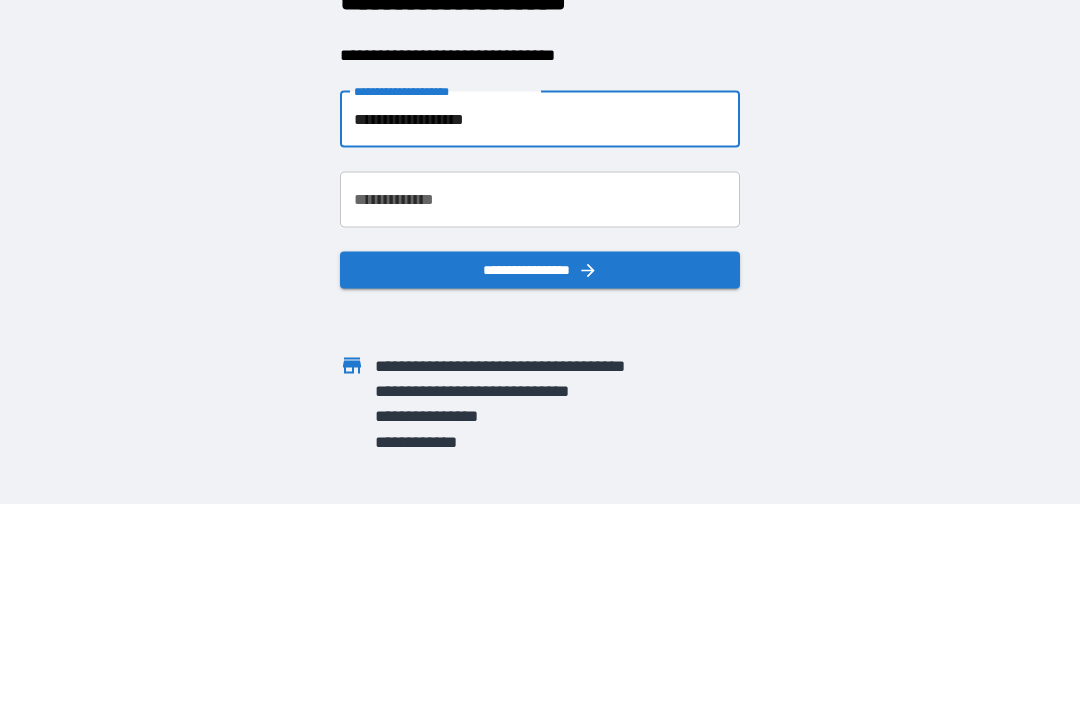 scroll, scrollTop: 64, scrollLeft: 0, axis: vertical 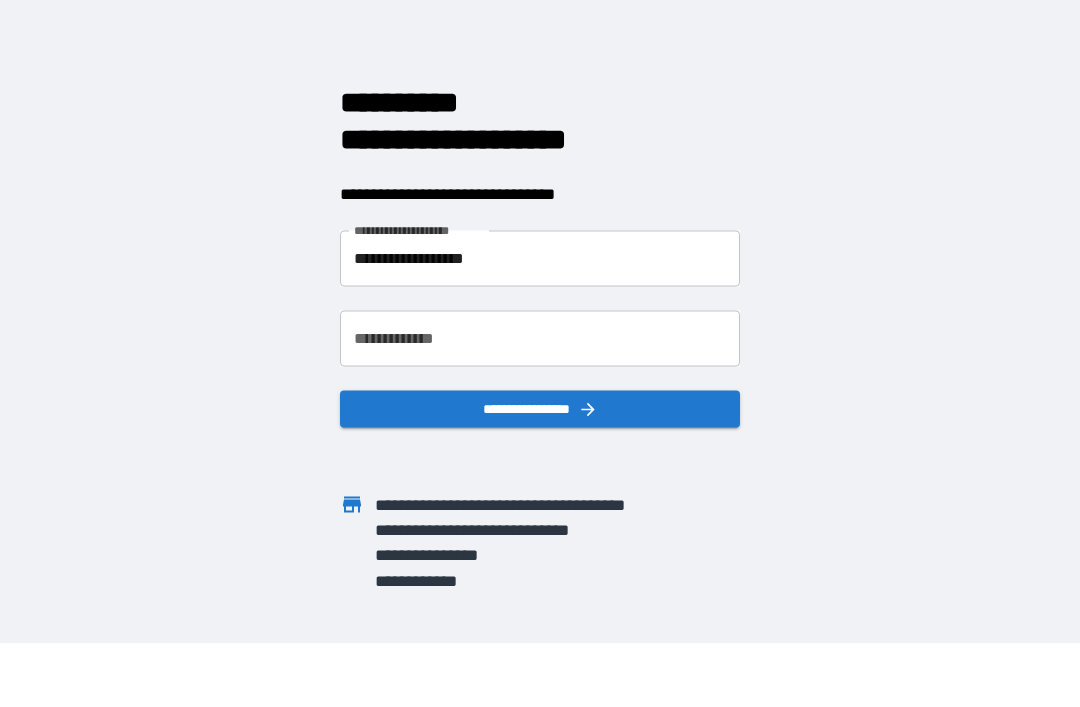 click on "**********" at bounding box center [540, 338] 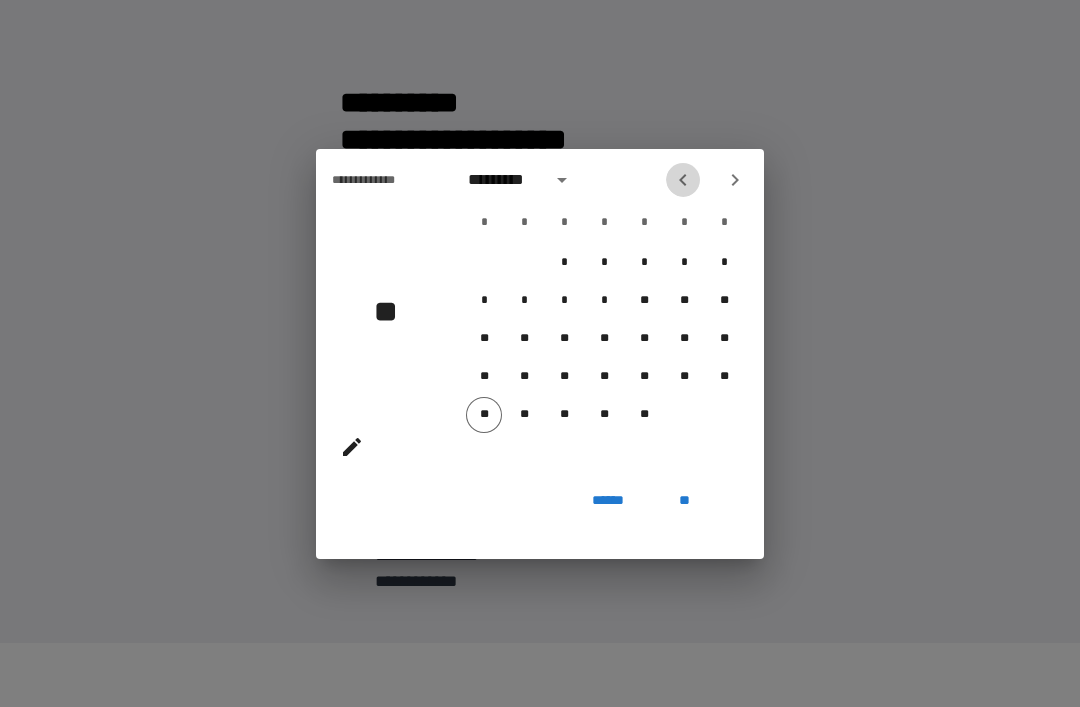 click 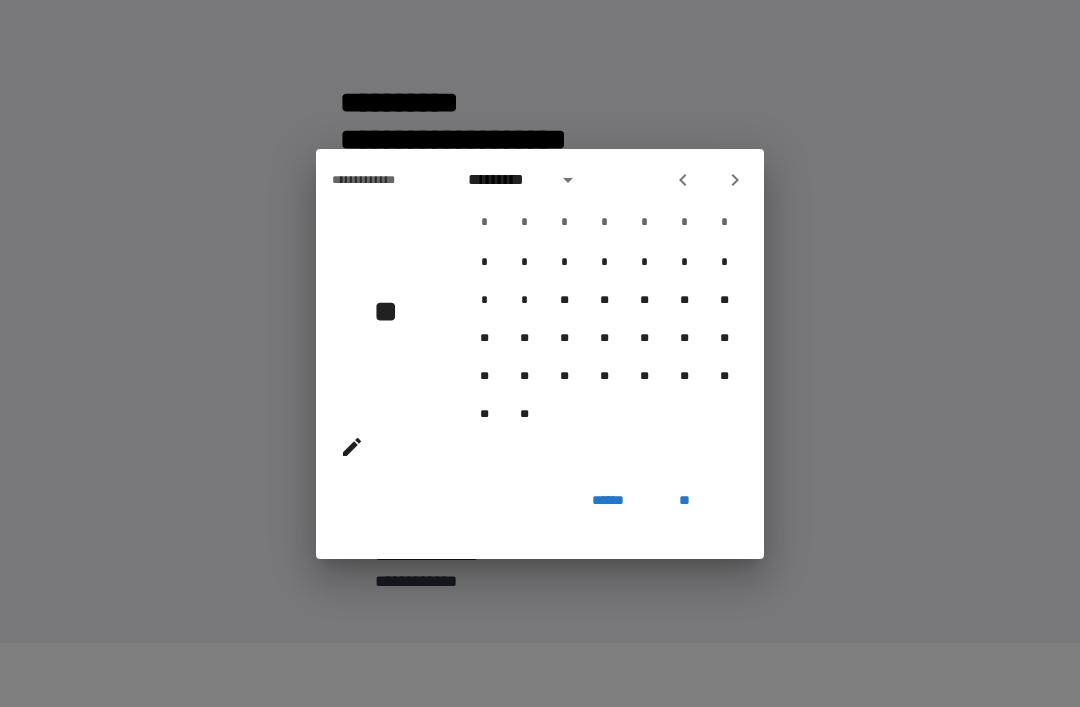 click 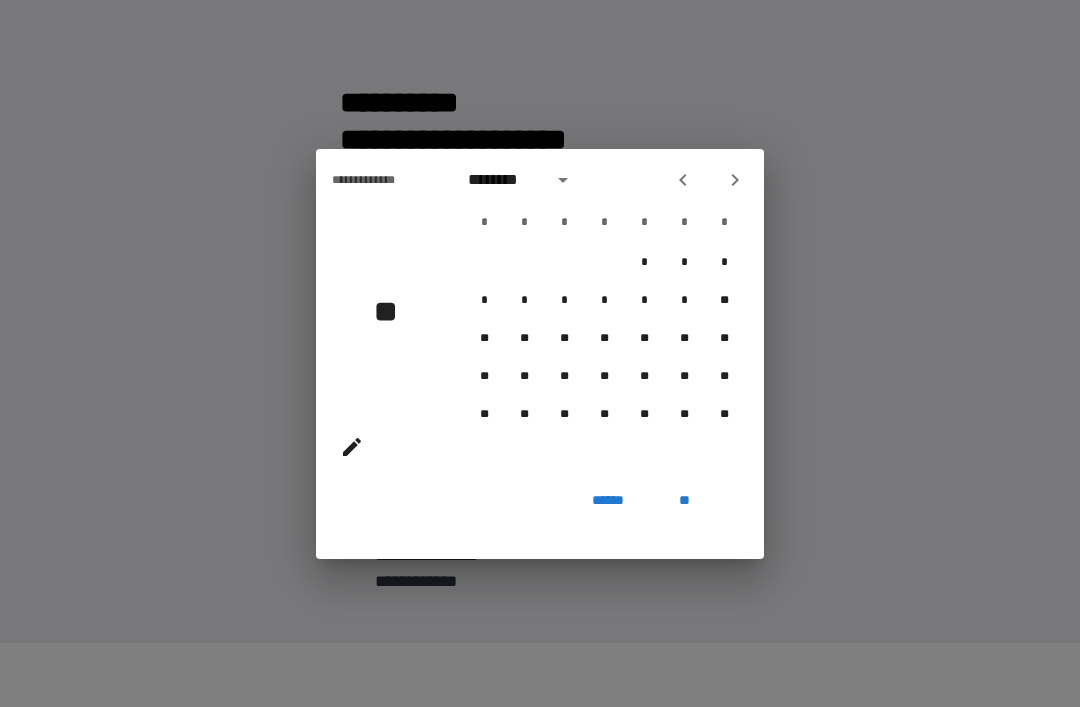 click 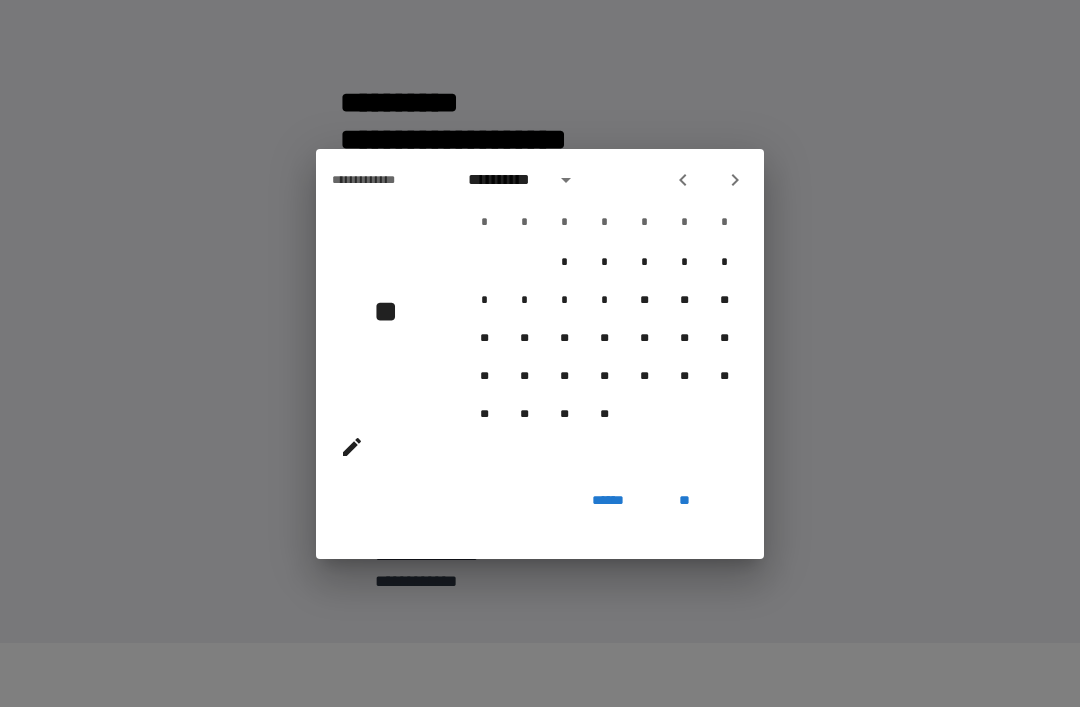 click 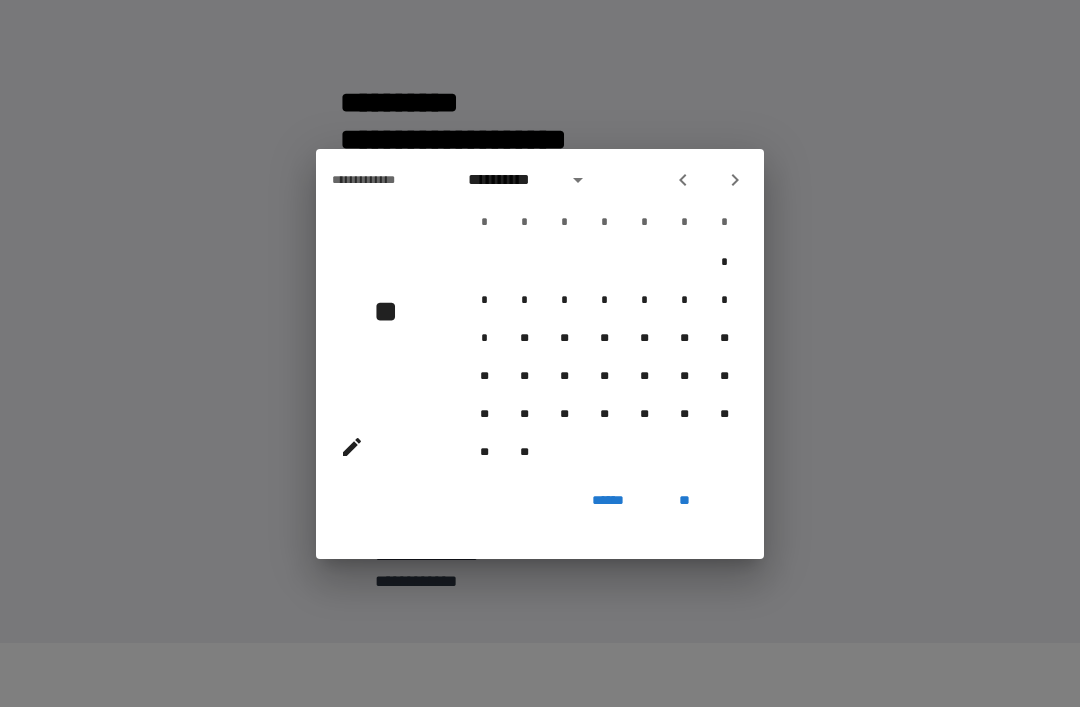 click 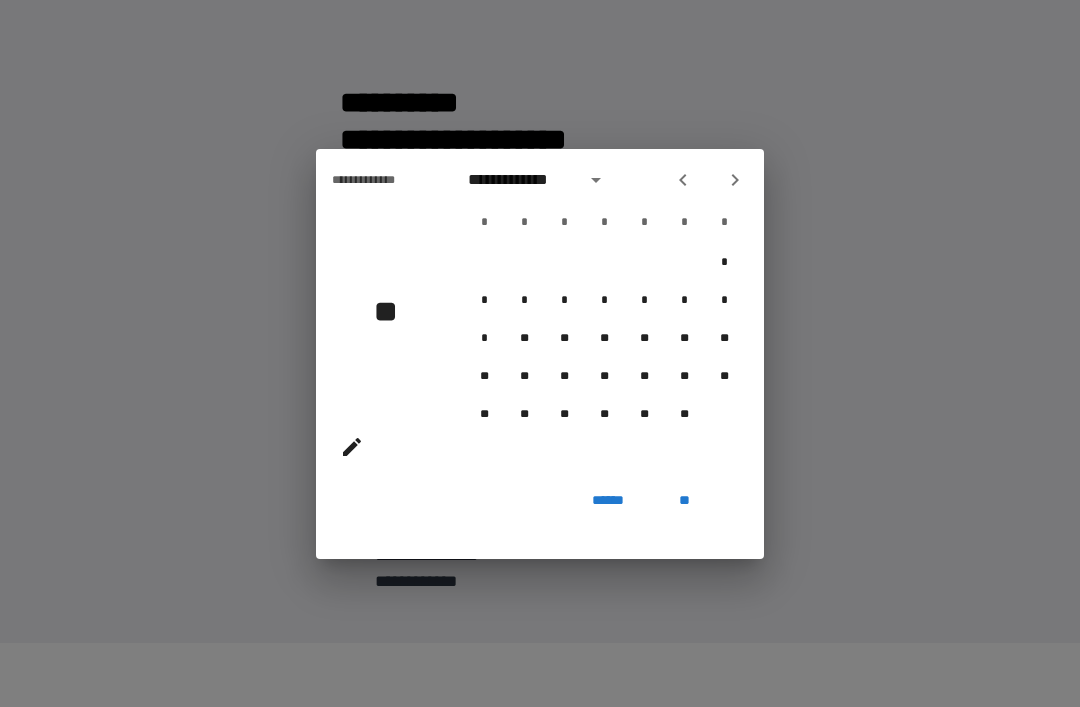 click 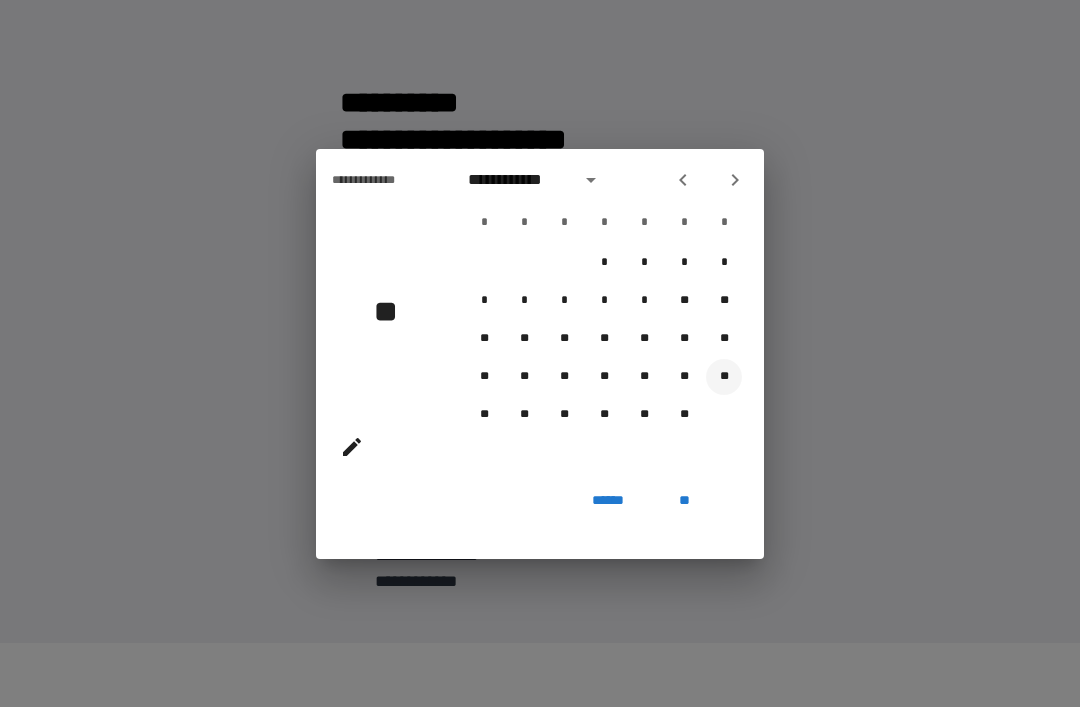 click on "**" at bounding box center (724, 377) 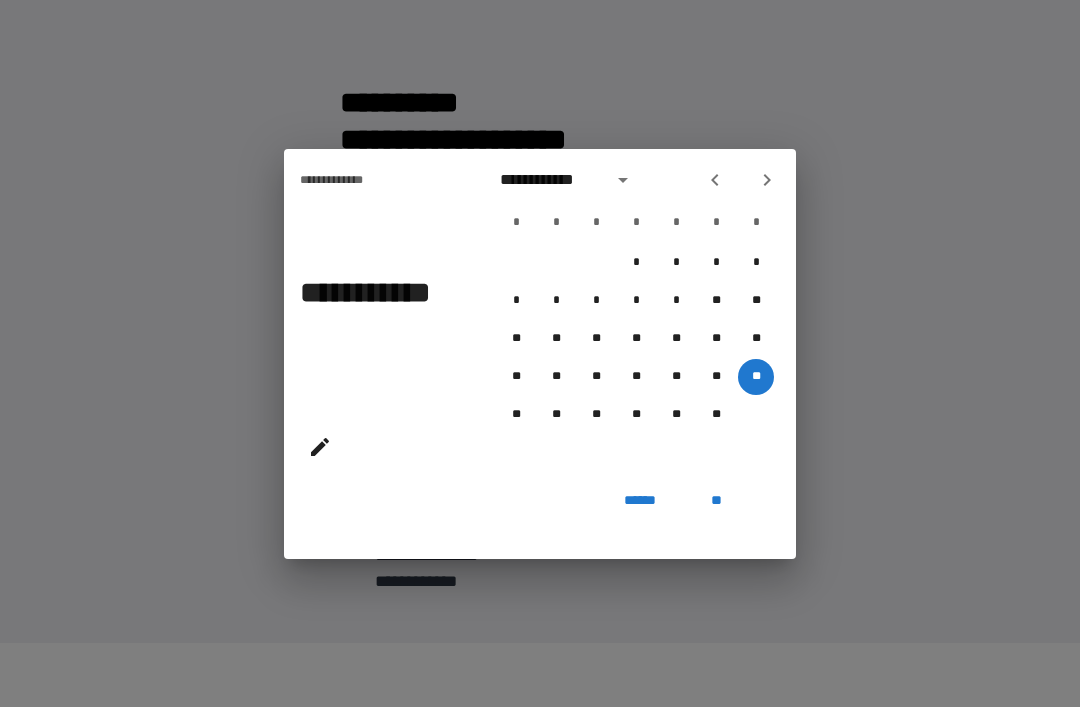 click 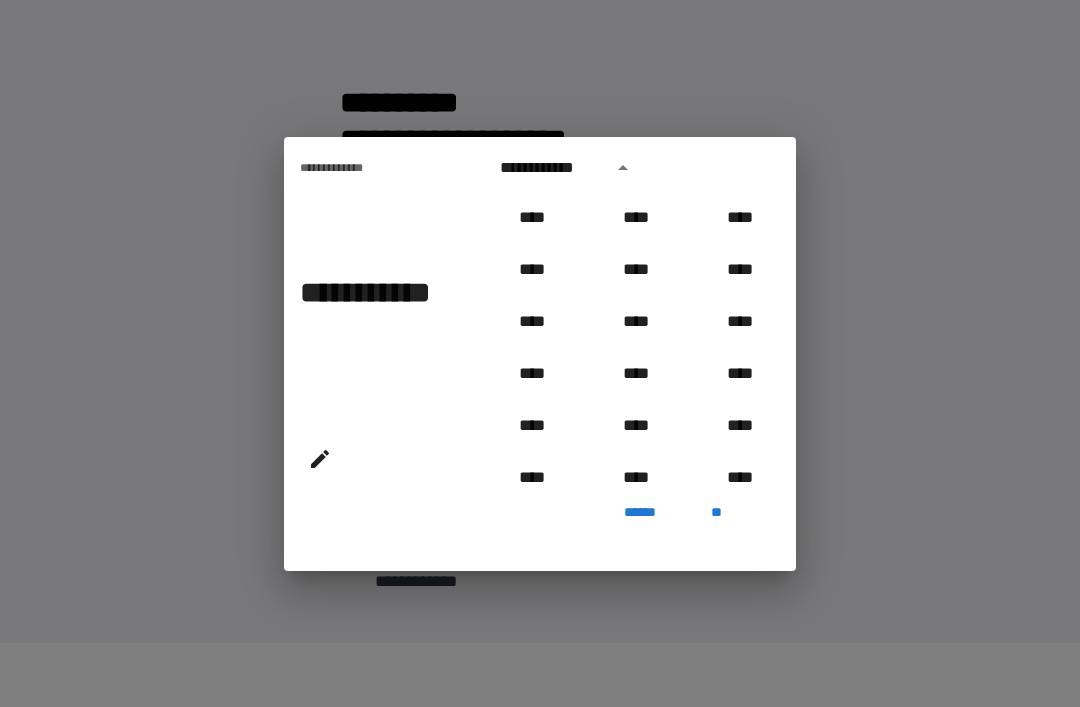 scroll, scrollTop: 986, scrollLeft: 0, axis: vertical 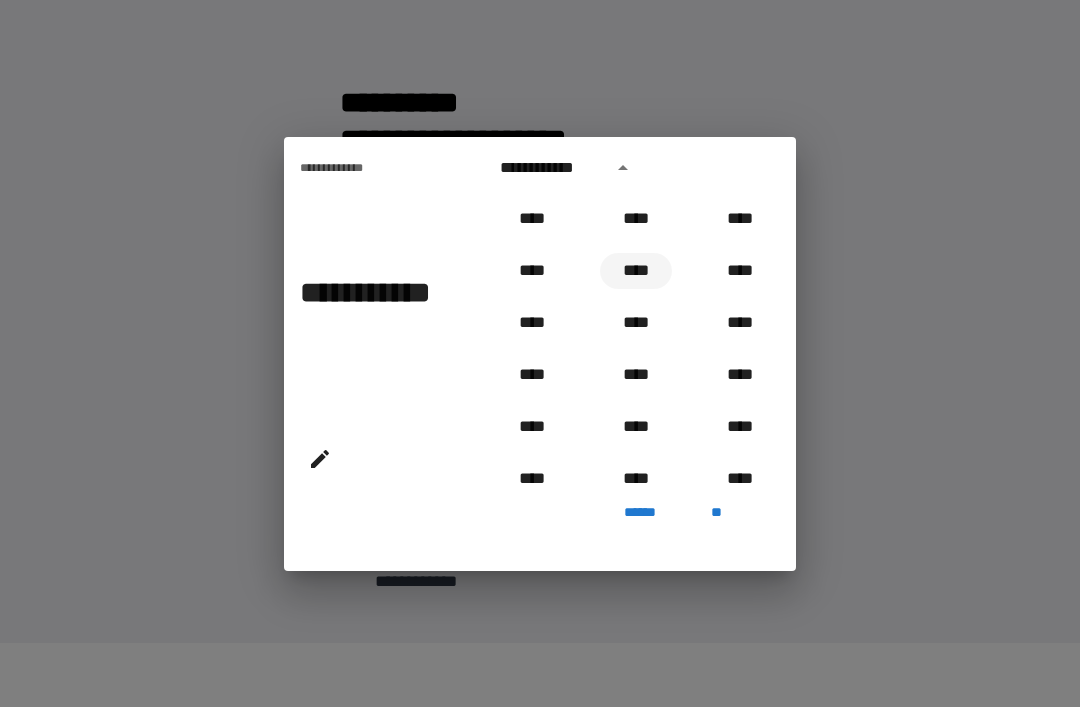 click on "****" at bounding box center (636, 271) 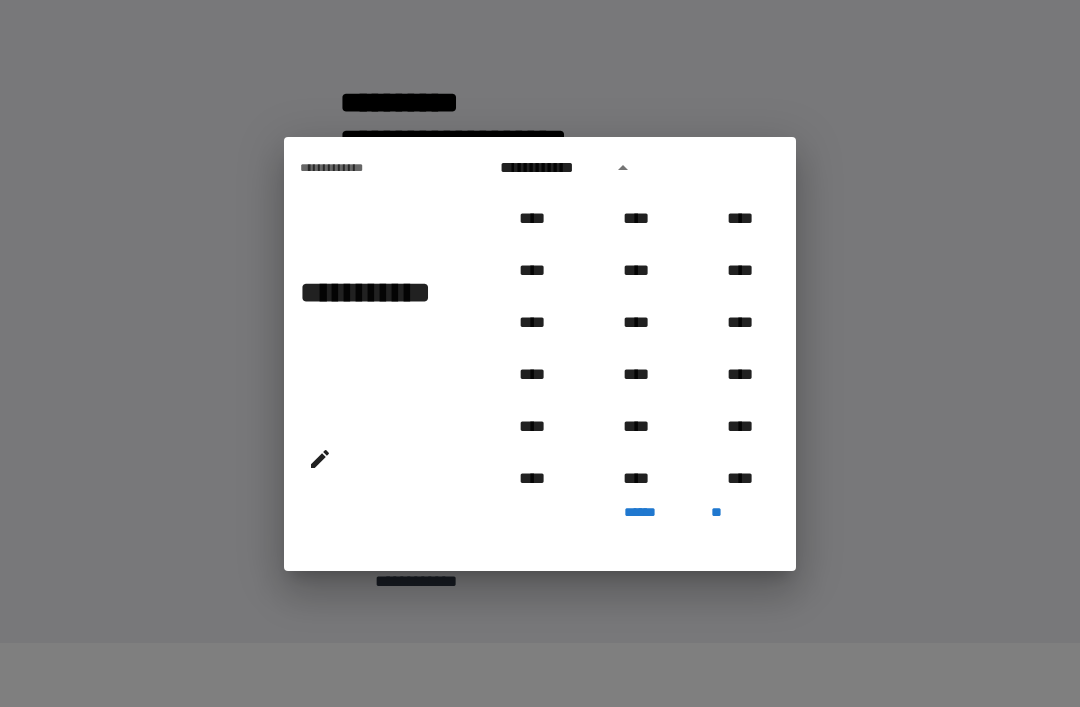 type on "**********" 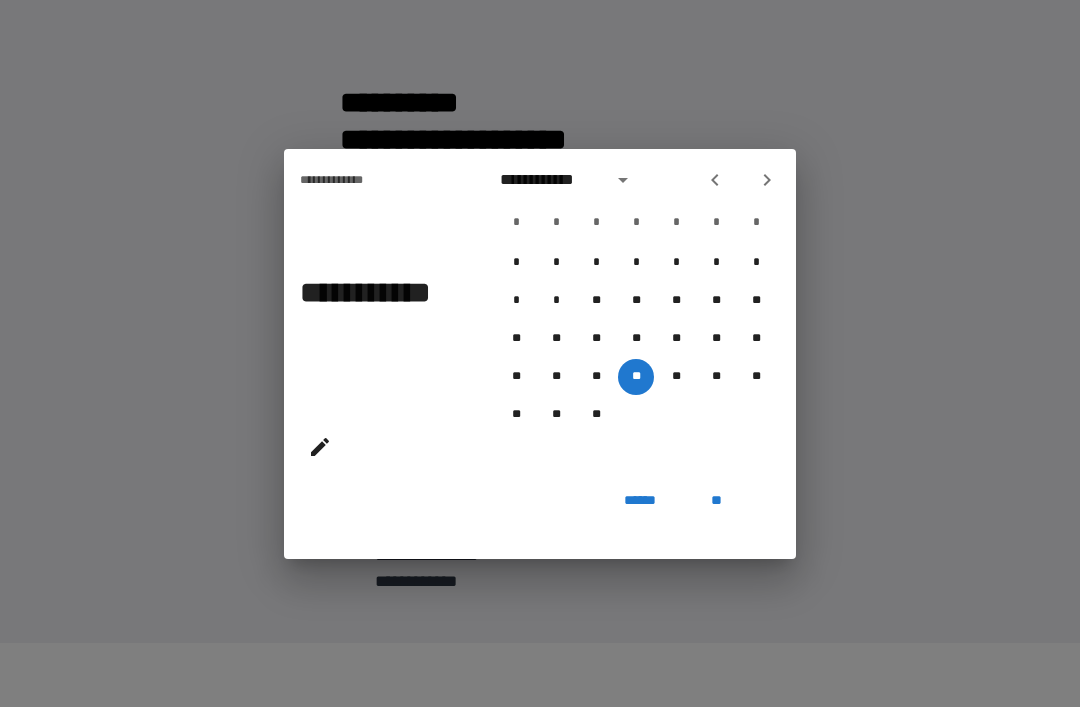 click on "**" at bounding box center [716, 501] 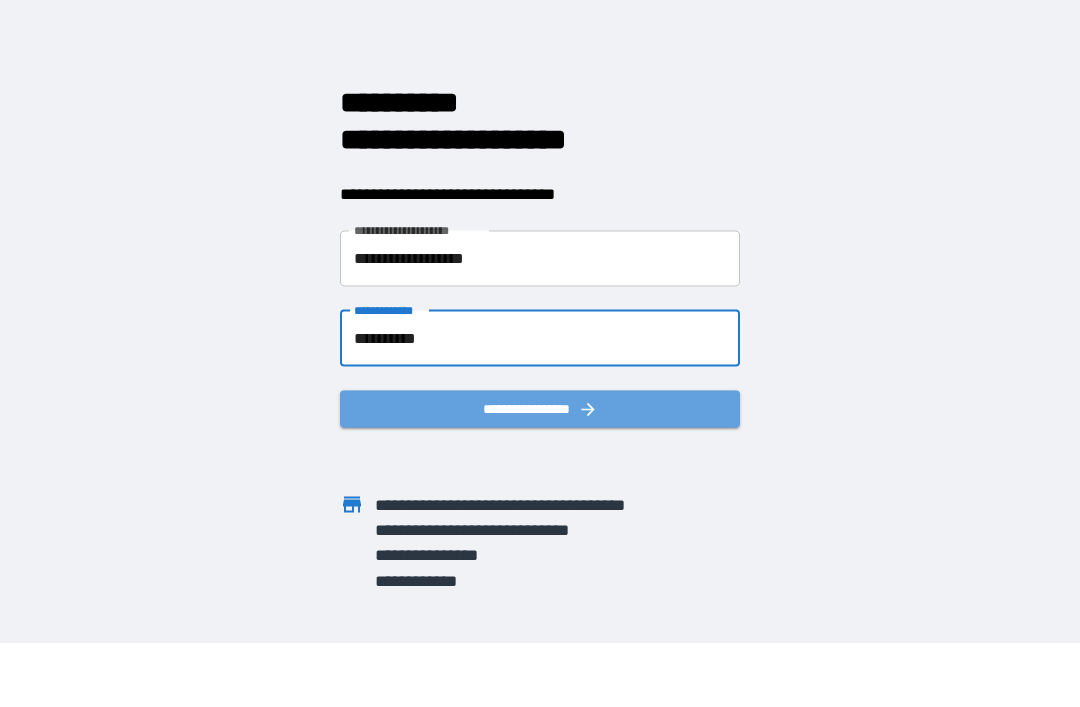 click on "**********" at bounding box center (540, 408) 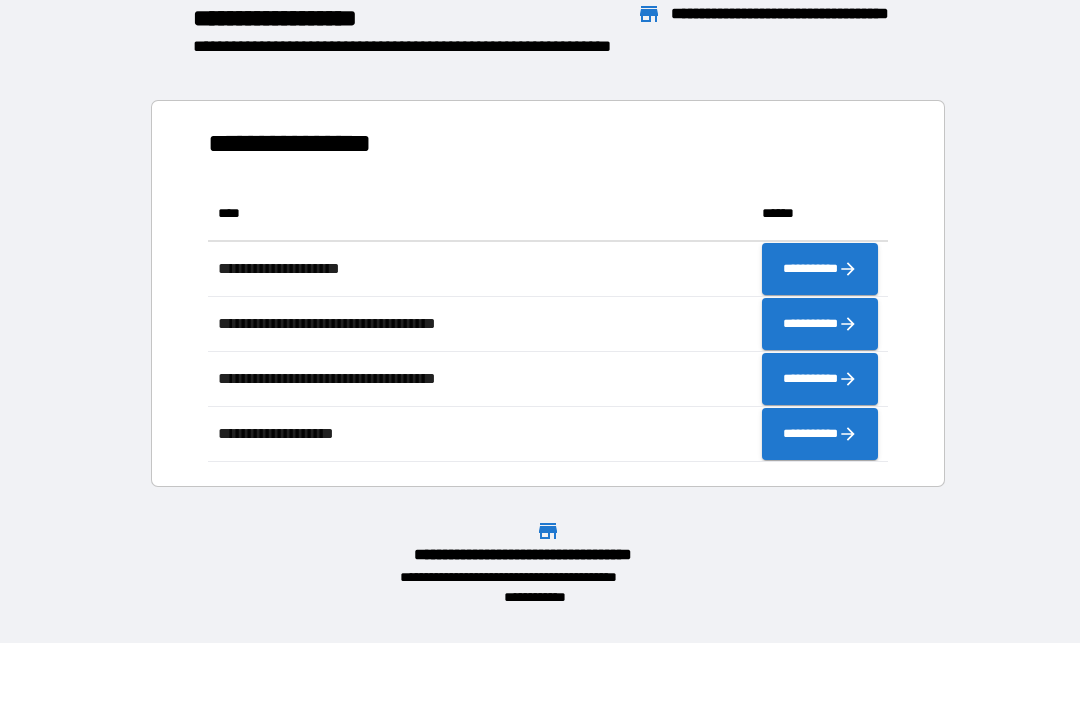 scroll, scrollTop: 276, scrollLeft: 680, axis: both 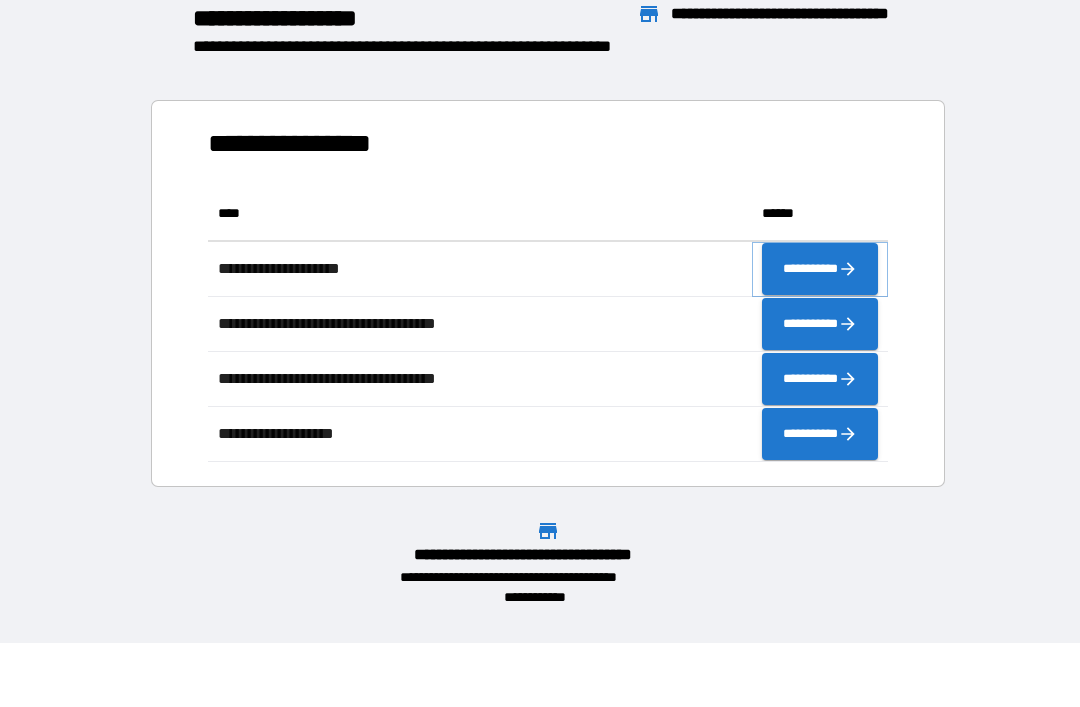 click on "**********" at bounding box center [820, 269] 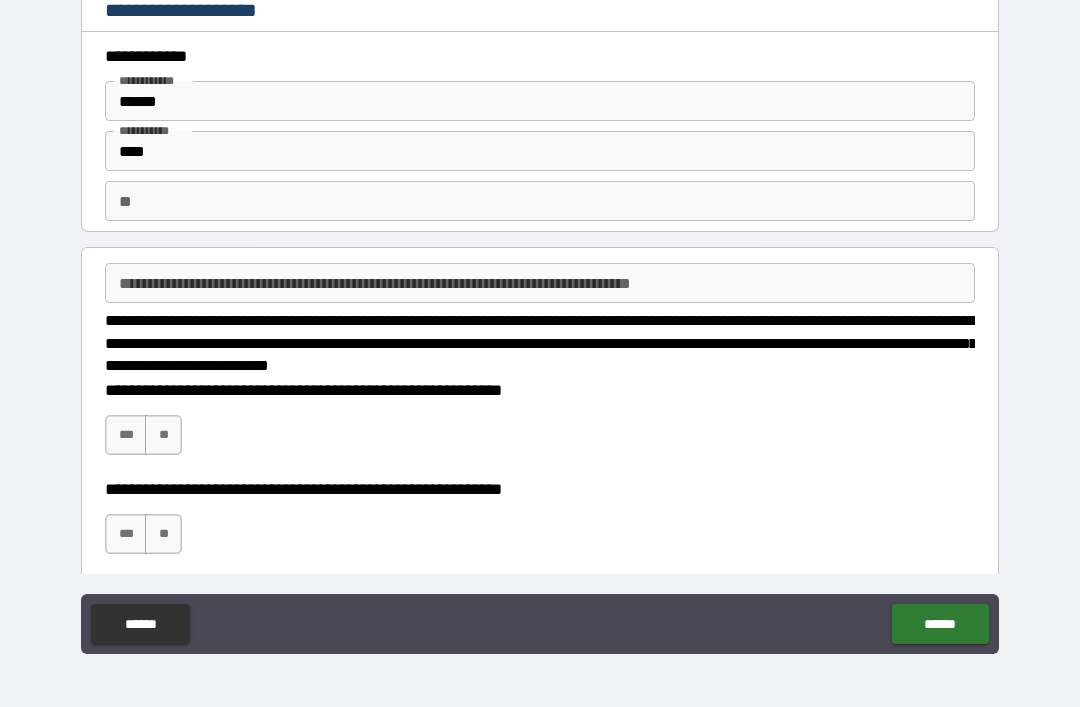 click on "**" at bounding box center (163, 435) 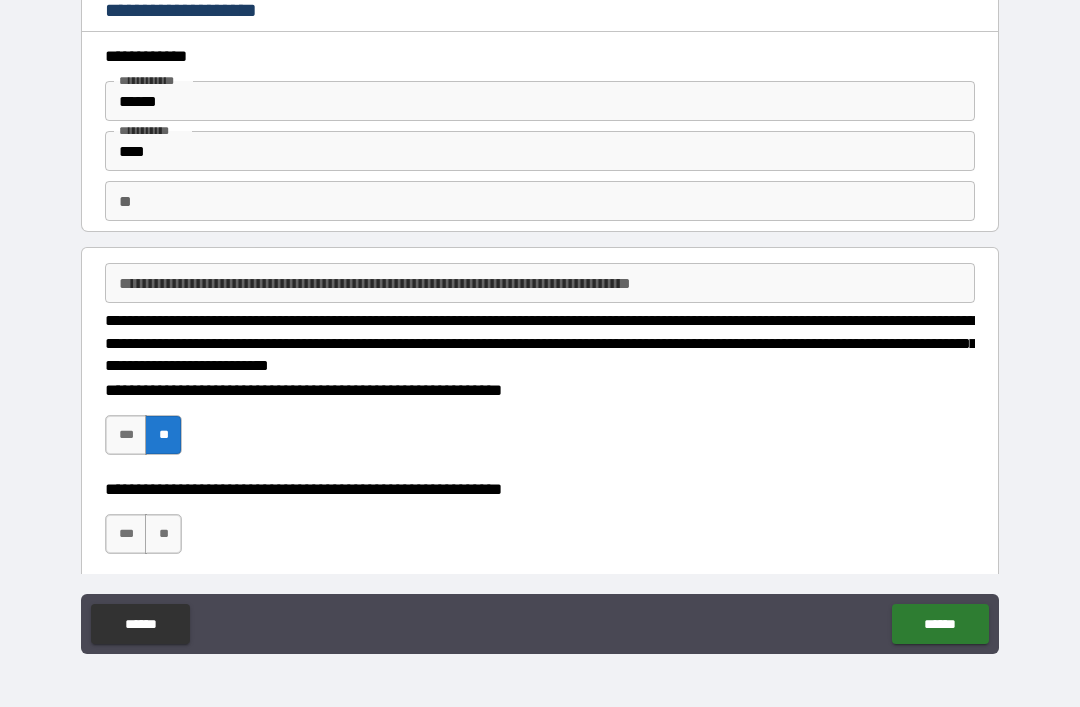 click on "***" at bounding box center [126, 534] 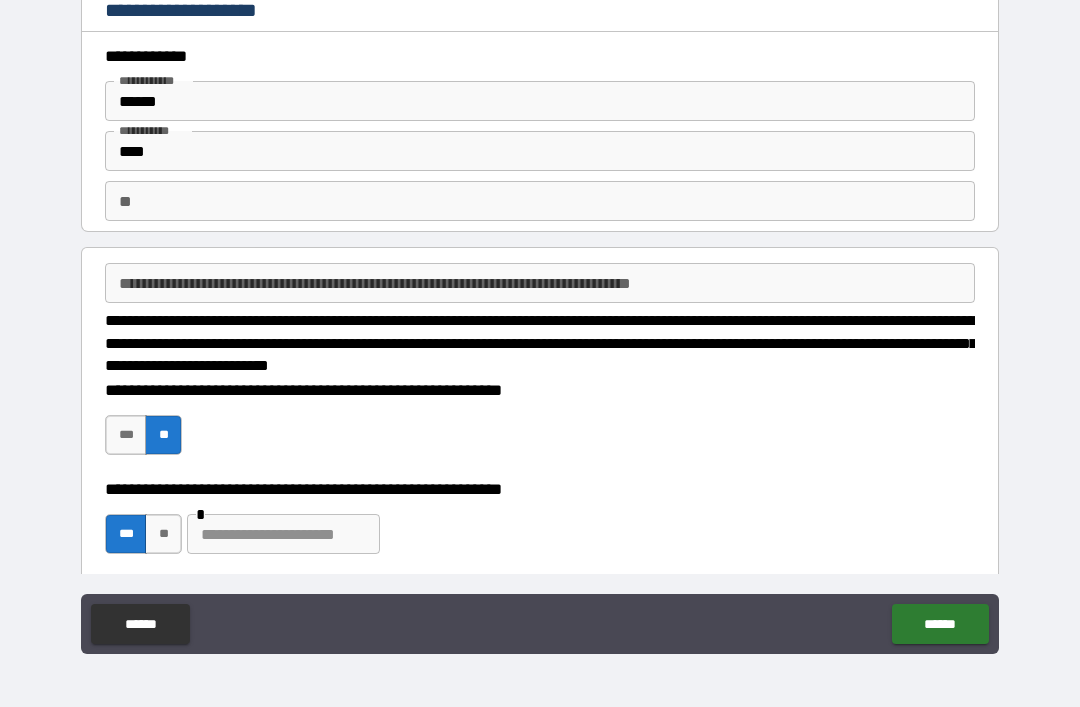 click at bounding box center [283, 534] 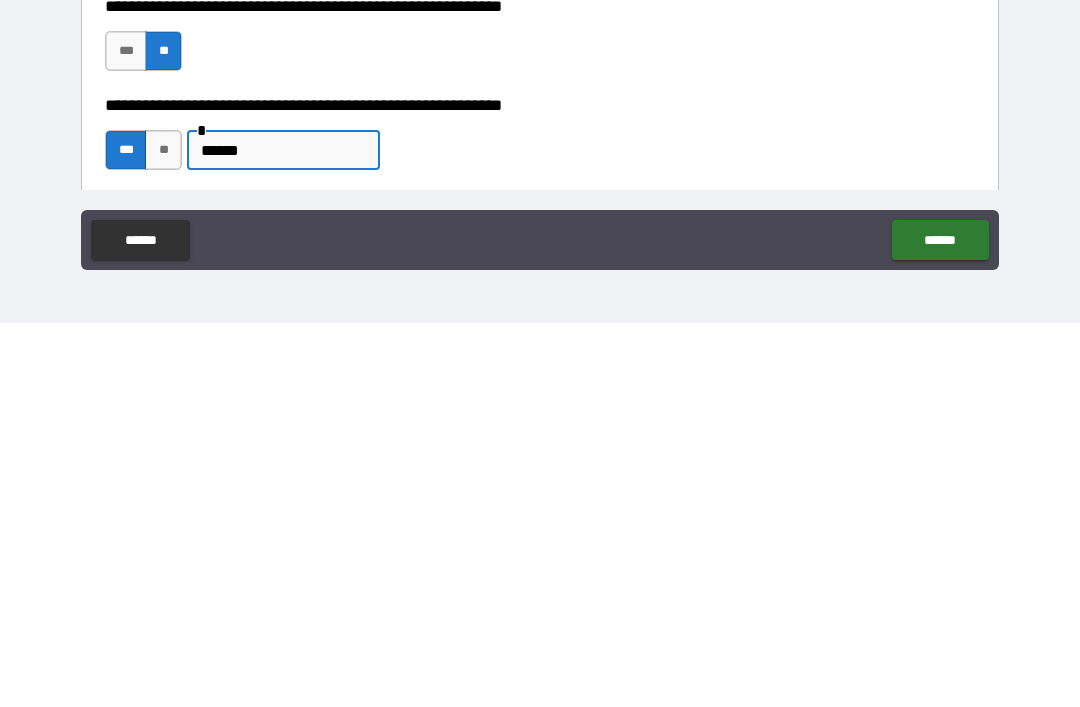 type on "******" 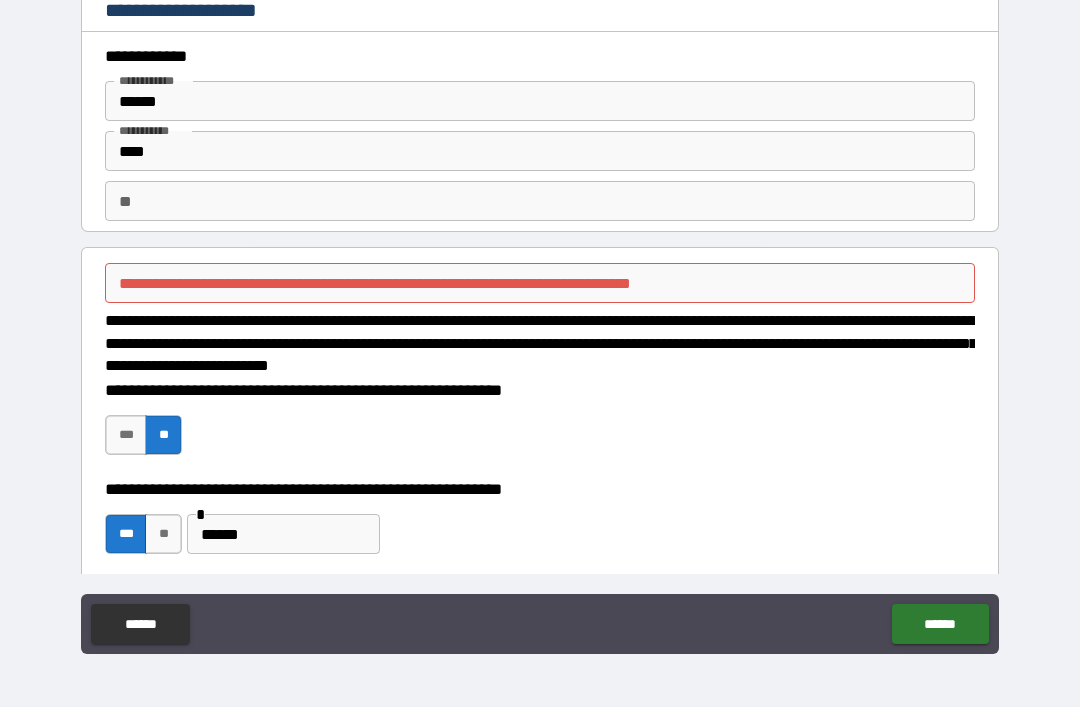 click on "**********" at bounding box center (540, 283) 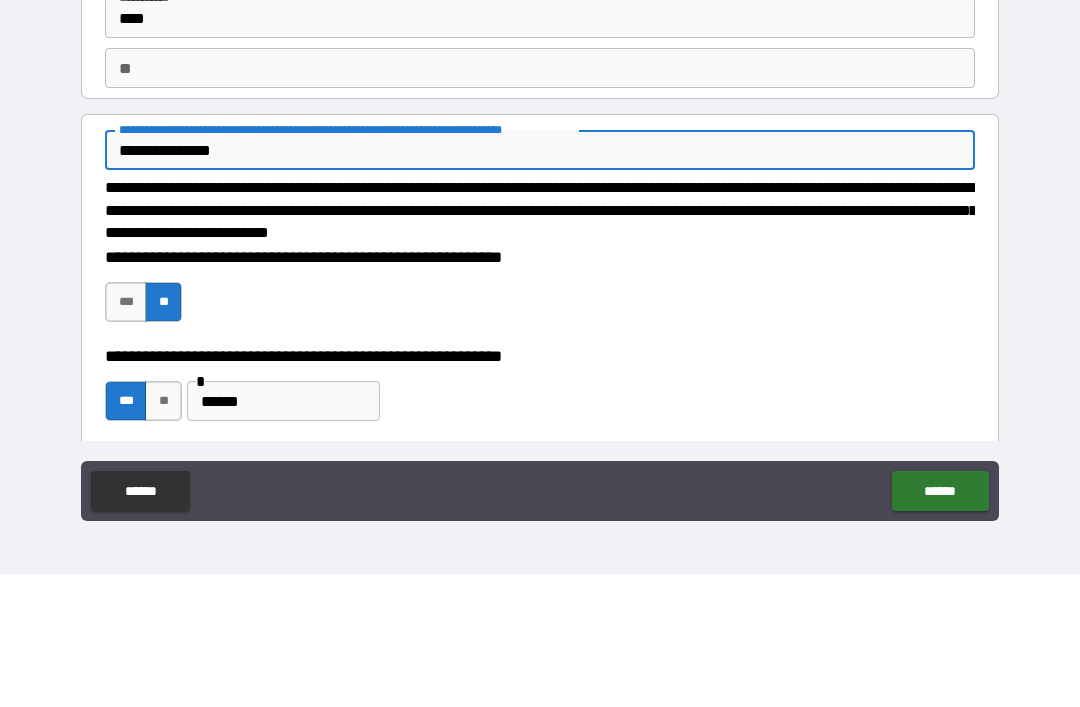 type on "**********" 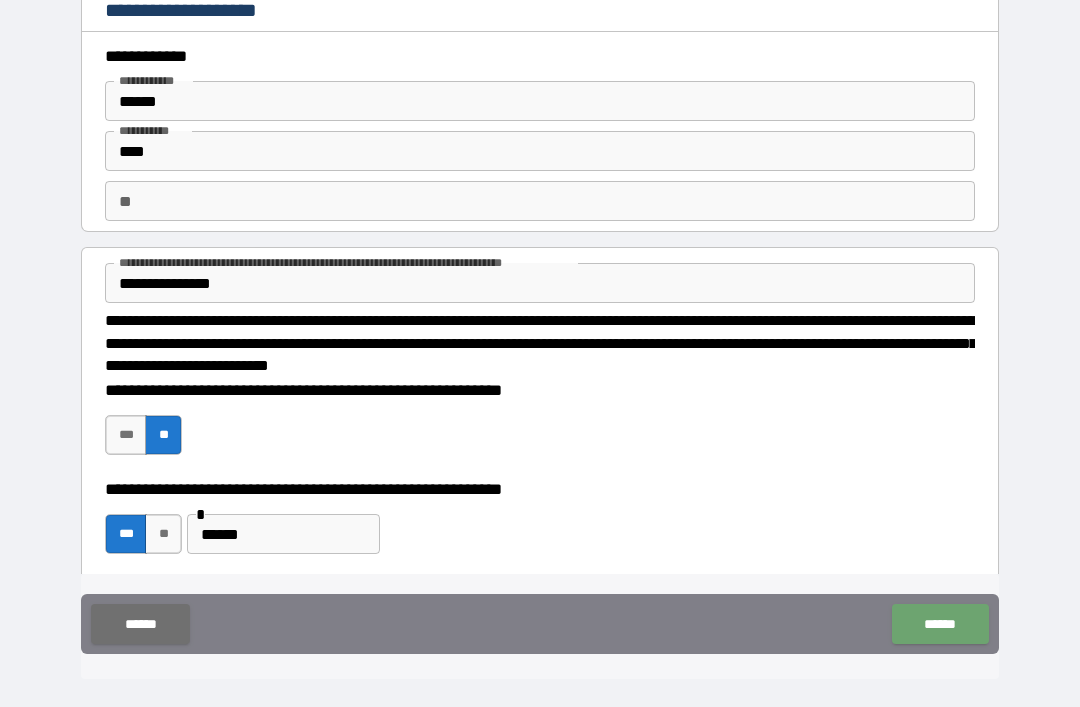 click on "******" at bounding box center (940, 624) 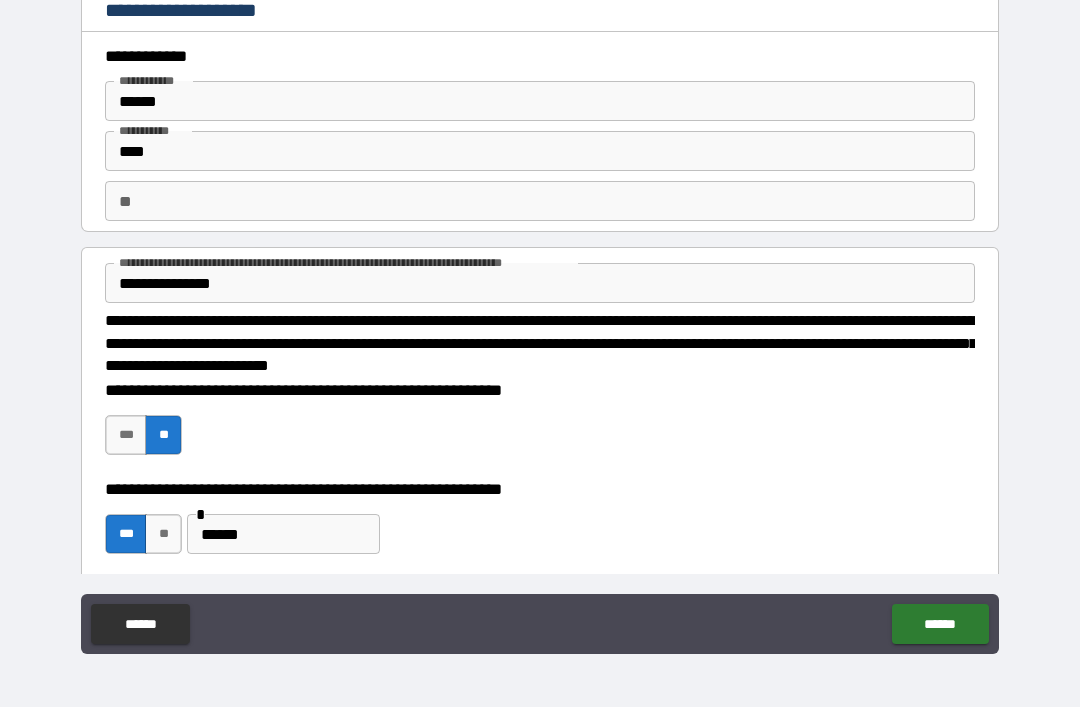 click on "**" at bounding box center (540, 201) 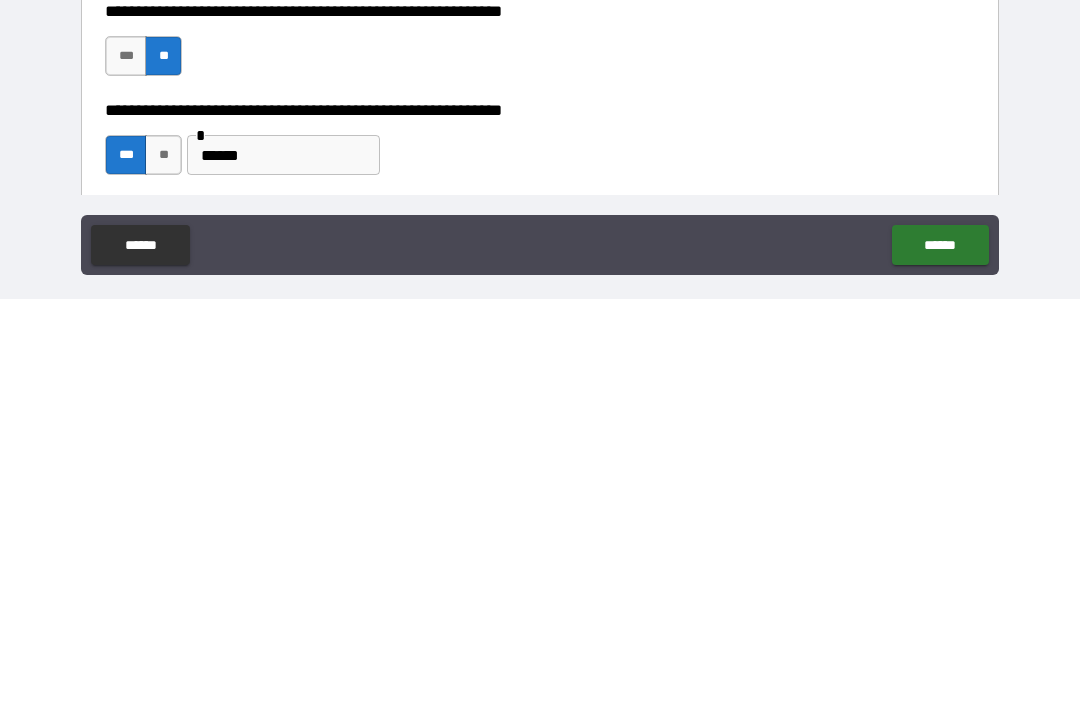 scroll, scrollTop: 35, scrollLeft: 0, axis: vertical 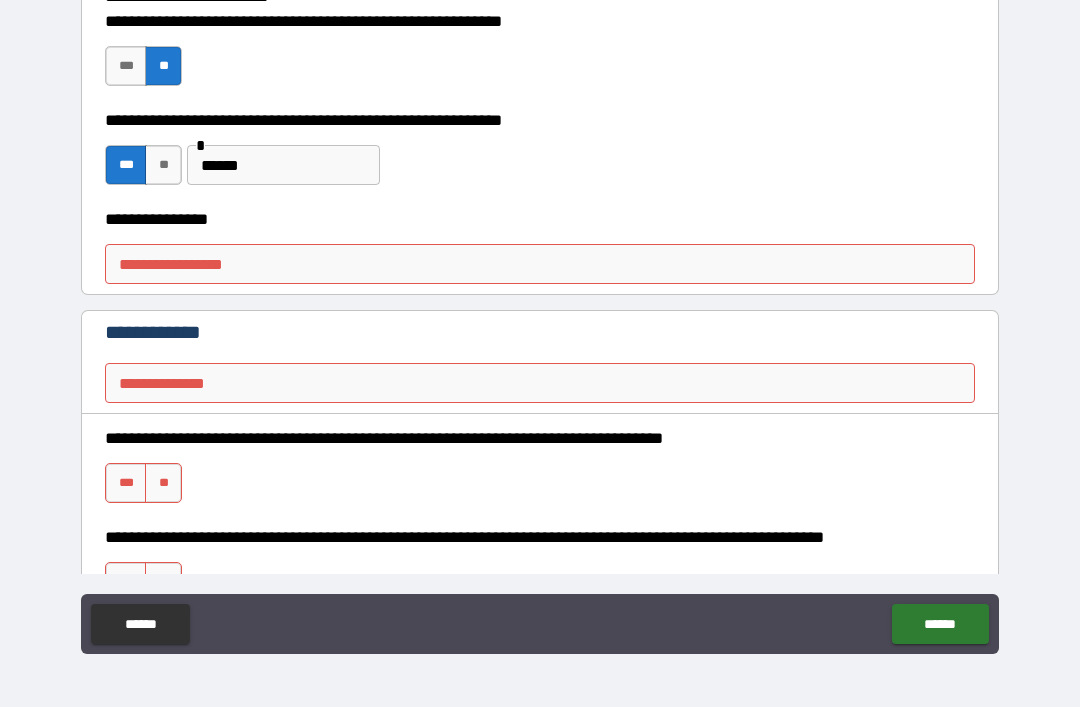 click on "**********" at bounding box center [540, 264] 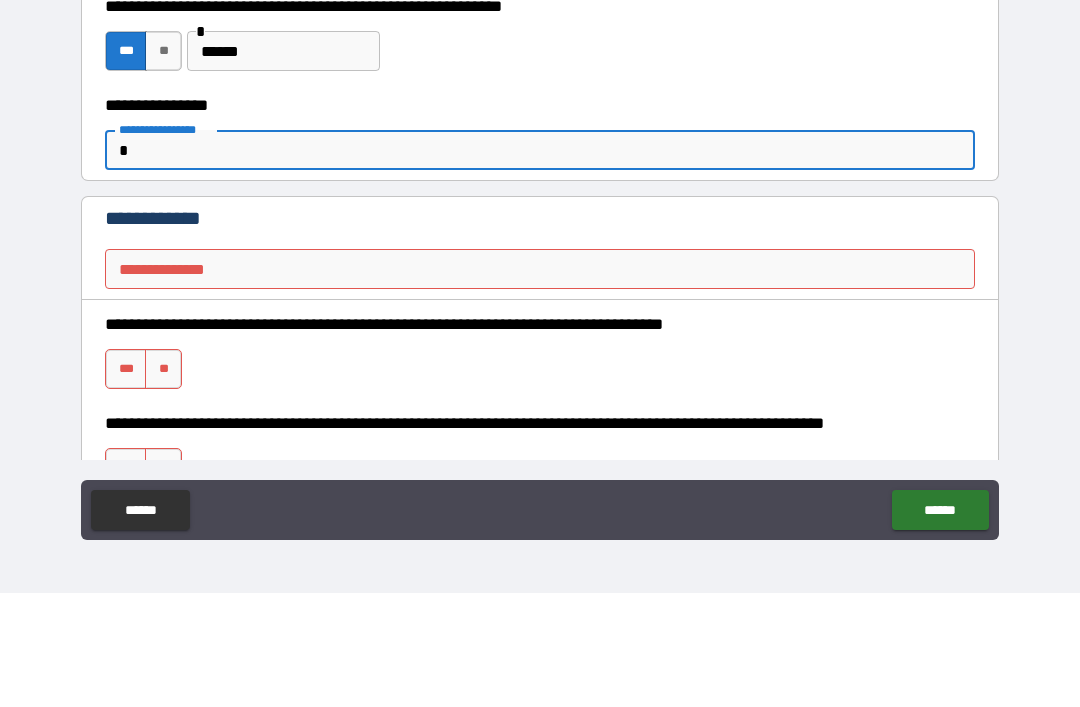 type on "*" 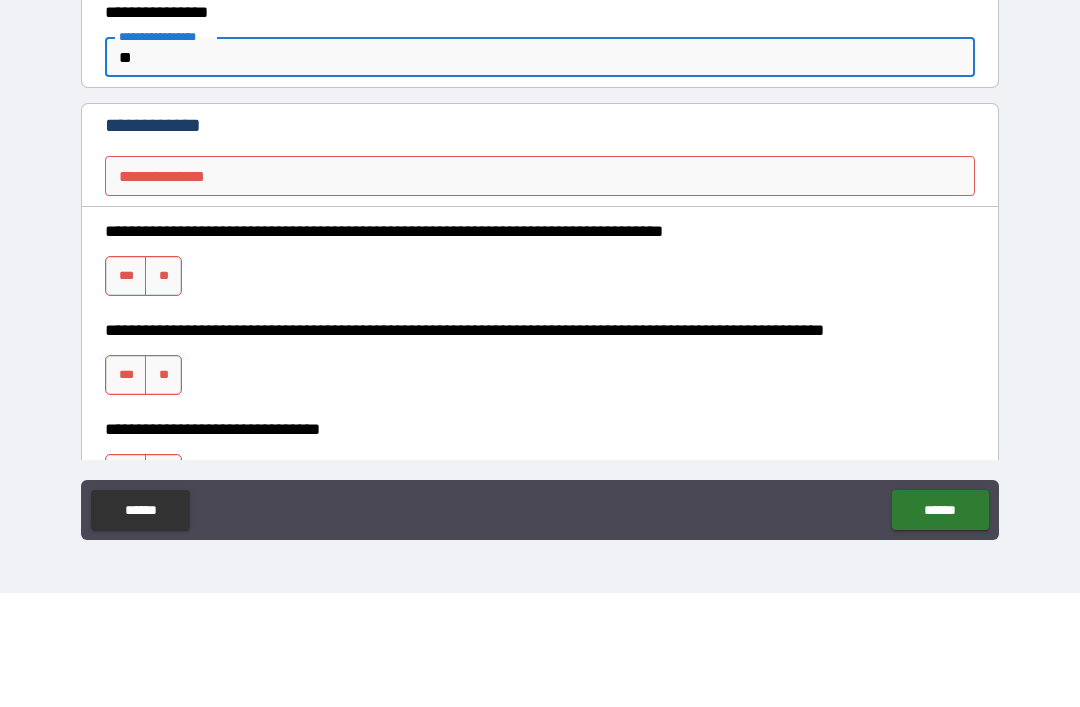 scroll, scrollTop: 488, scrollLeft: 0, axis: vertical 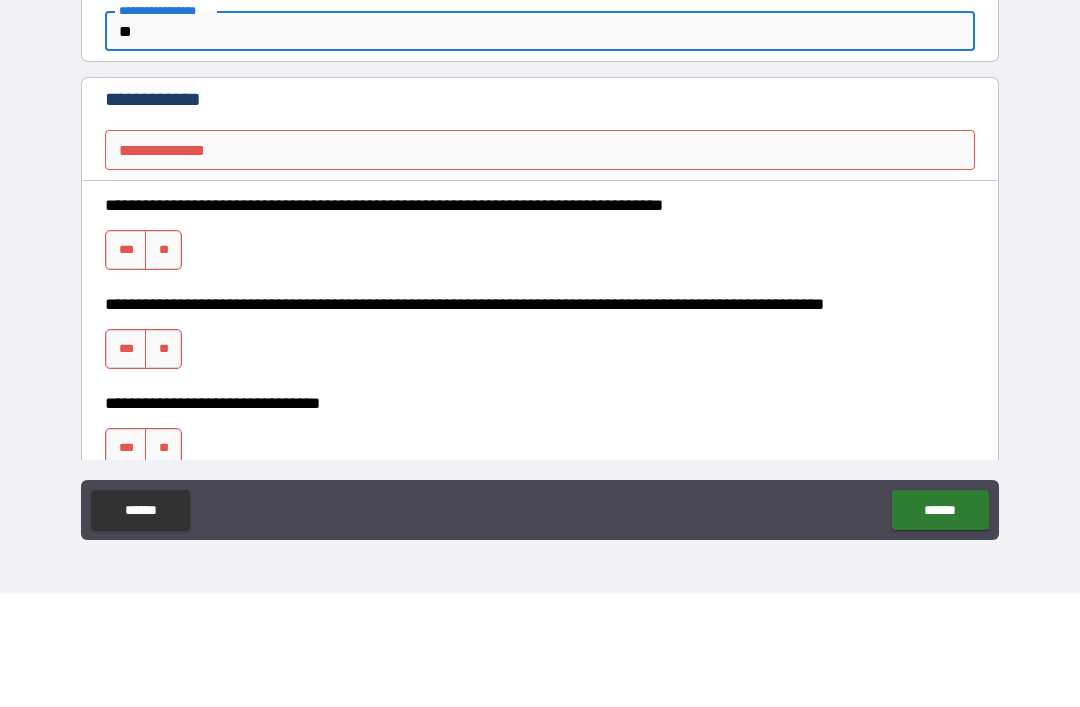 type on "**" 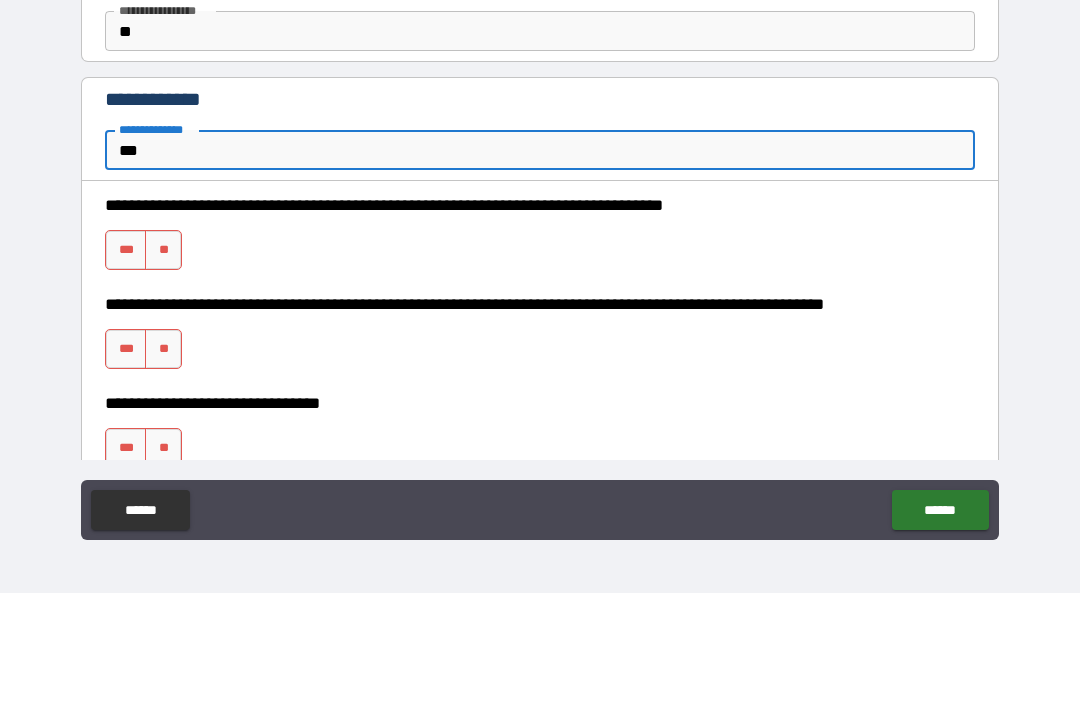 type on "***" 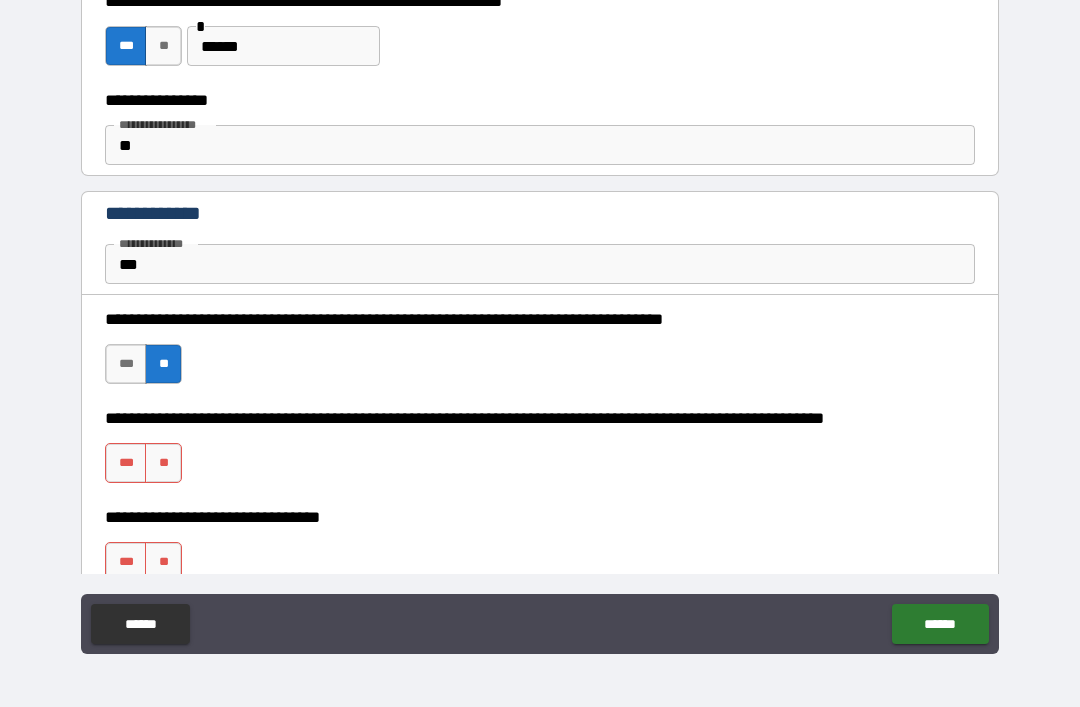 click on "**" at bounding box center [163, 463] 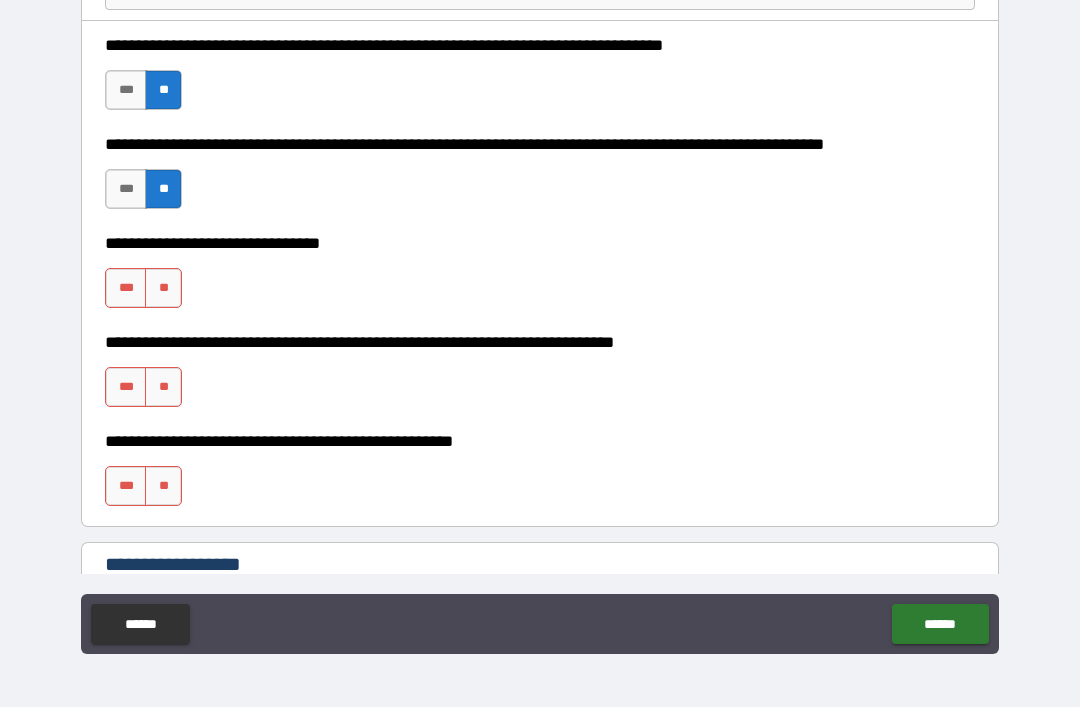 scroll, scrollTop: 763, scrollLeft: 0, axis: vertical 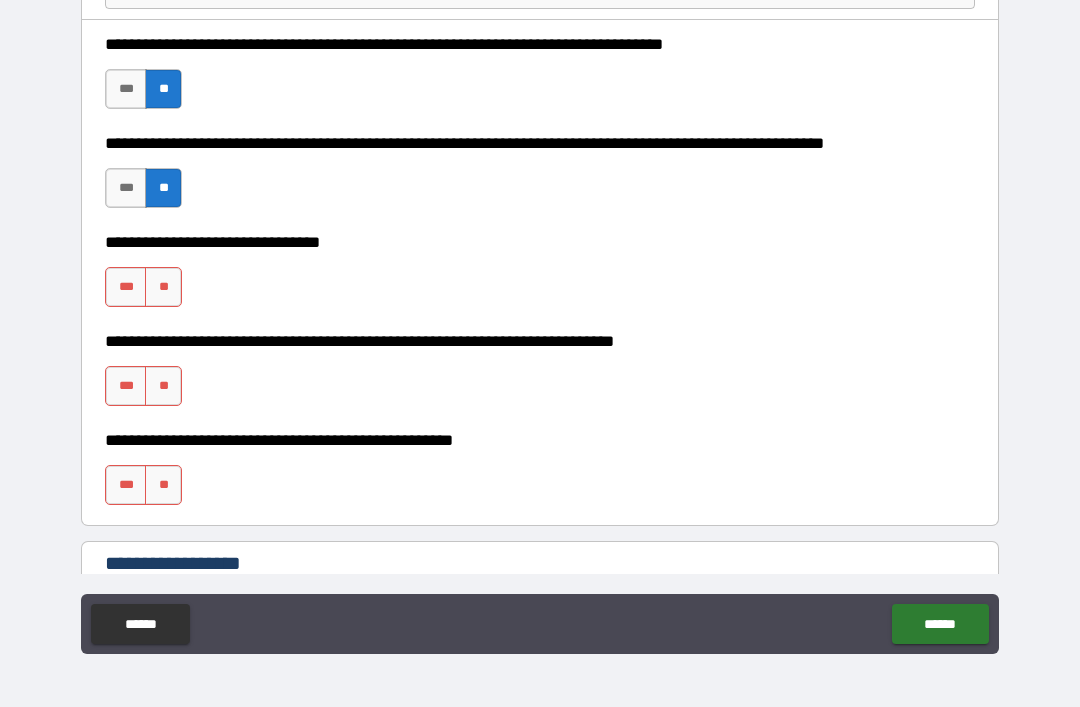 click on "**" at bounding box center [163, 287] 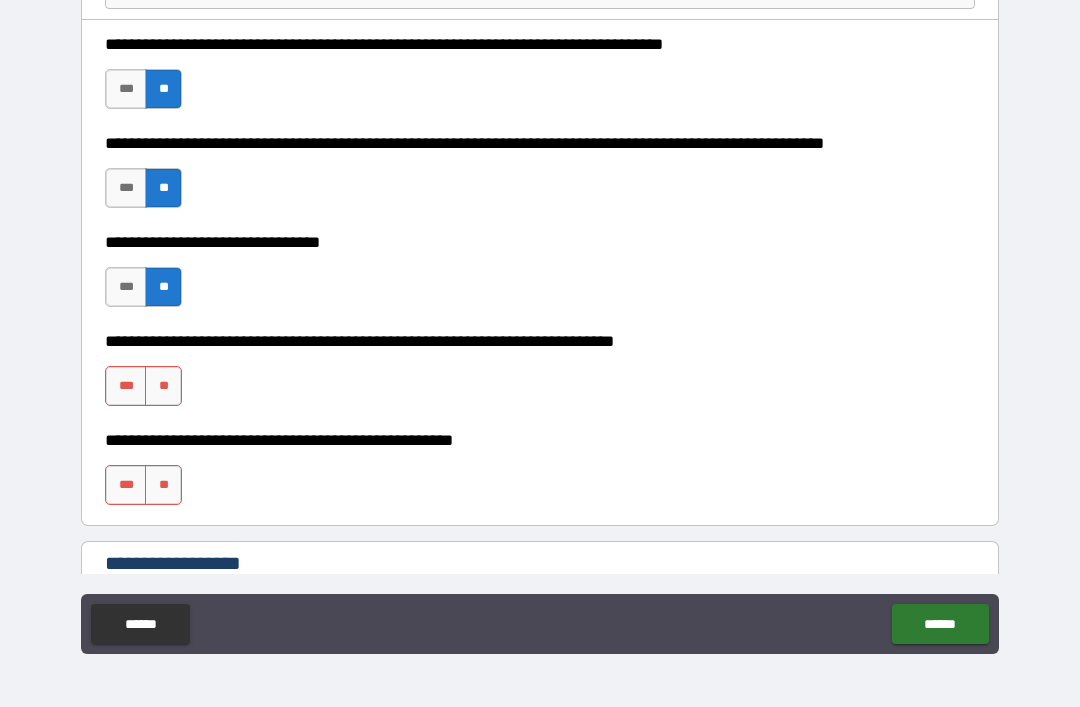click on "**" at bounding box center (163, 386) 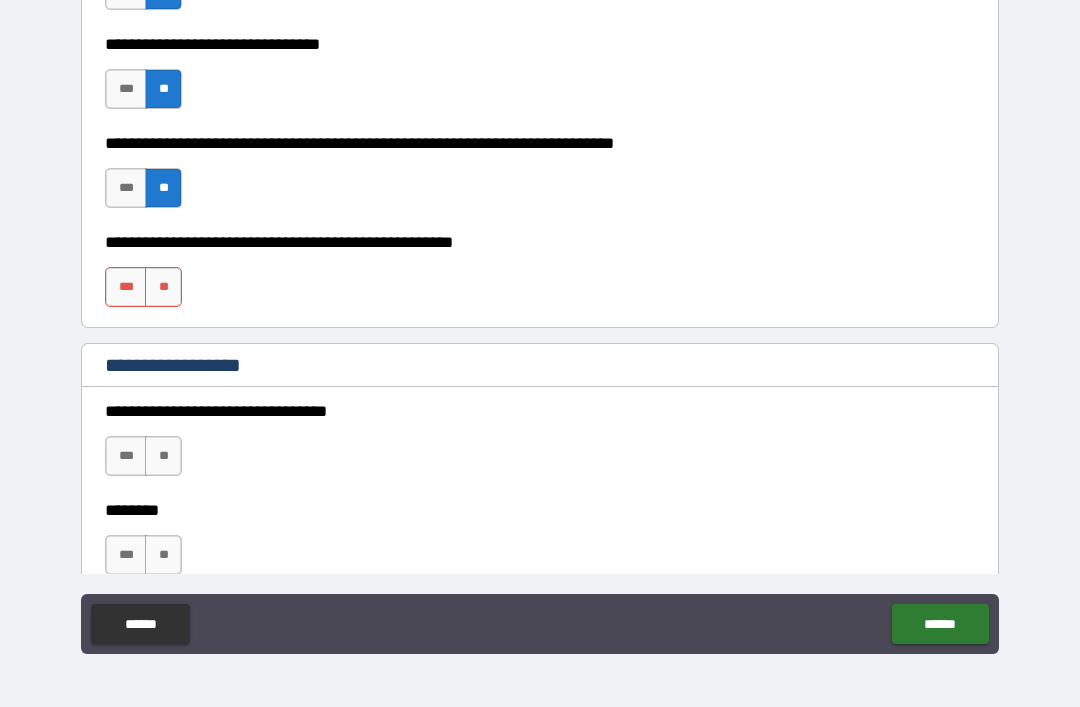 scroll, scrollTop: 972, scrollLeft: 0, axis: vertical 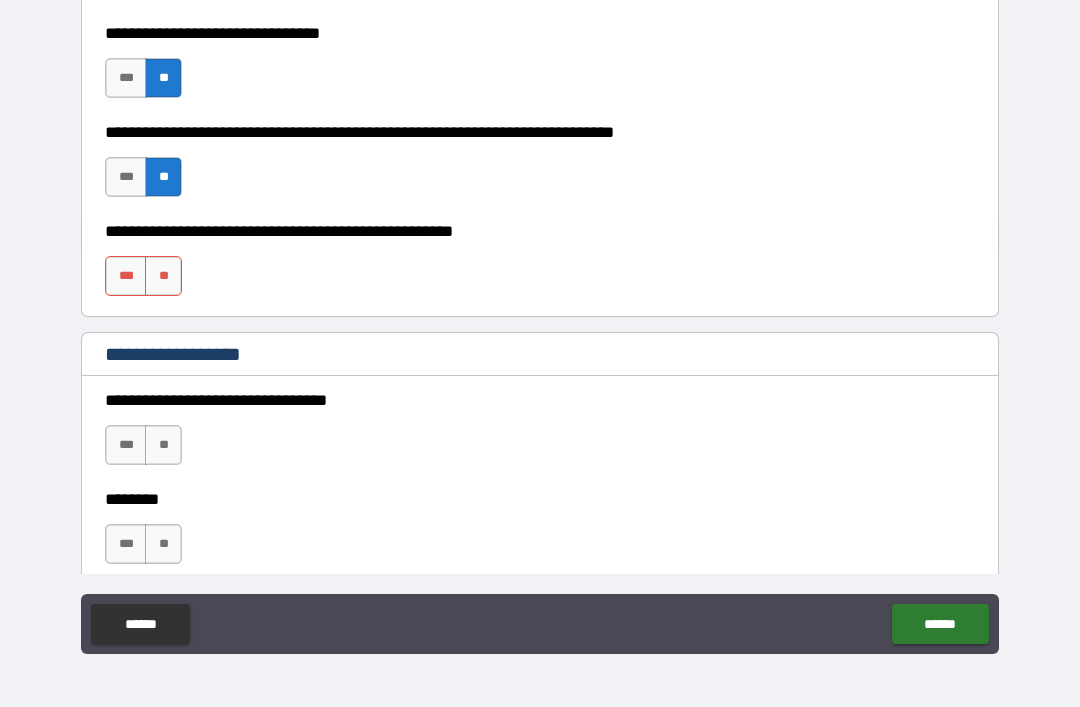 click on "**" at bounding box center (163, 276) 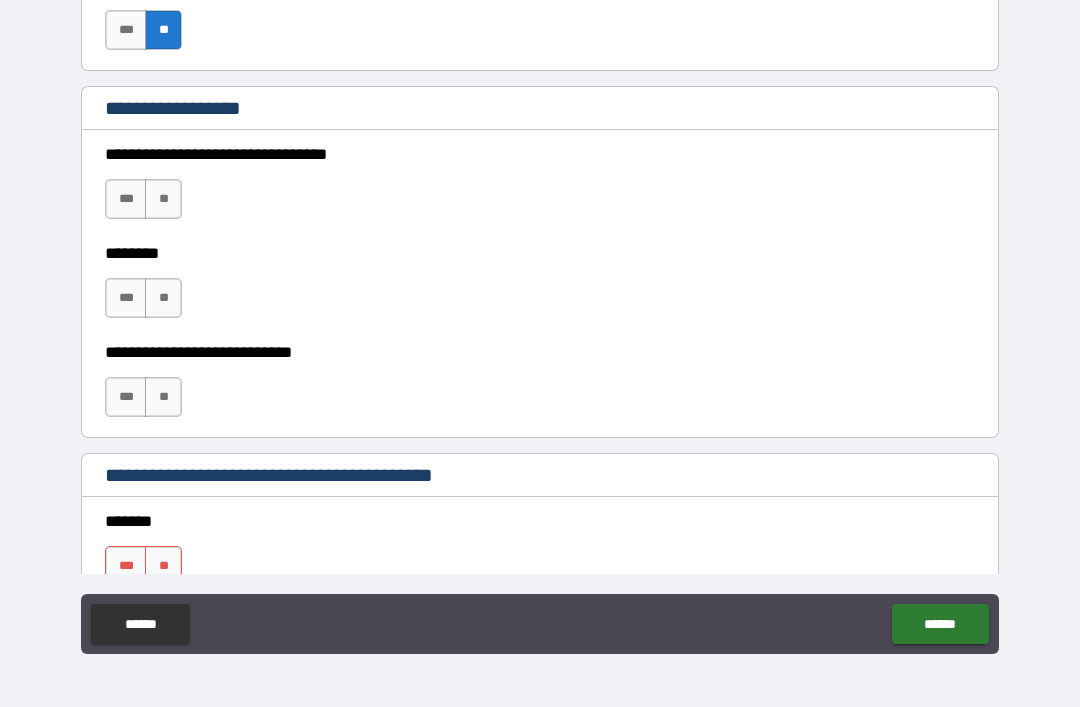 scroll, scrollTop: 1216, scrollLeft: 0, axis: vertical 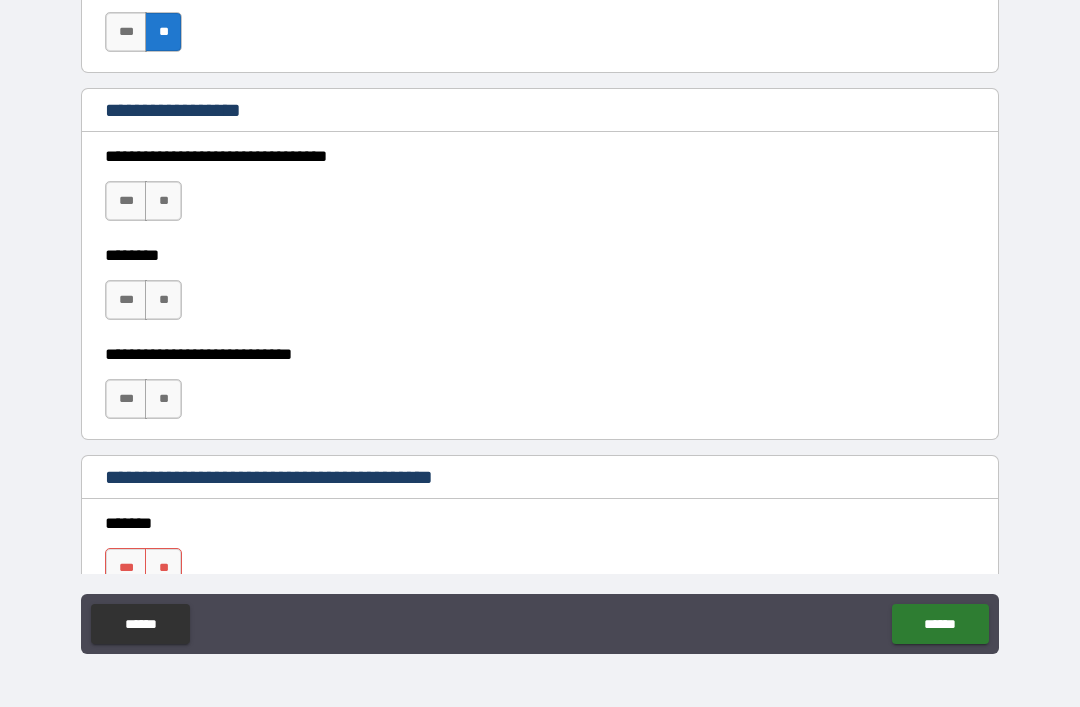 click on "**" at bounding box center [163, 201] 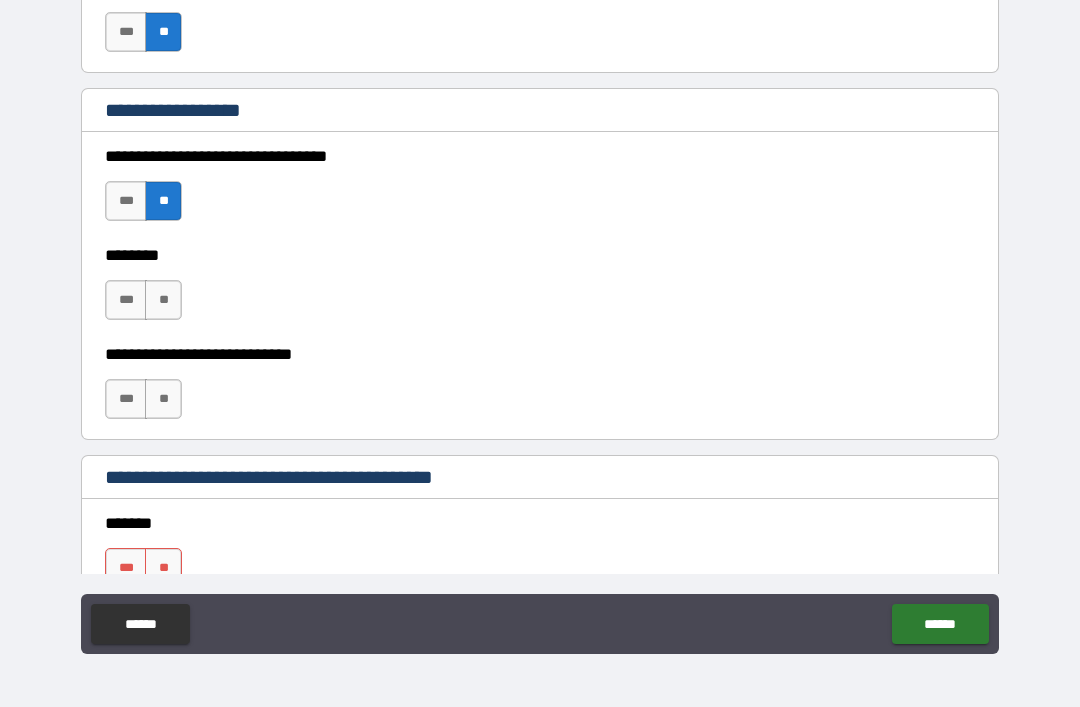click on "**" at bounding box center [163, 300] 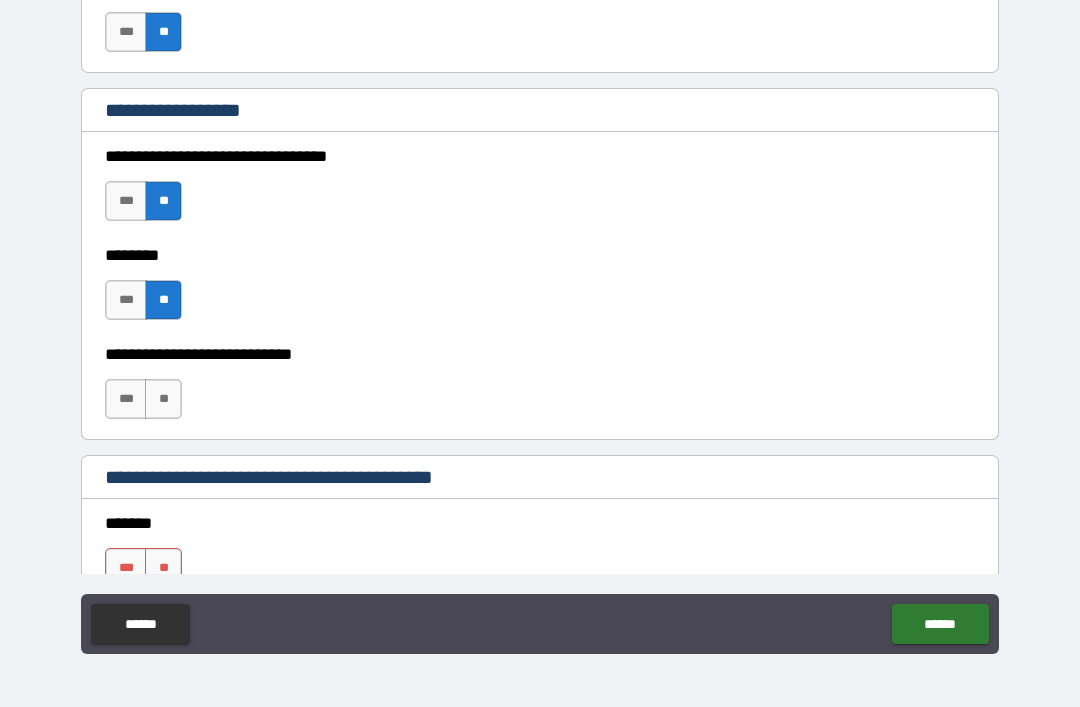 click on "**" at bounding box center (163, 399) 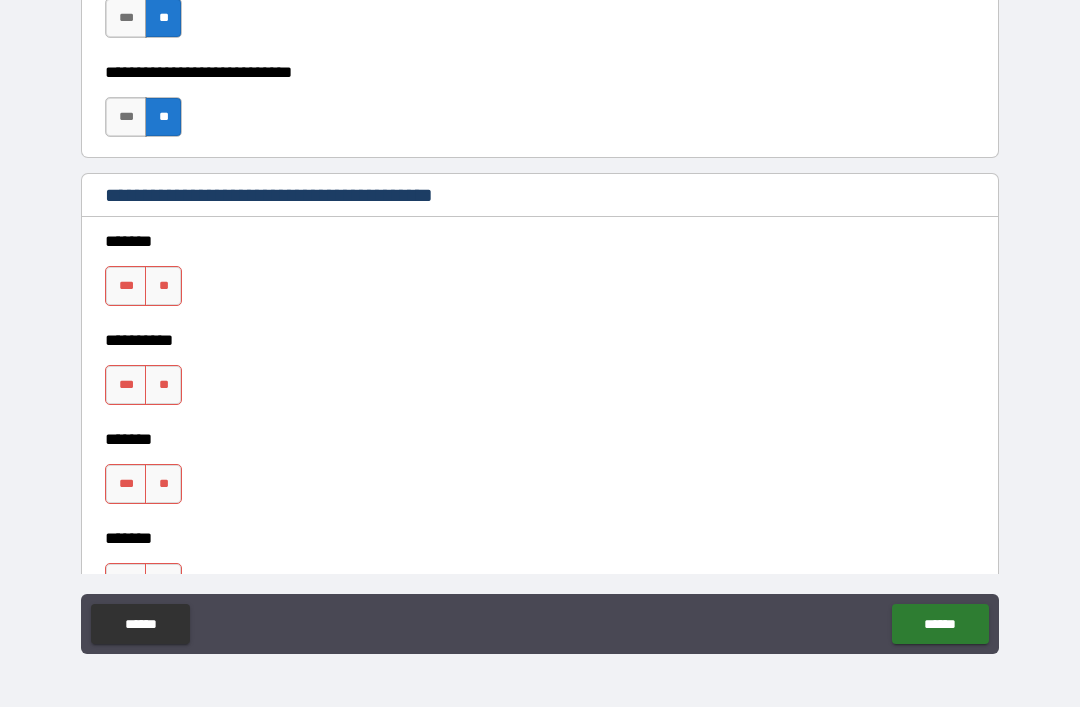 scroll, scrollTop: 1501, scrollLeft: 0, axis: vertical 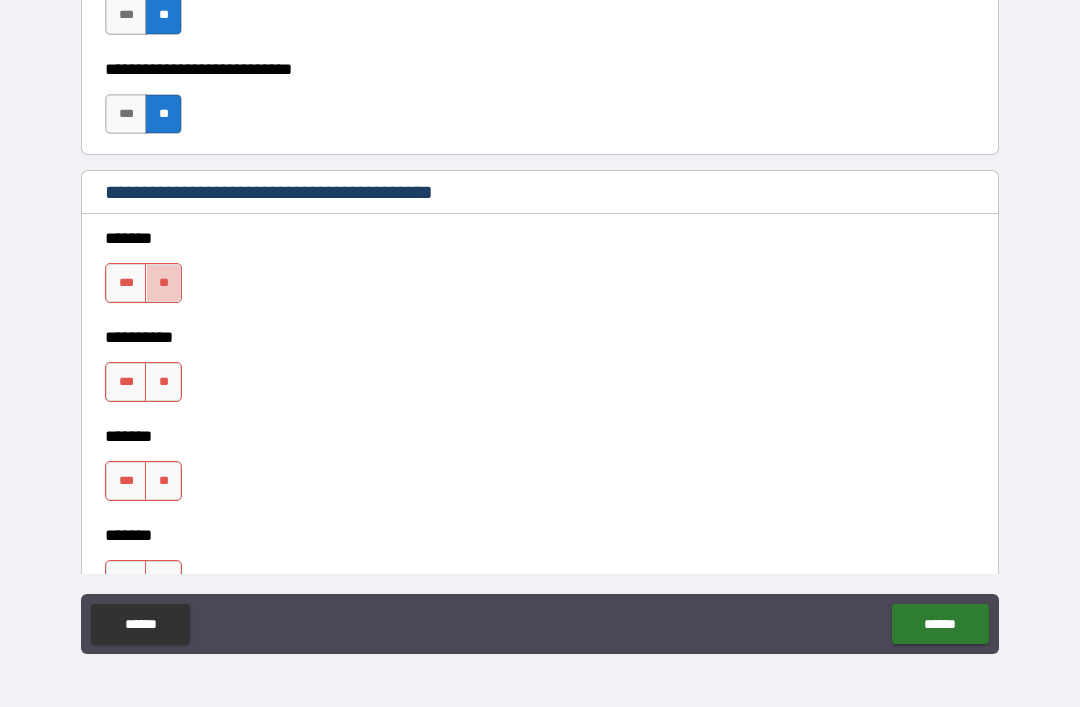 click on "**" at bounding box center [163, 283] 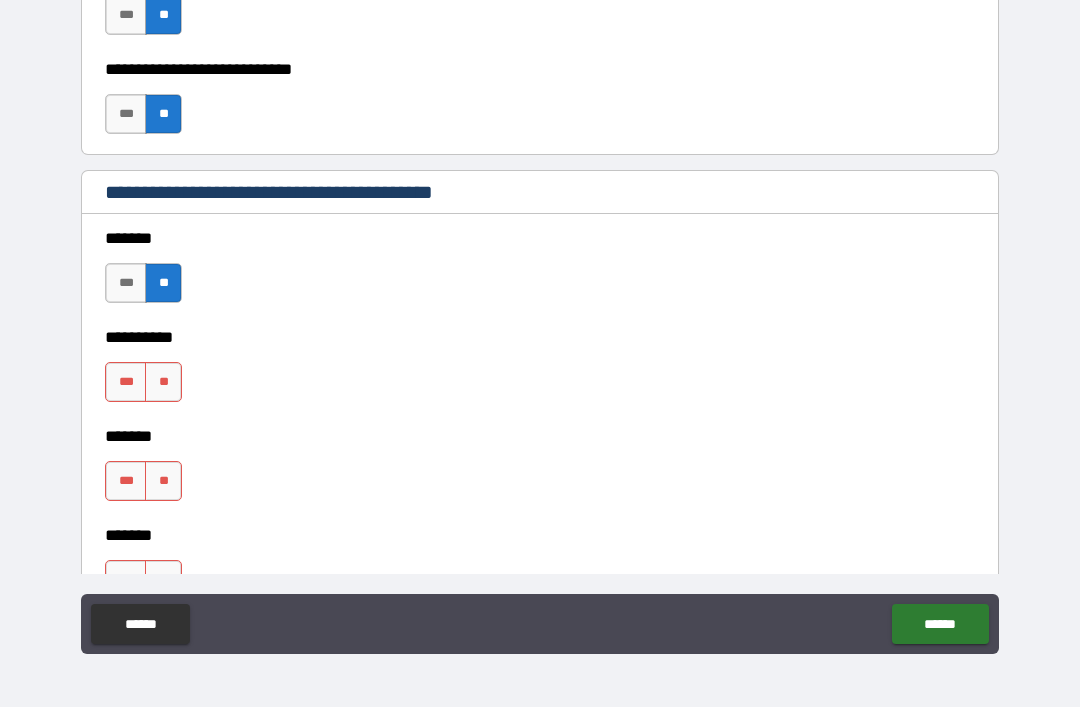 click on "**" at bounding box center [163, 382] 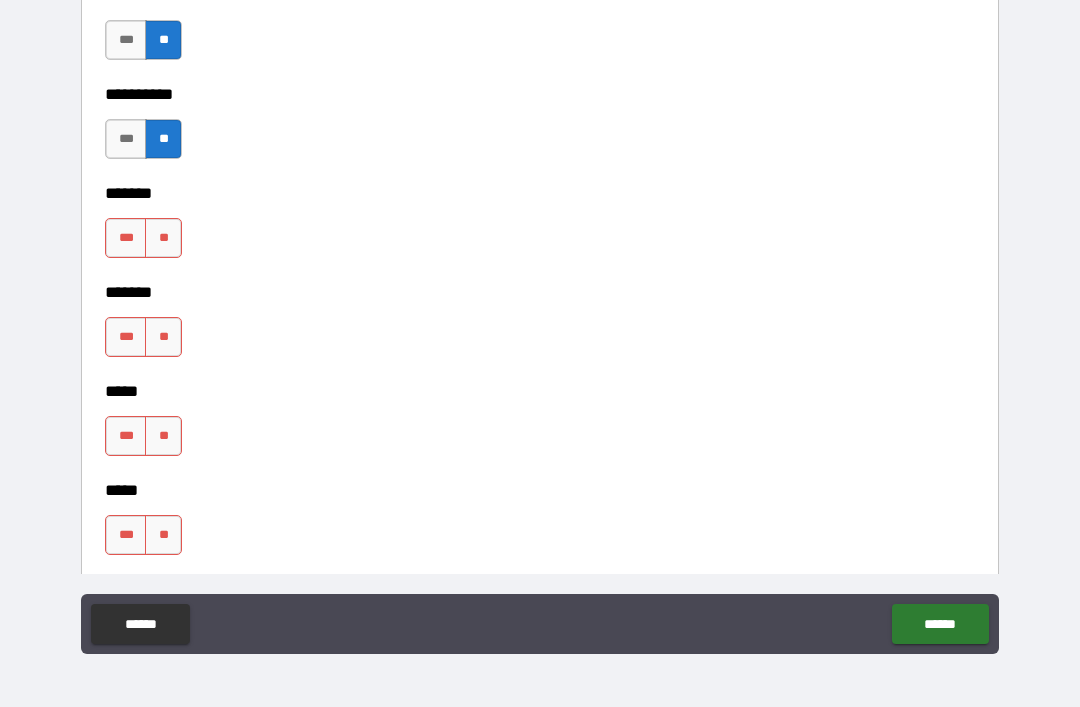 scroll, scrollTop: 1776, scrollLeft: 0, axis: vertical 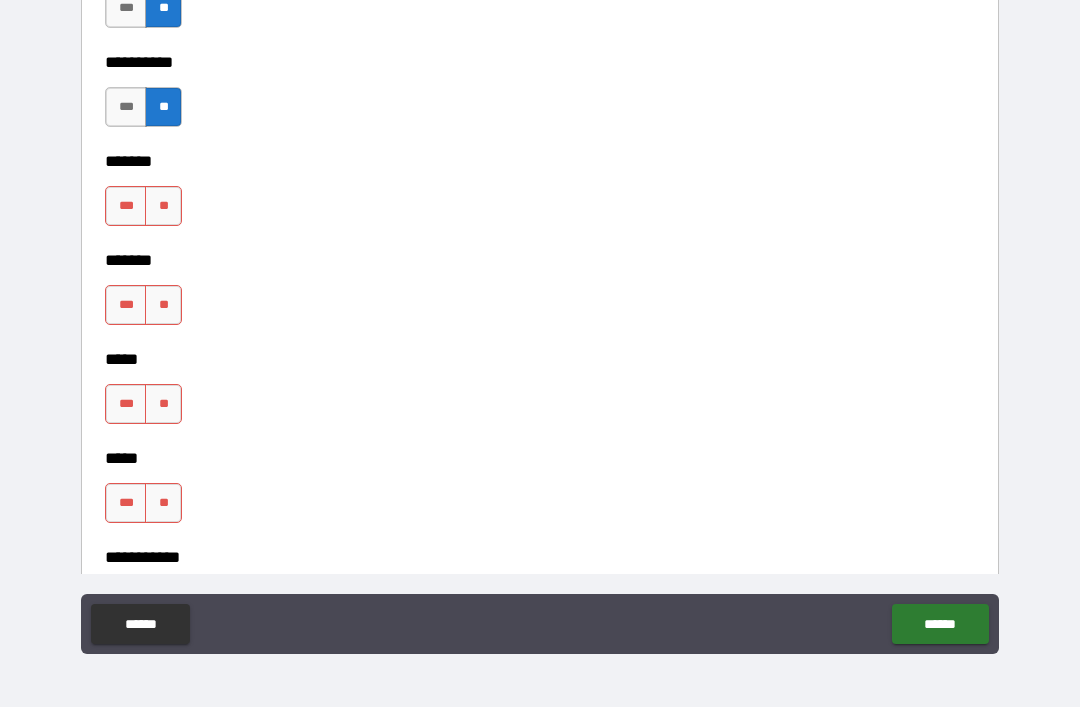 click on "**" at bounding box center (163, 206) 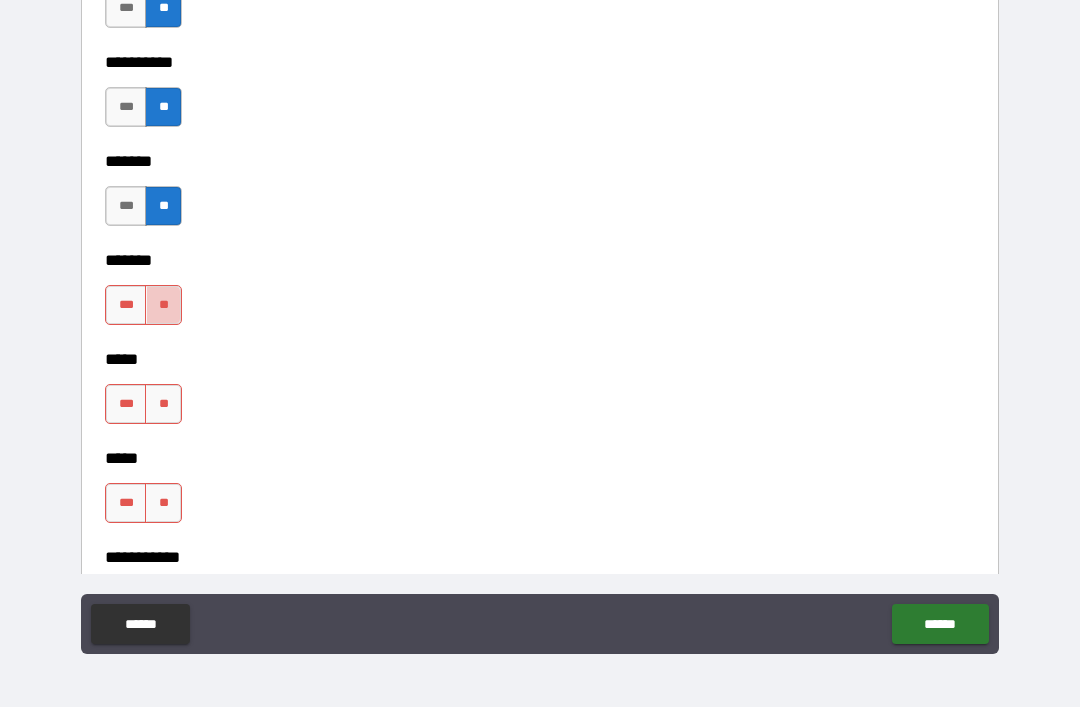 click on "**" at bounding box center (163, 305) 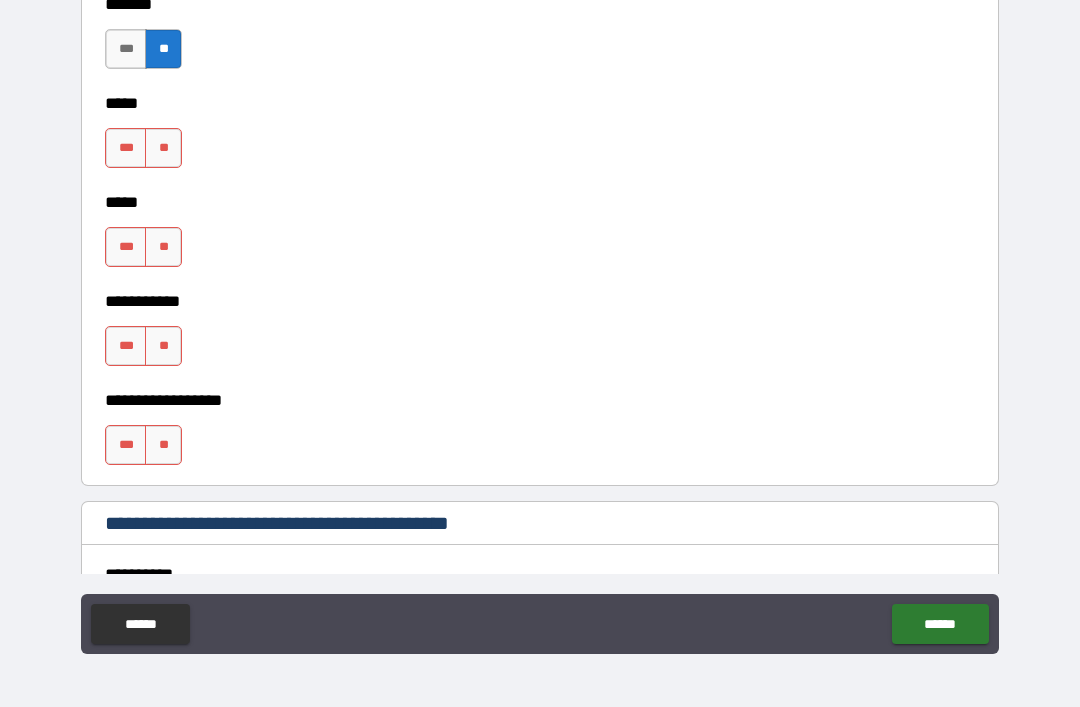 scroll, scrollTop: 2045, scrollLeft: 0, axis: vertical 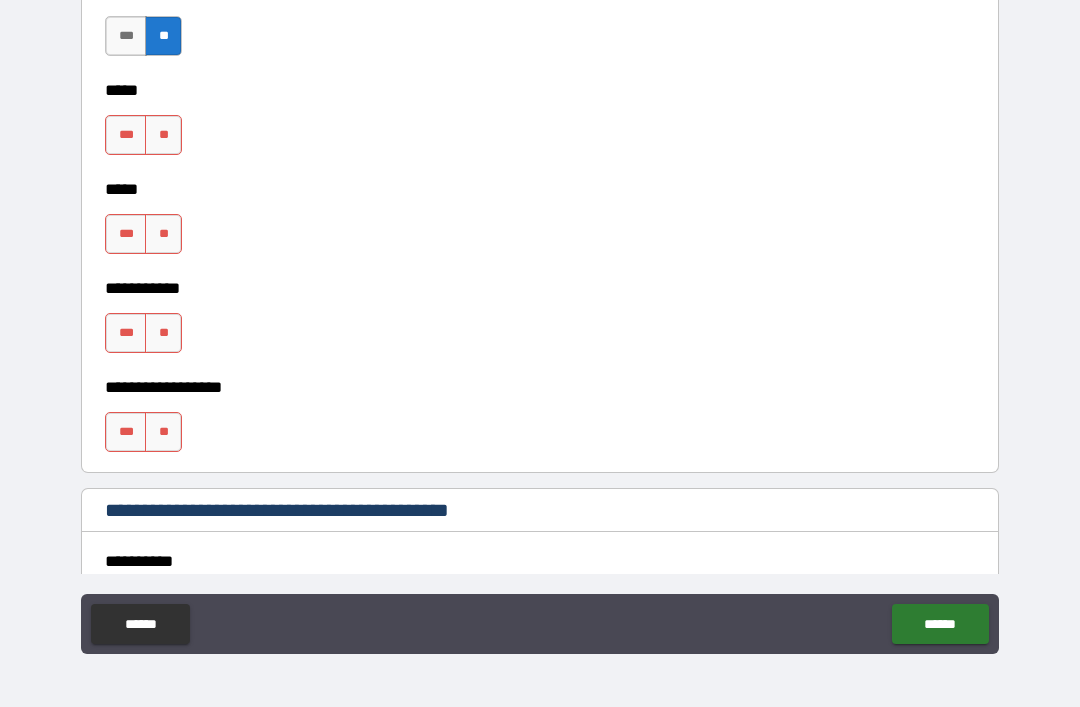 click on "**" at bounding box center [163, 135] 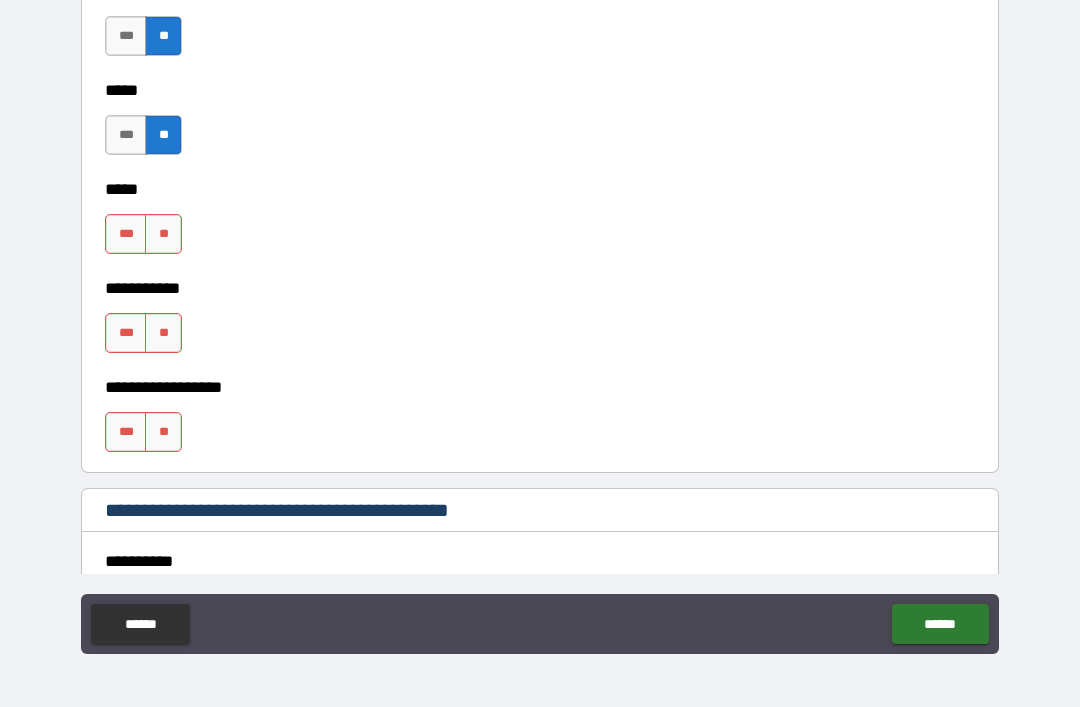 click on "**" at bounding box center (163, 234) 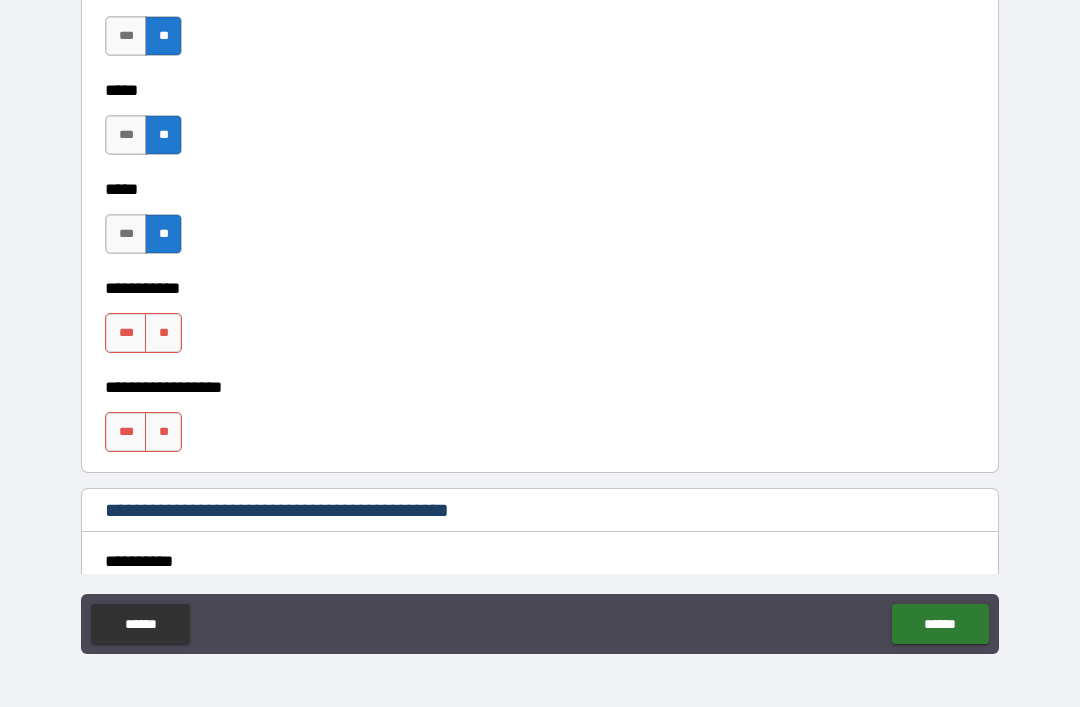click on "**" at bounding box center [163, 333] 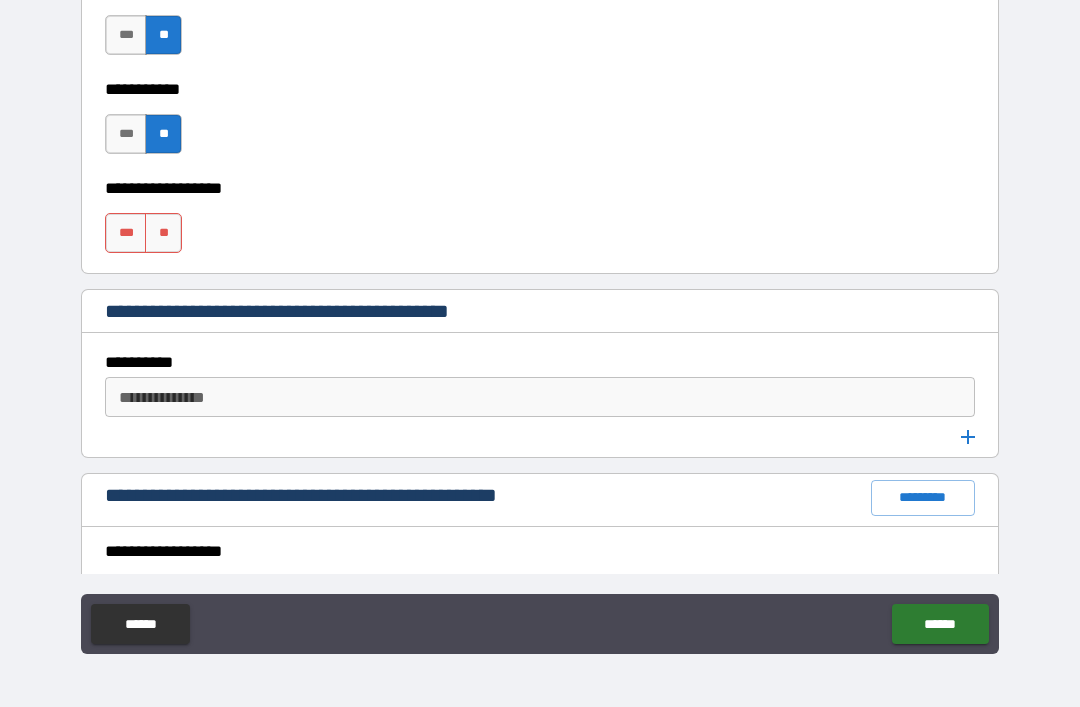 scroll, scrollTop: 2240, scrollLeft: 0, axis: vertical 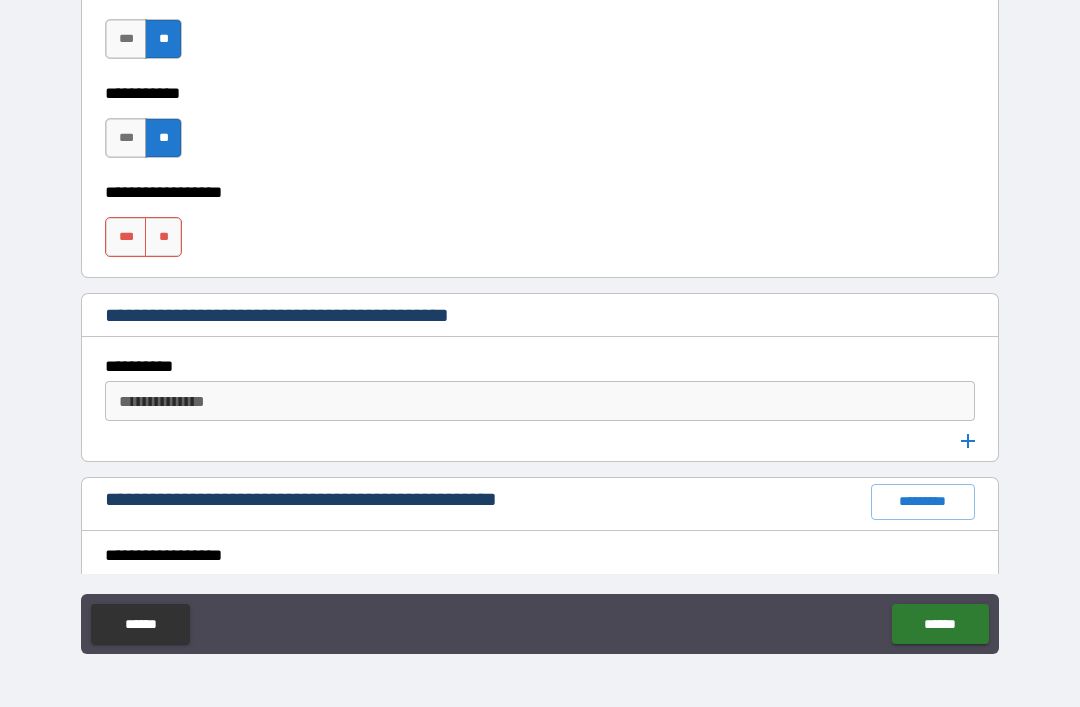 click on "**" at bounding box center (163, 237) 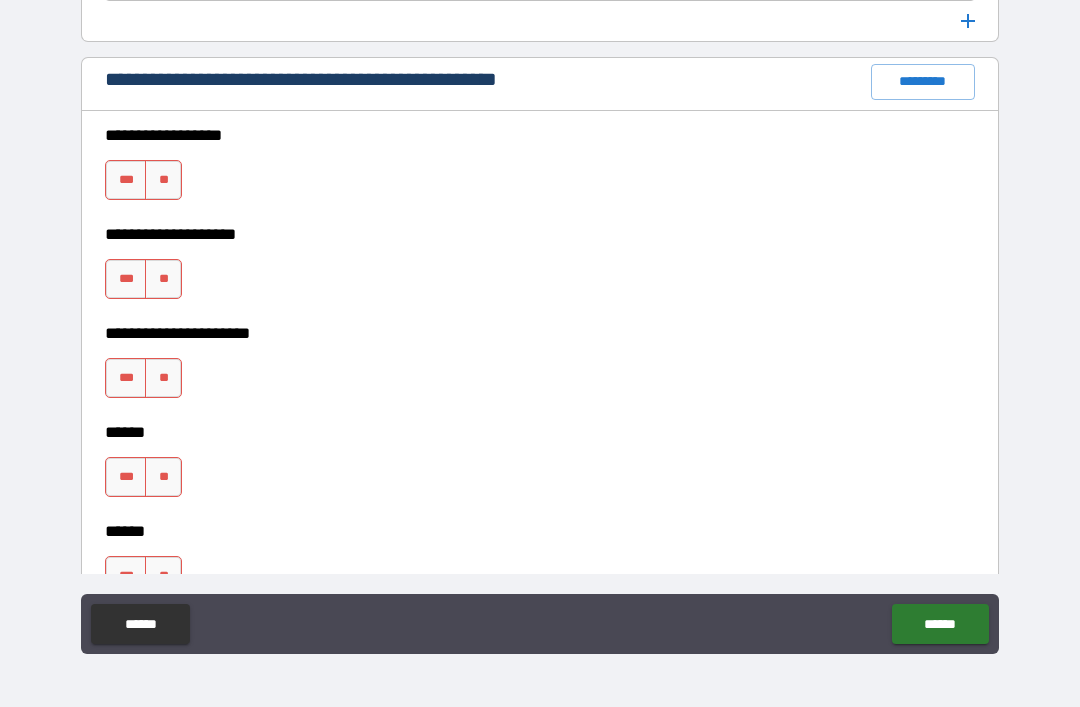 scroll, scrollTop: 2664, scrollLeft: 0, axis: vertical 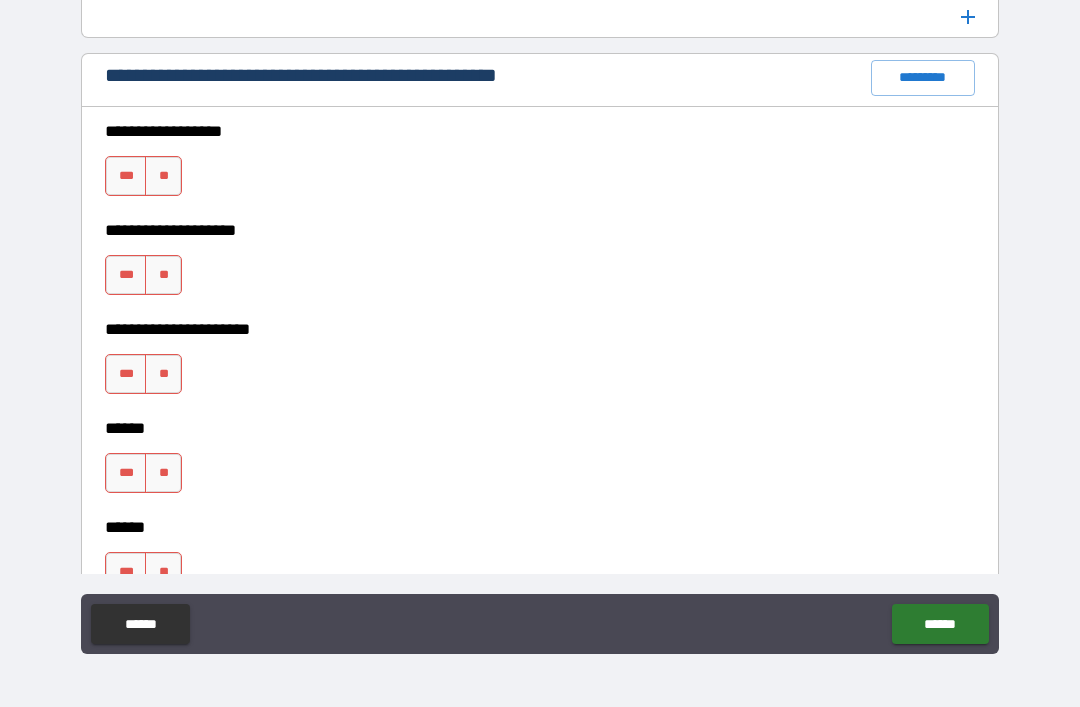 click on "**" at bounding box center [163, 176] 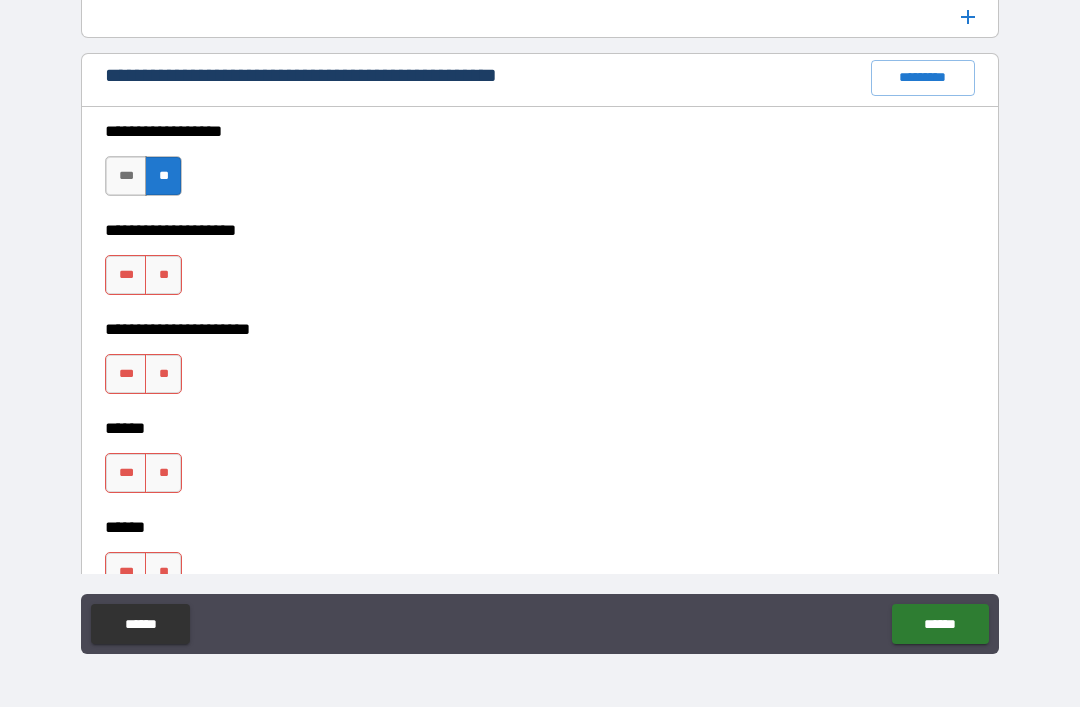 click on "**" at bounding box center (163, 275) 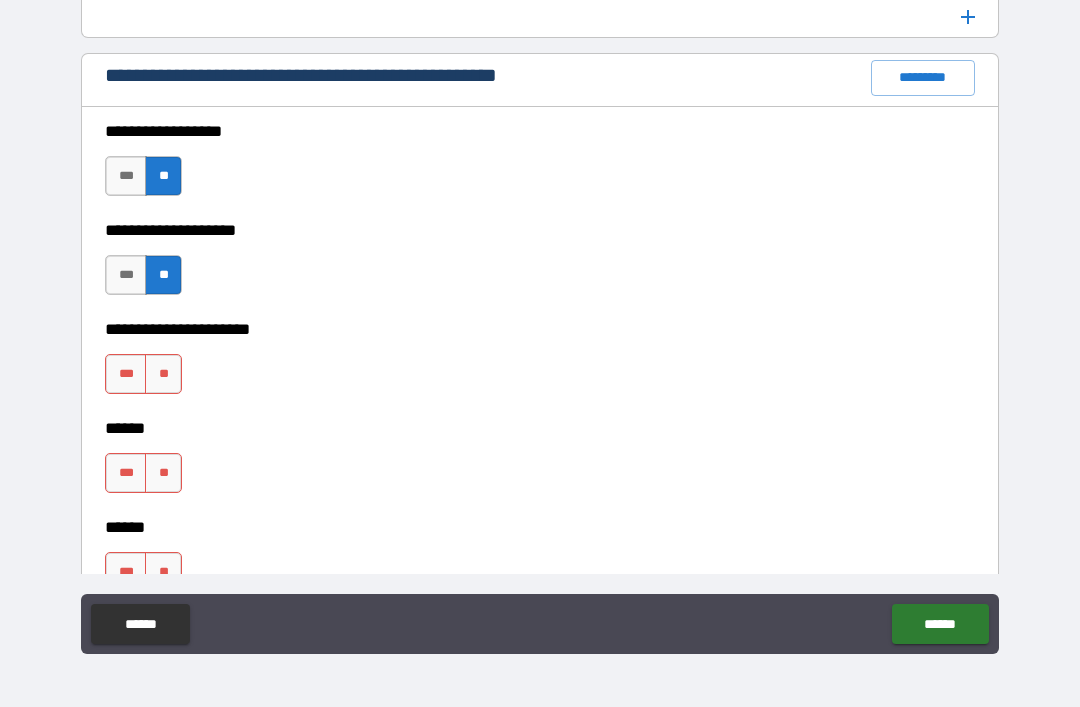 click on "**" at bounding box center [163, 374] 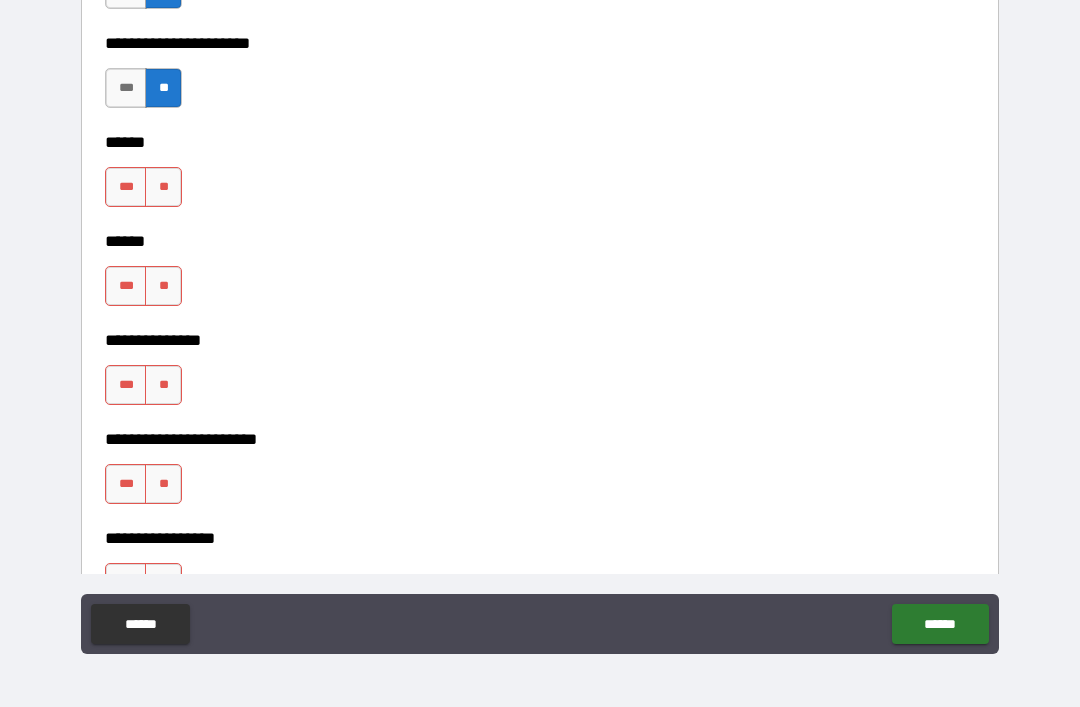 scroll, scrollTop: 2956, scrollLeft: 0, axis: vertical 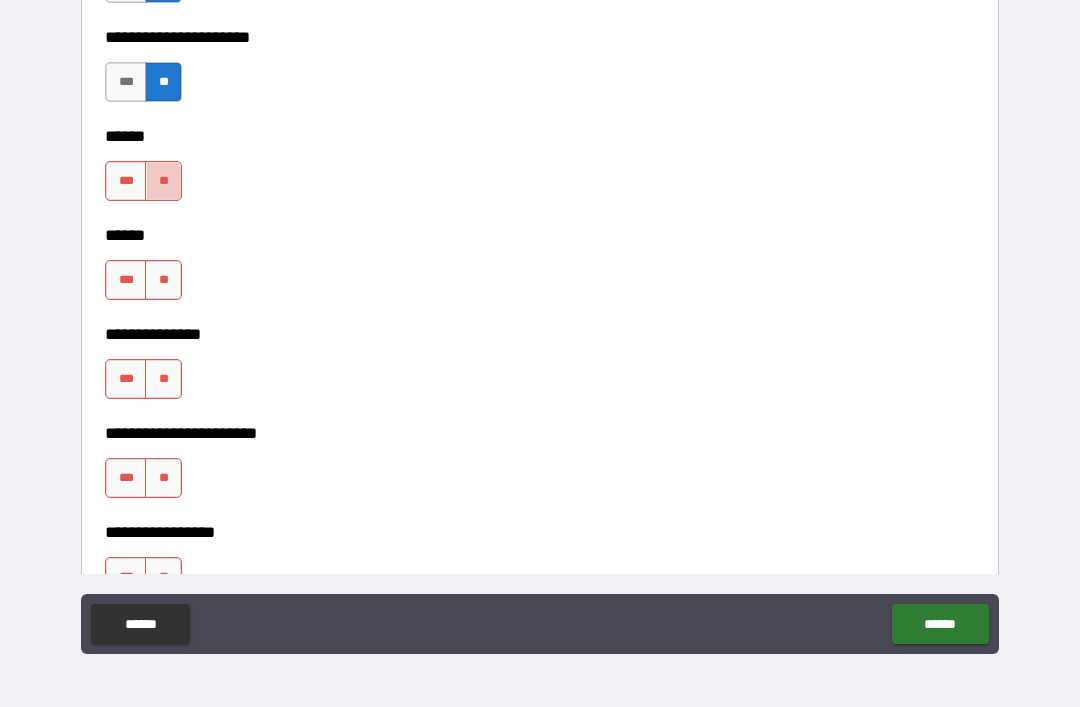click on "**" at bounding box center [163, 181] 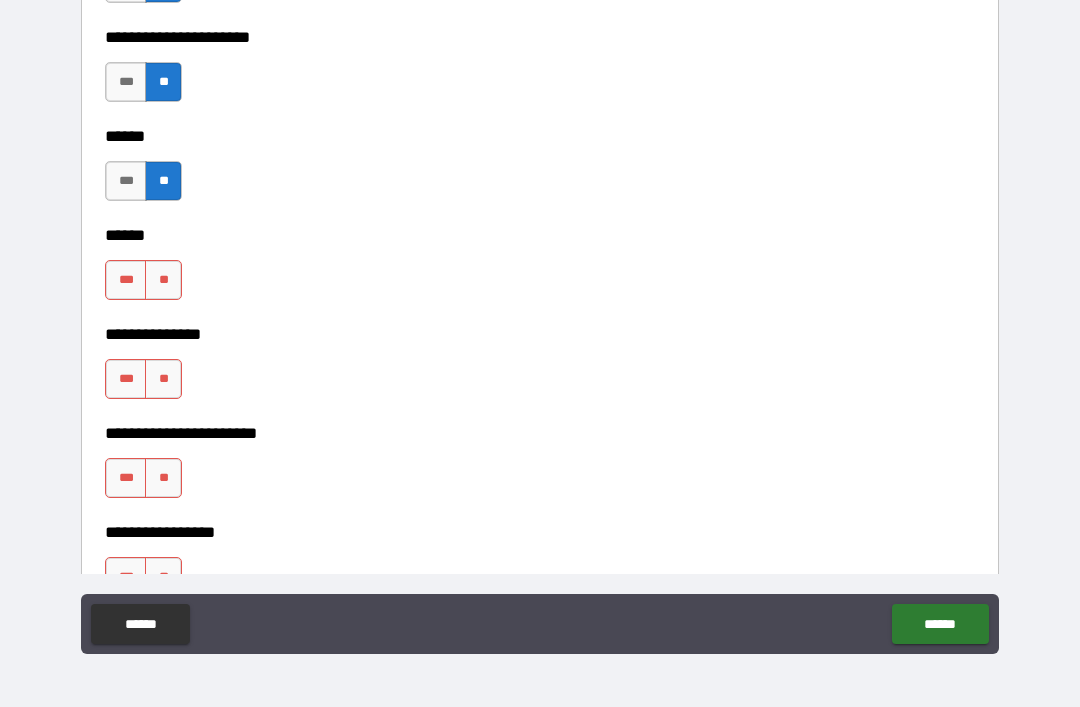 click on "**" at bounding box center (163, 280) 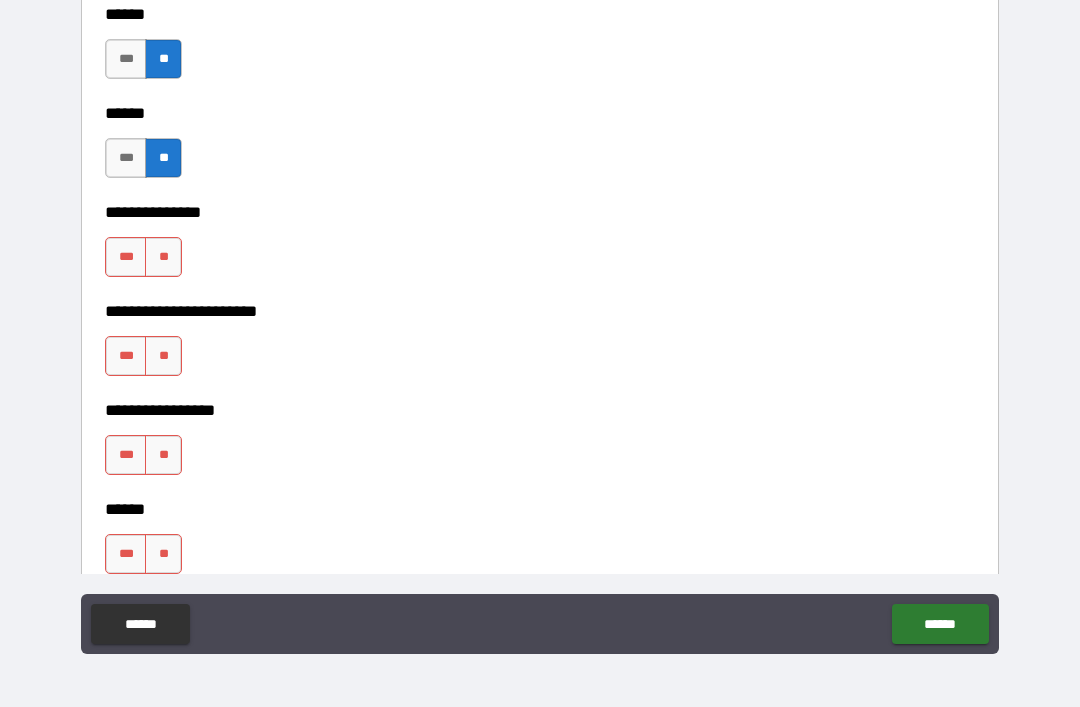 scroll, scrollTop: 3081, scrollLeft: 0, axis: vertical 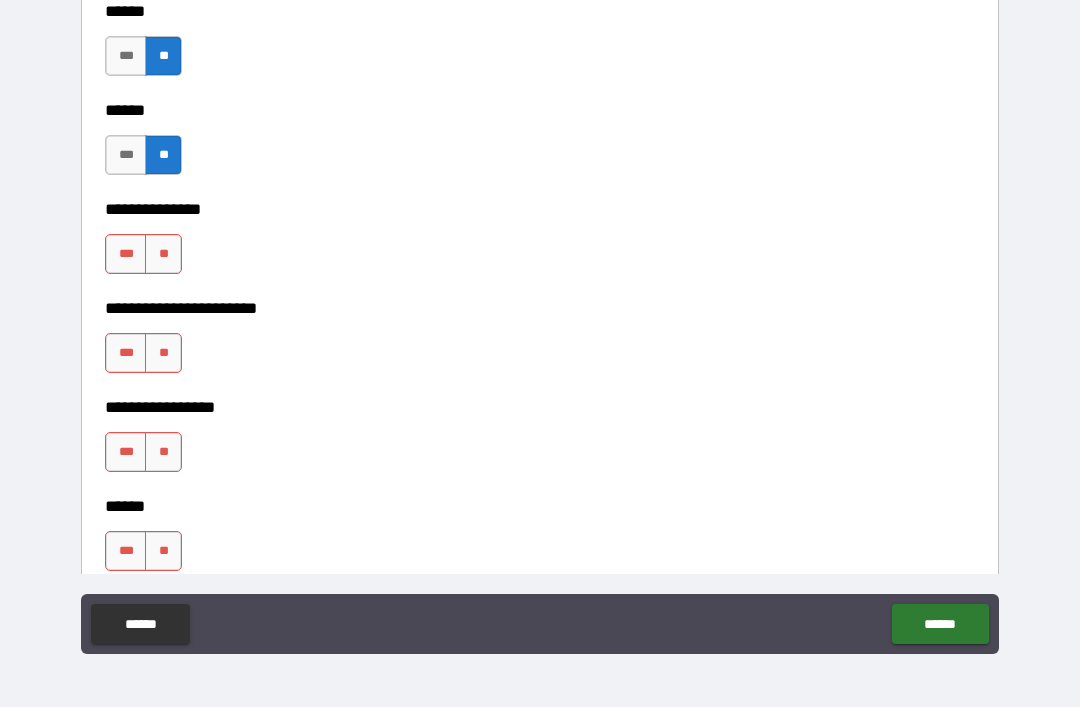 click on "***" at bounding box center [126, 254] 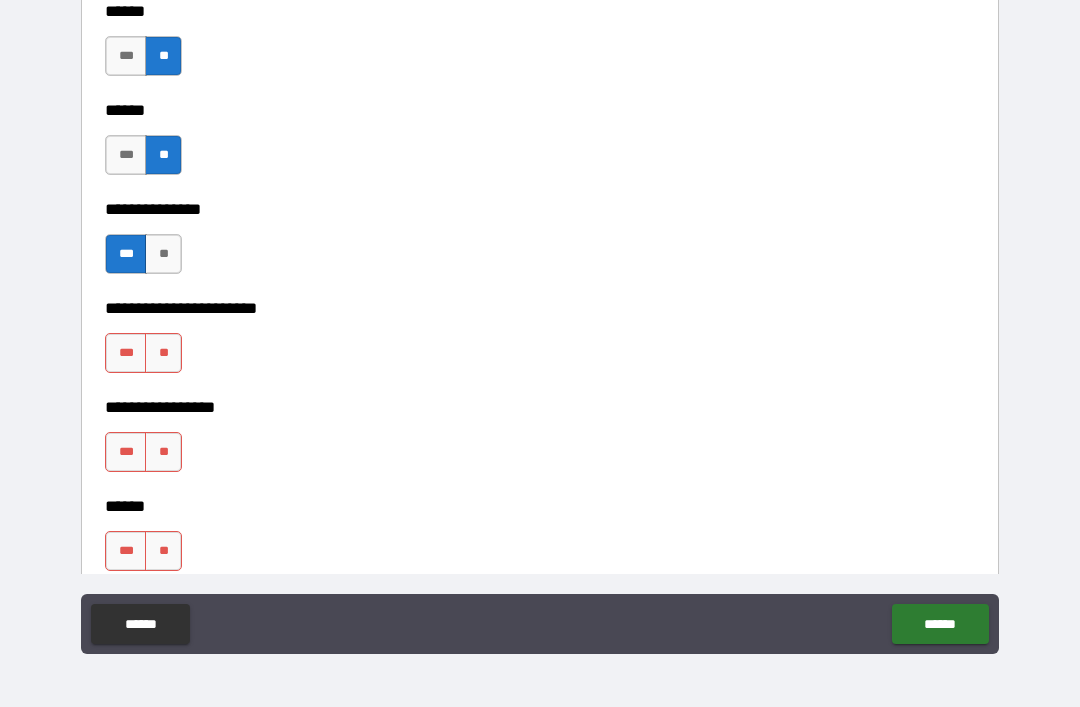 click on "**" at bounding box center [163, 353] 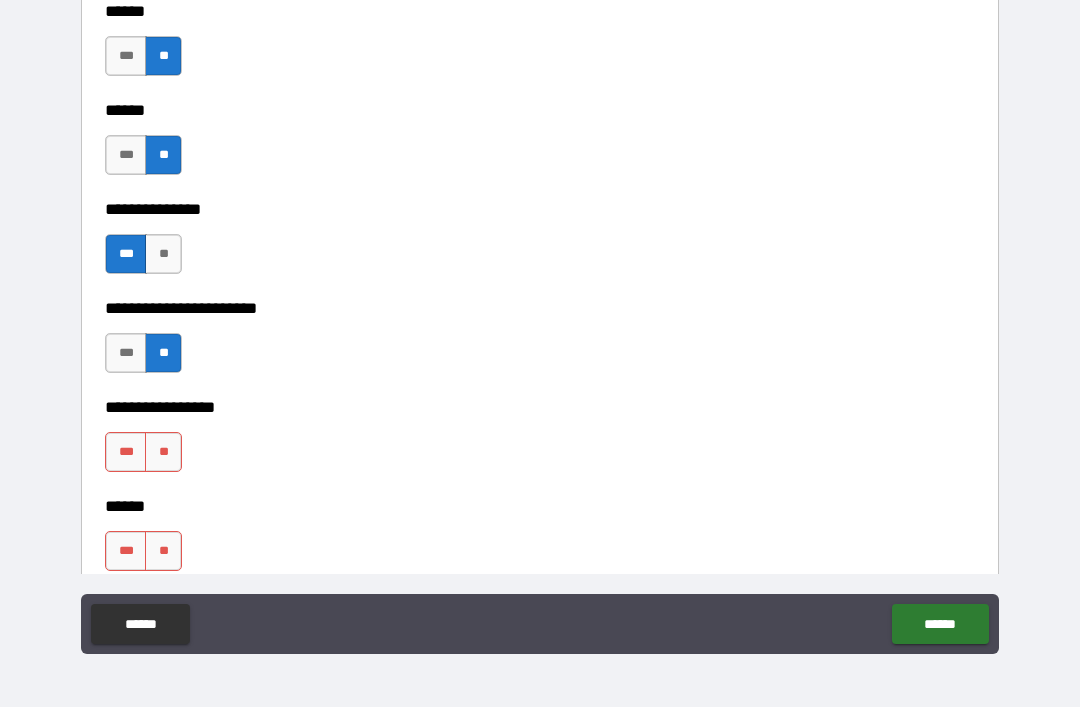 click on "**" at bounding box center [163, 452] 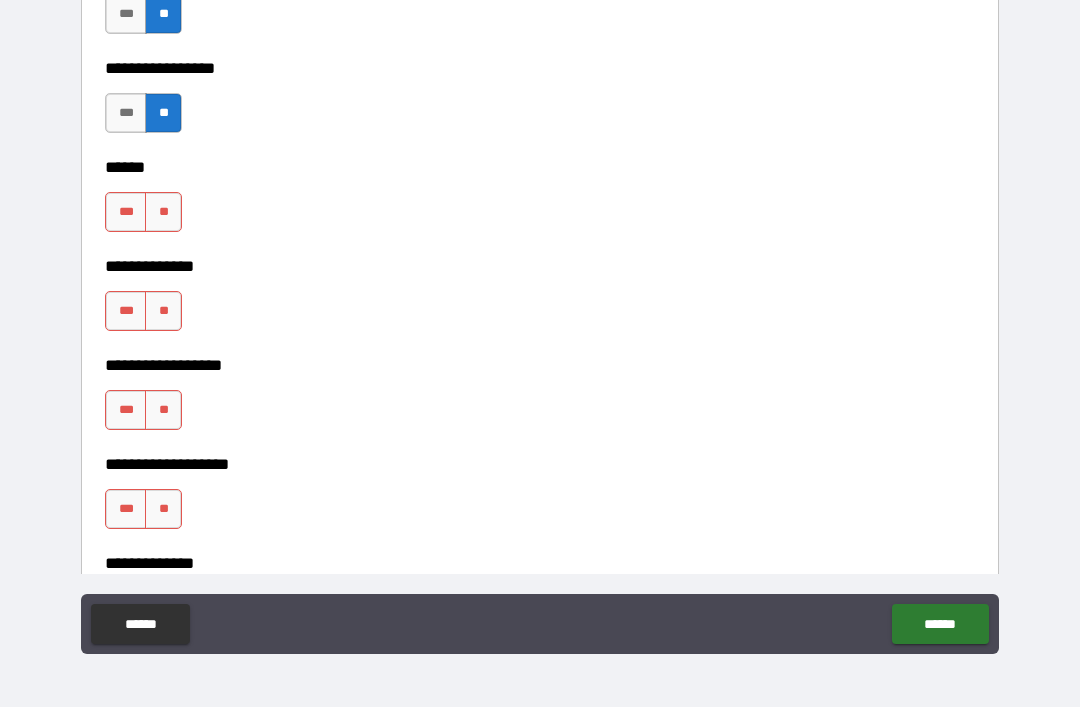 scroll, scrollTop: 3417, scrollLeft: 0, axis: vertical 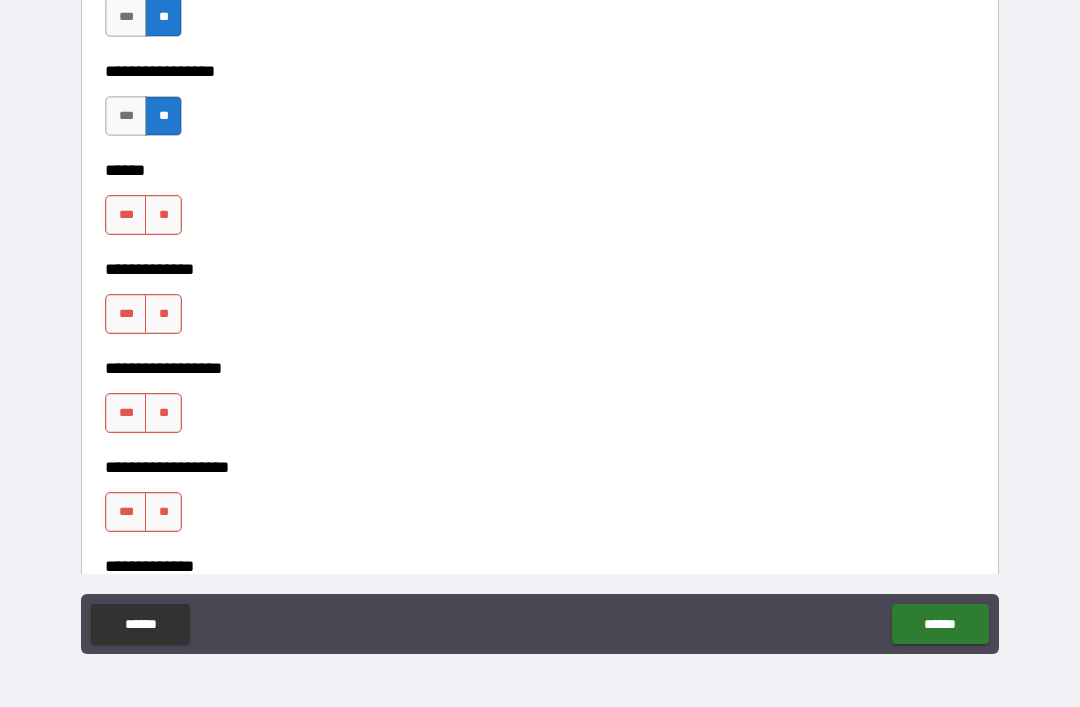 click on "***" at bounding box center [126, 215] 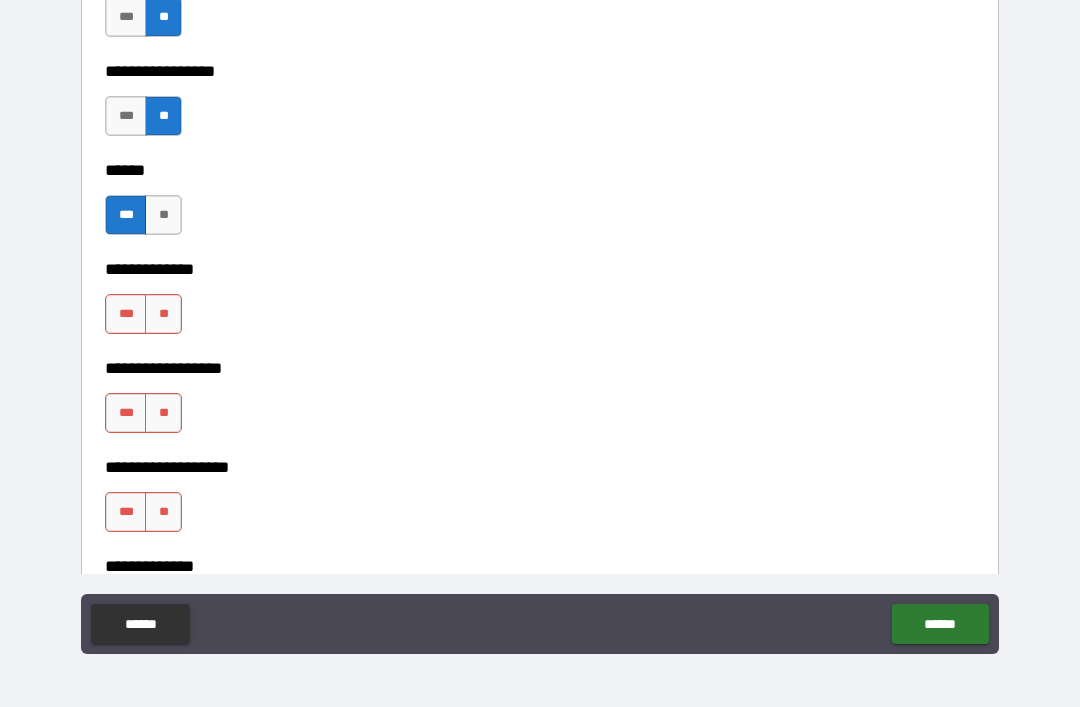 click on "**" at bounding box center [163, 314] 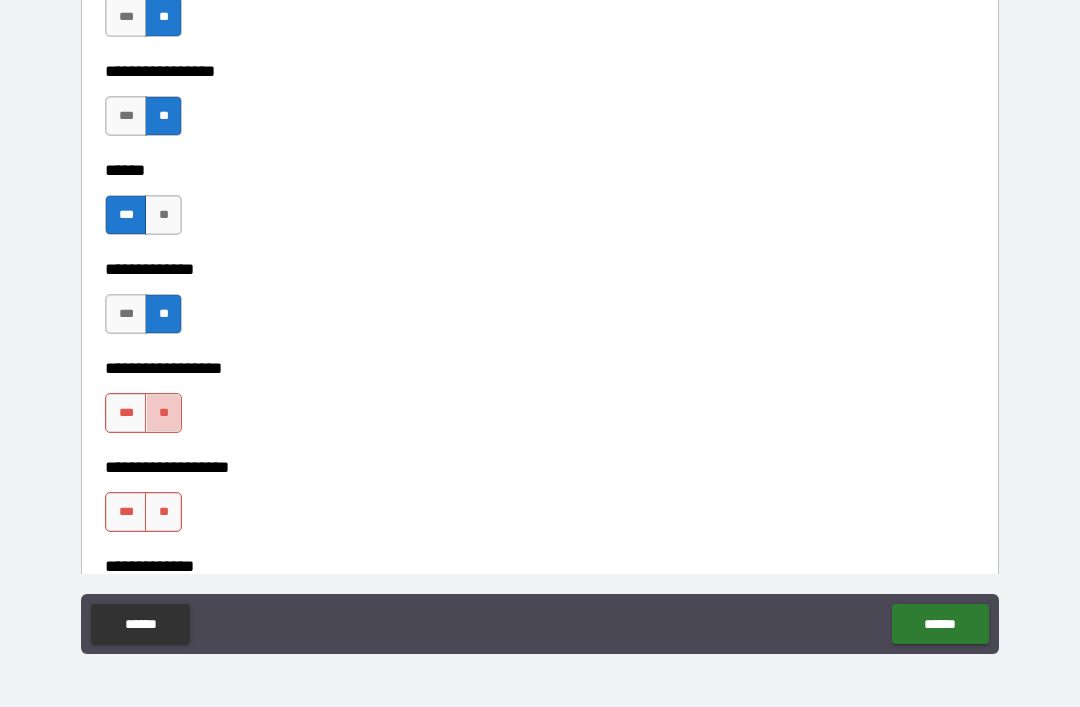 click on "**" at bounding box center [163, 413] 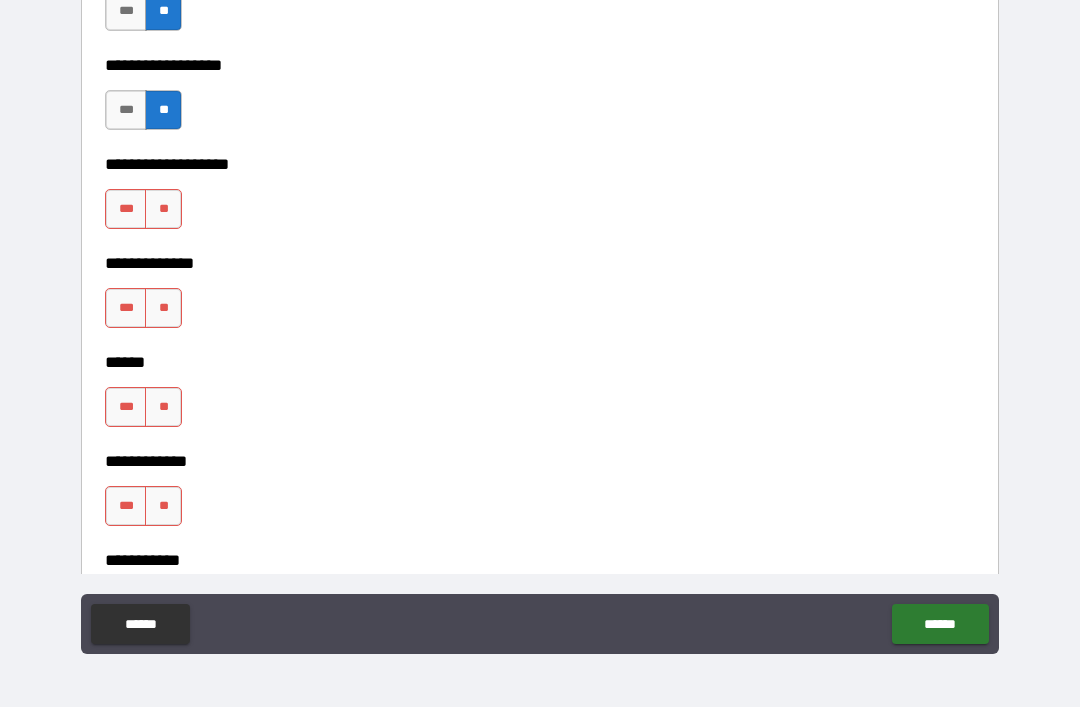 scroll, scrollTop: 3717, scrollLeft: 0, axis: vertical 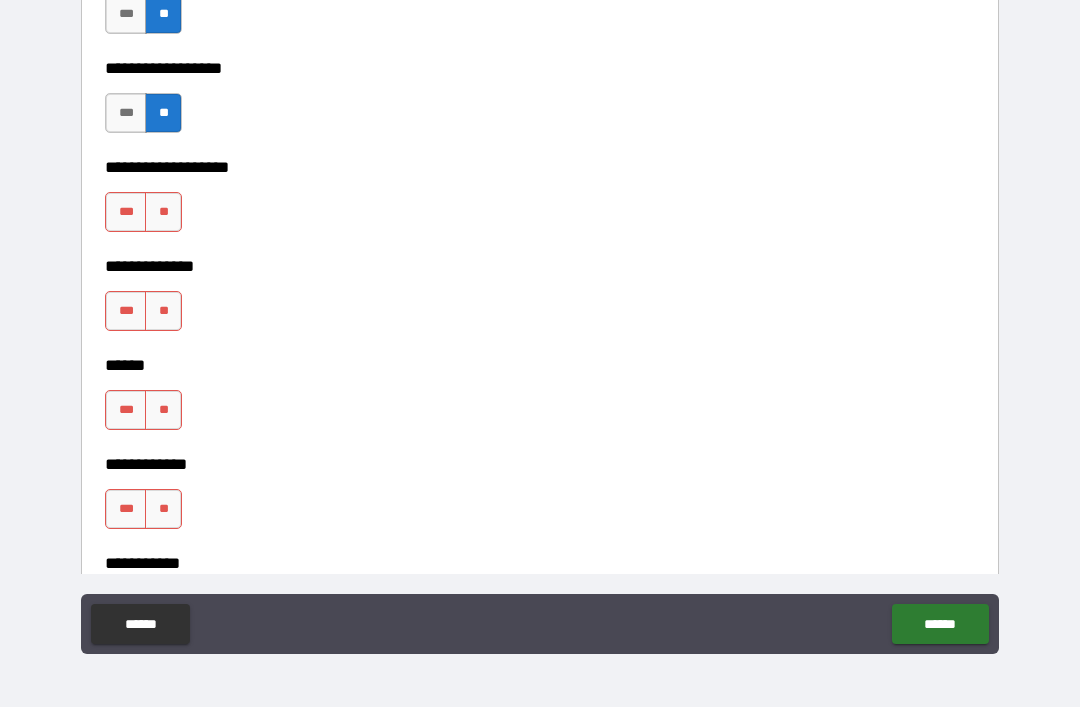 click on "**" at bounding box center [163, 212] 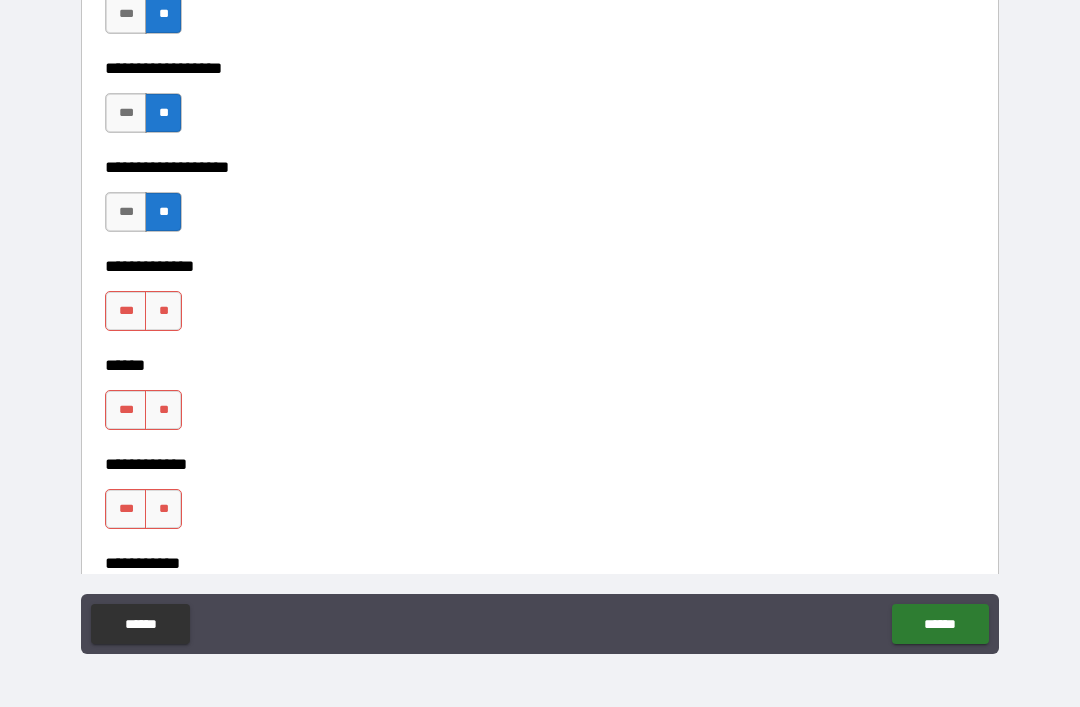 click on "**" at bounding box center [163, 311] 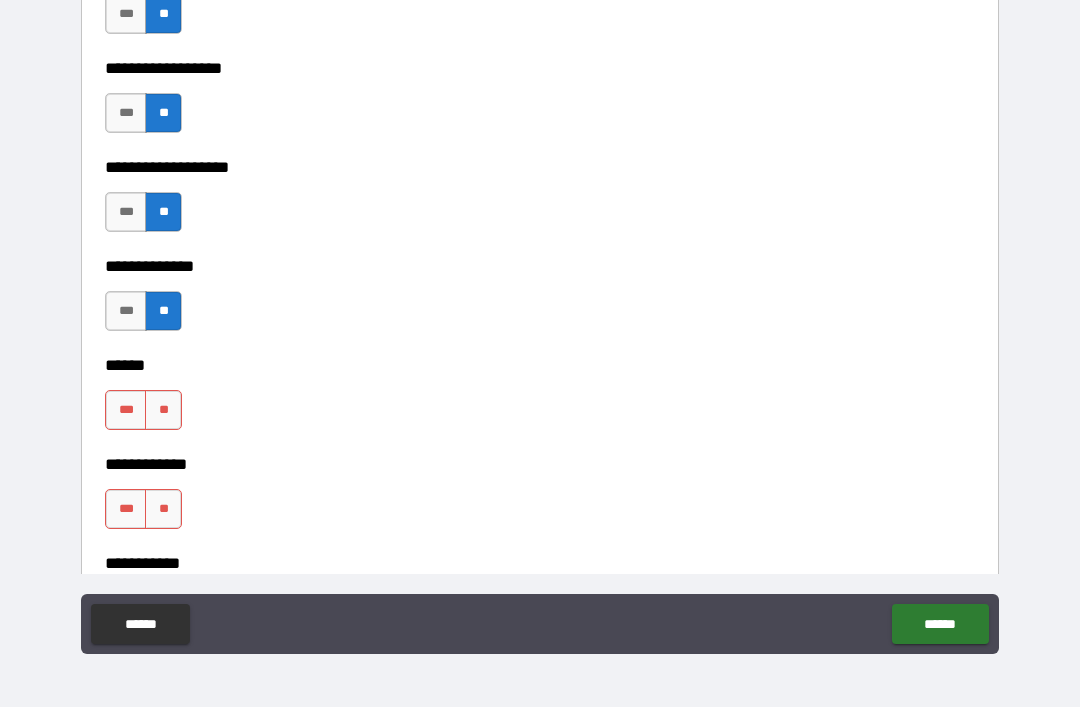 click on "**" at bounding box center (163, 410) 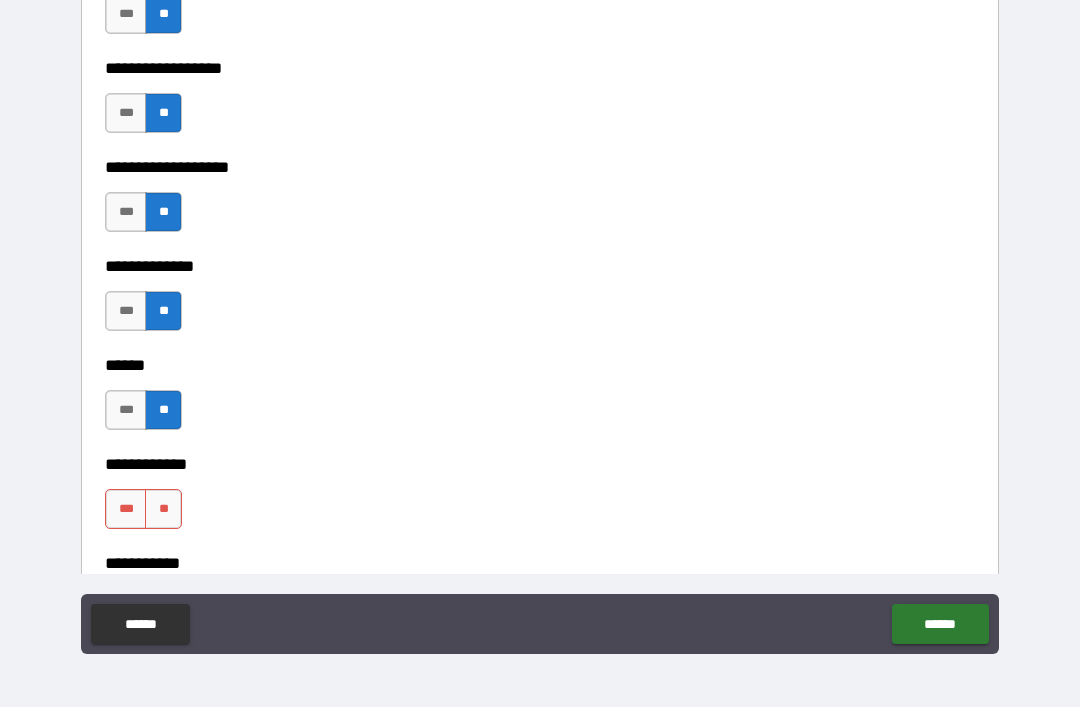 click on "**" at bounding box center (163, 509) 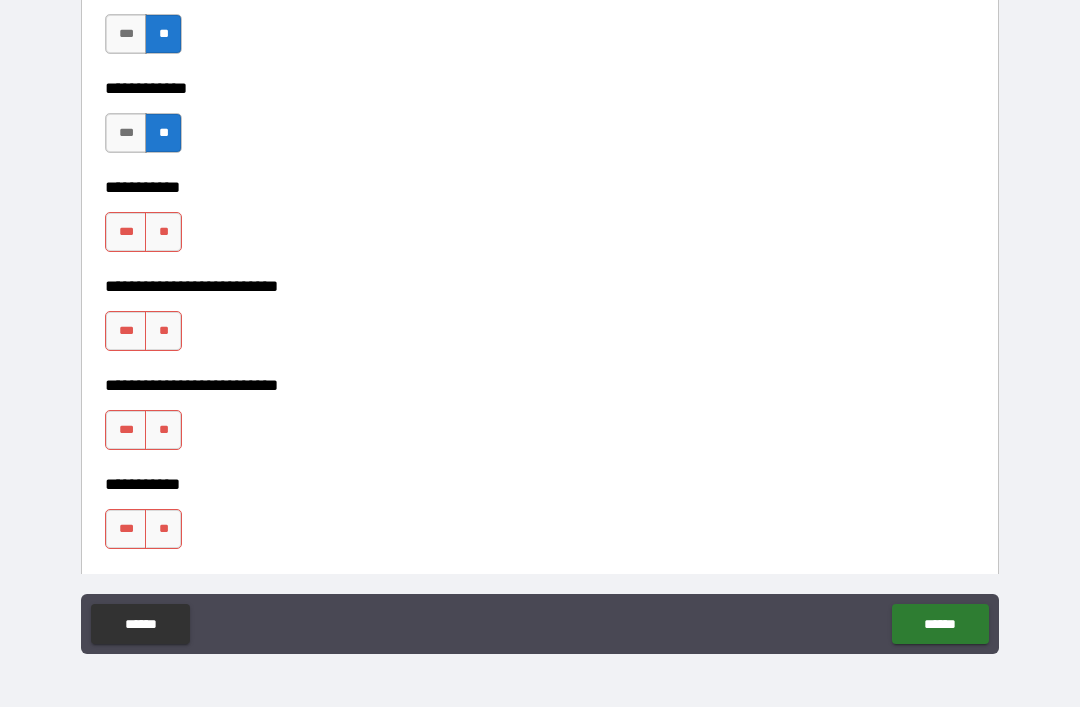 scroll, scrollTop: 4094, scrollLeft: 0, axis: vertical 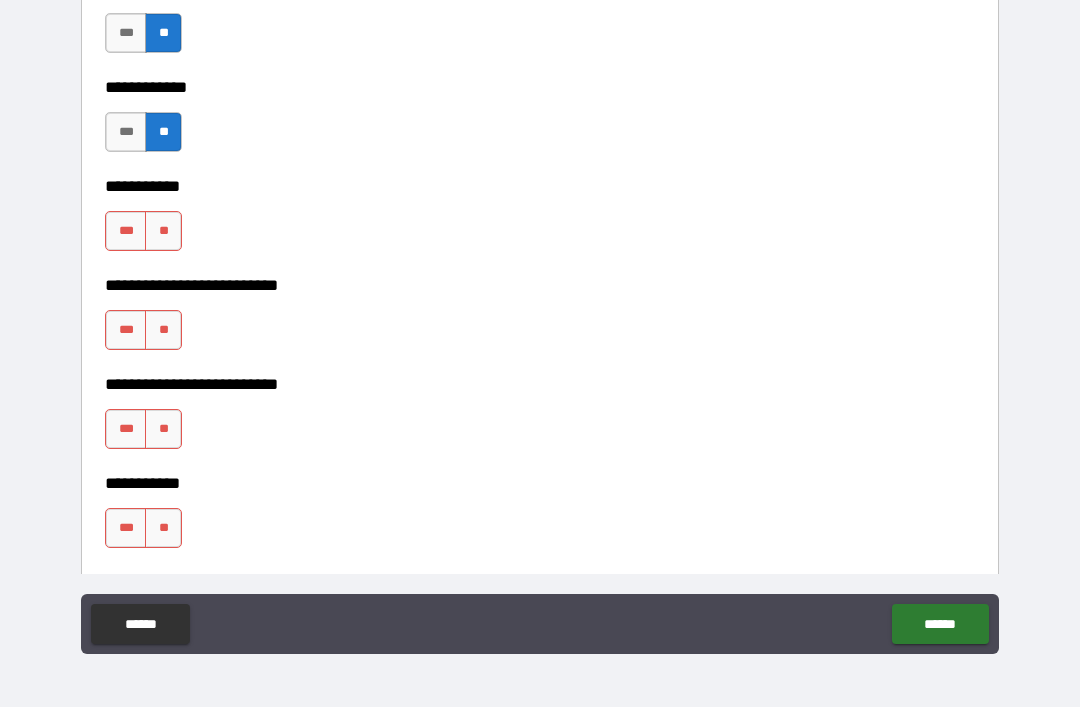 click on "**" at bounding box center [163, 231] 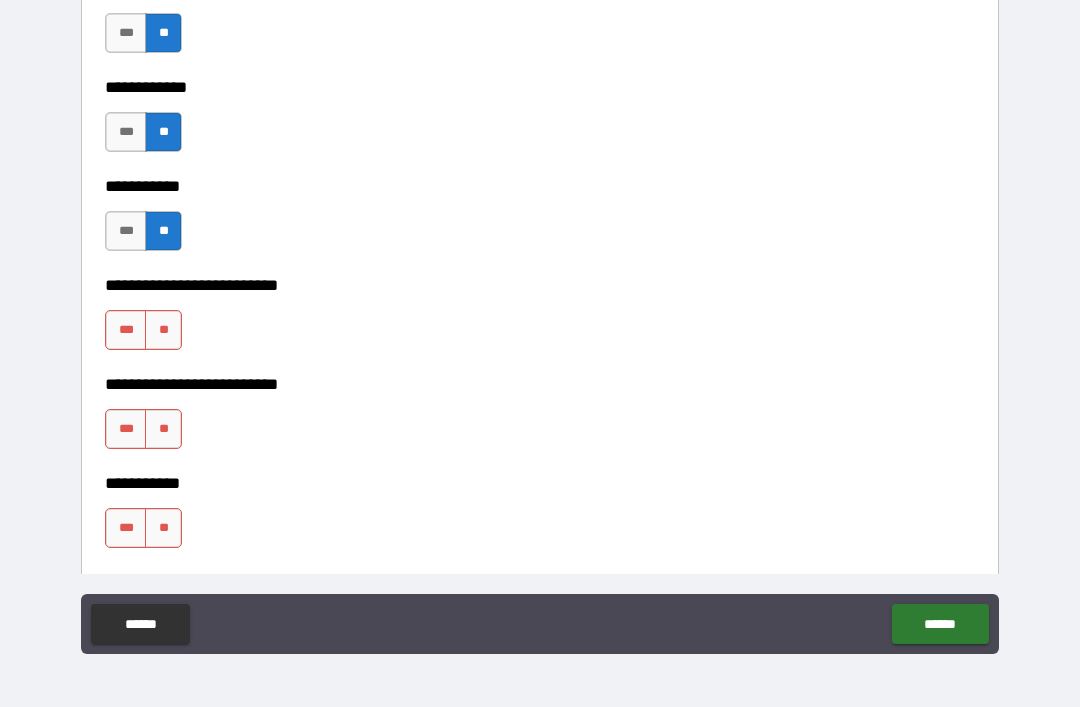 click on "***" at bounding box center (126, 330) 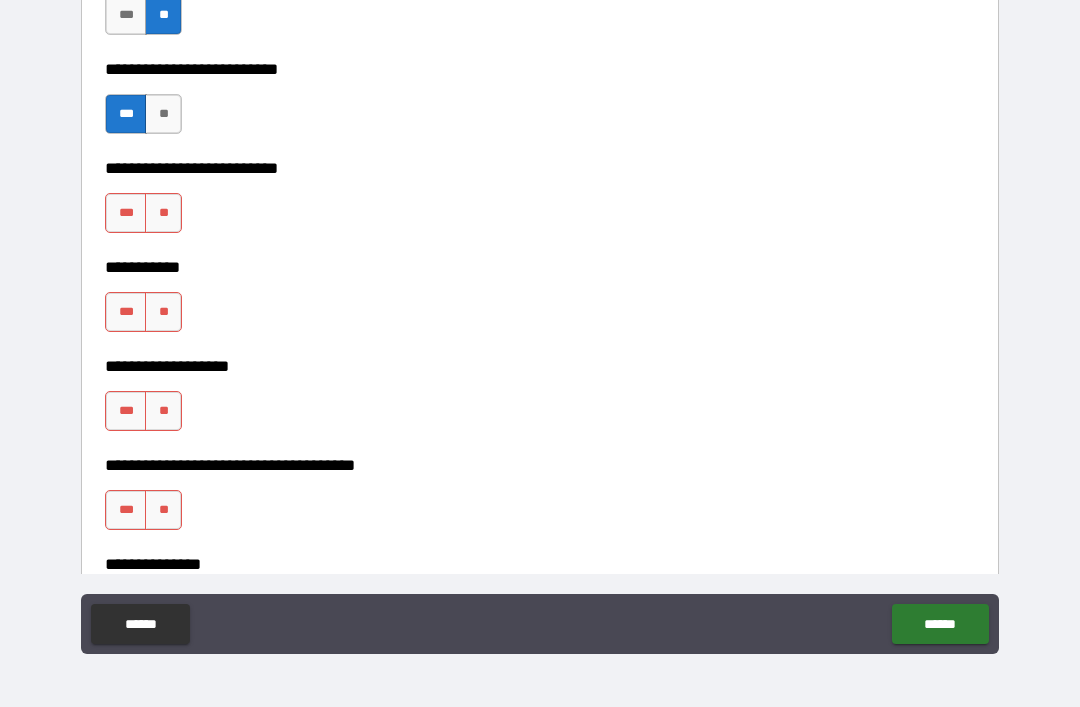 scroll, scrollTop: 4307, scrollLeft: 0, axis: vertical 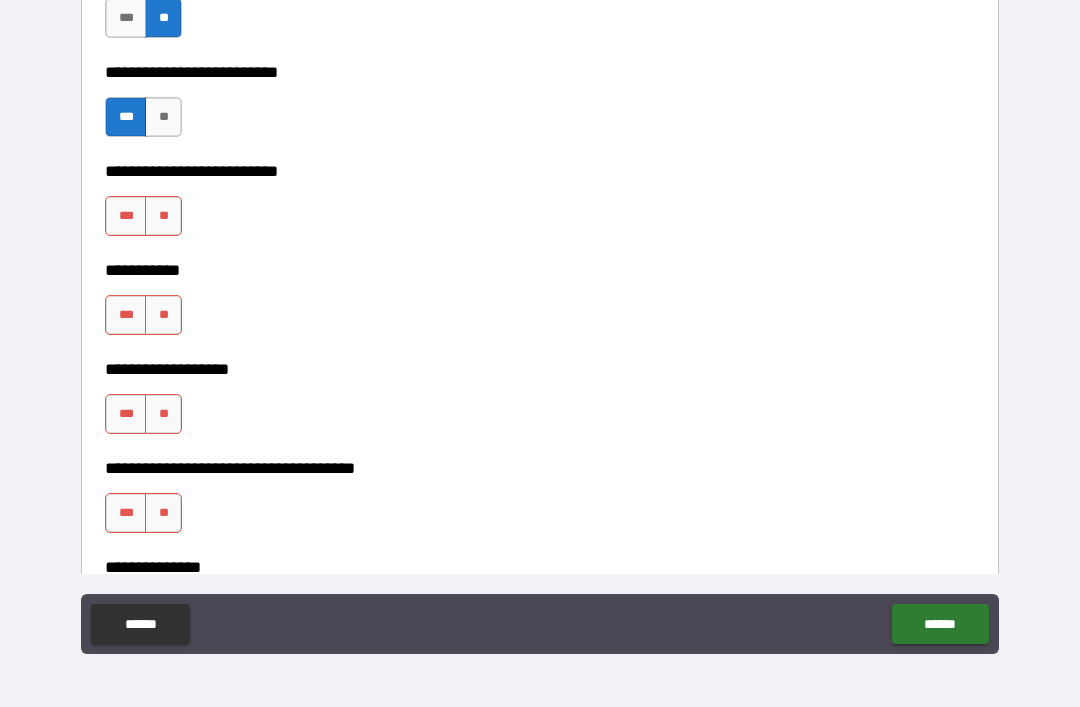 click on "**" at bounding box center [163, 216] 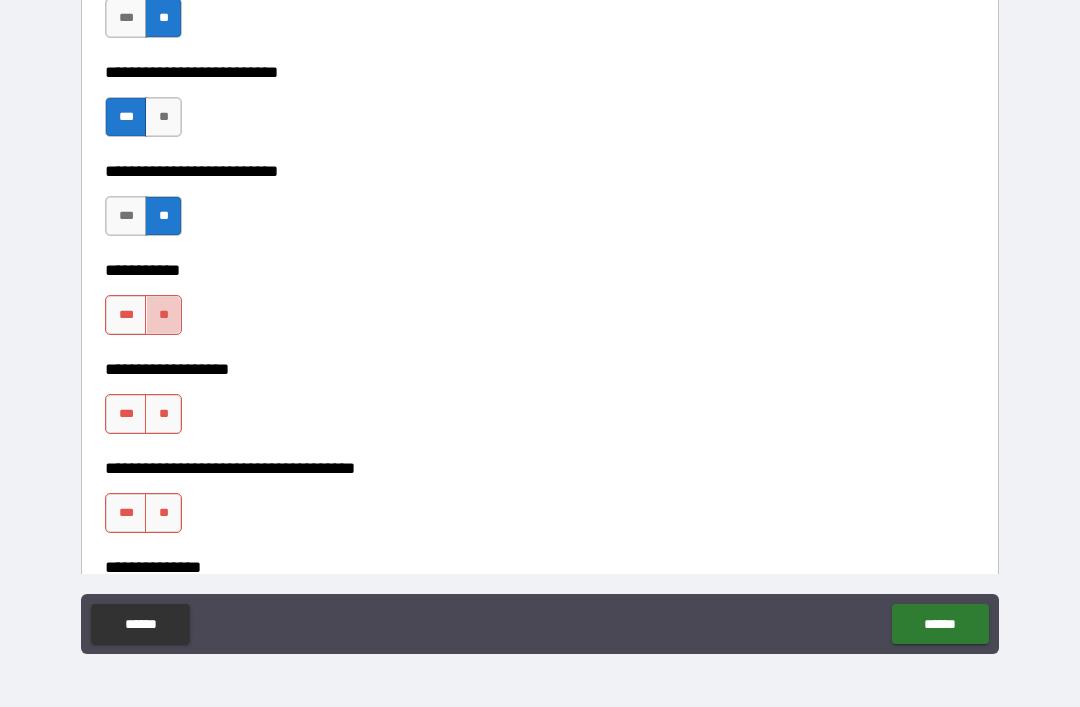 click on "**" at bounding box center [163, 315] 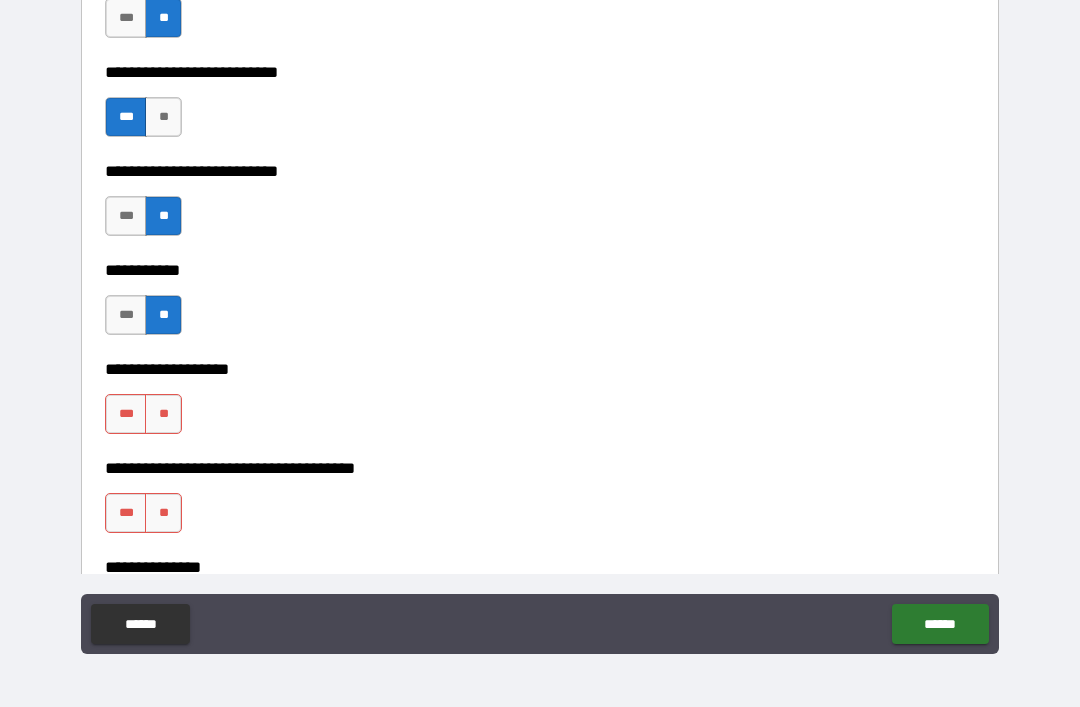 click on "**" at bounding box center (163, 414) 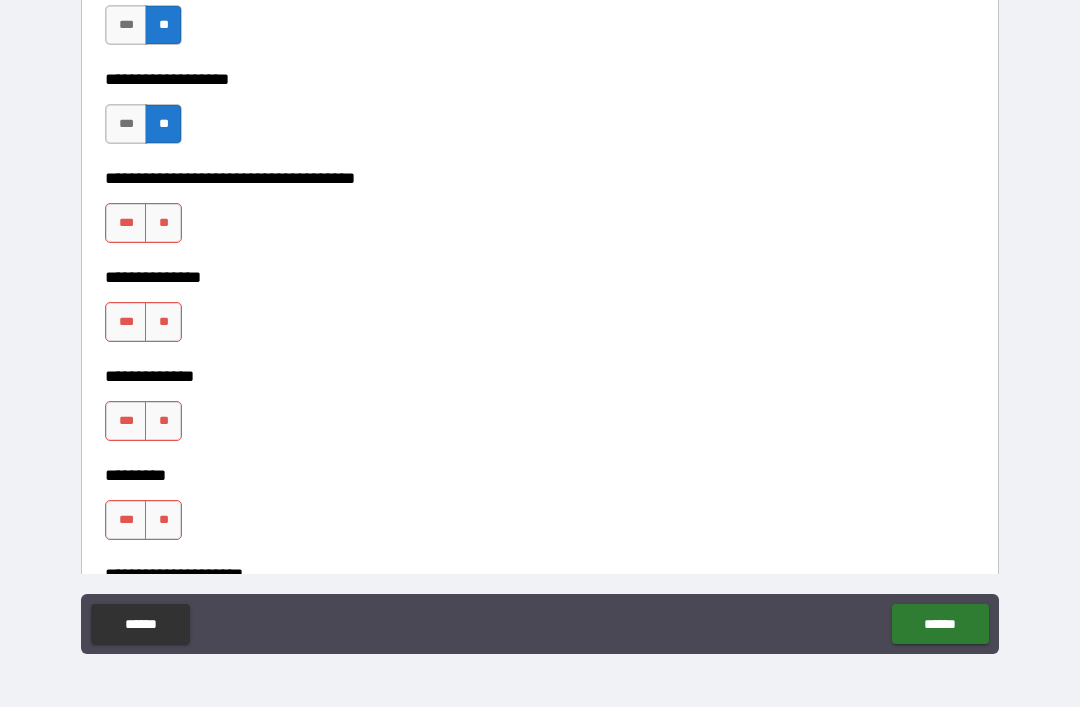 scroll, scrollTop: 4598, scrollLeft: 0, axis: vertical 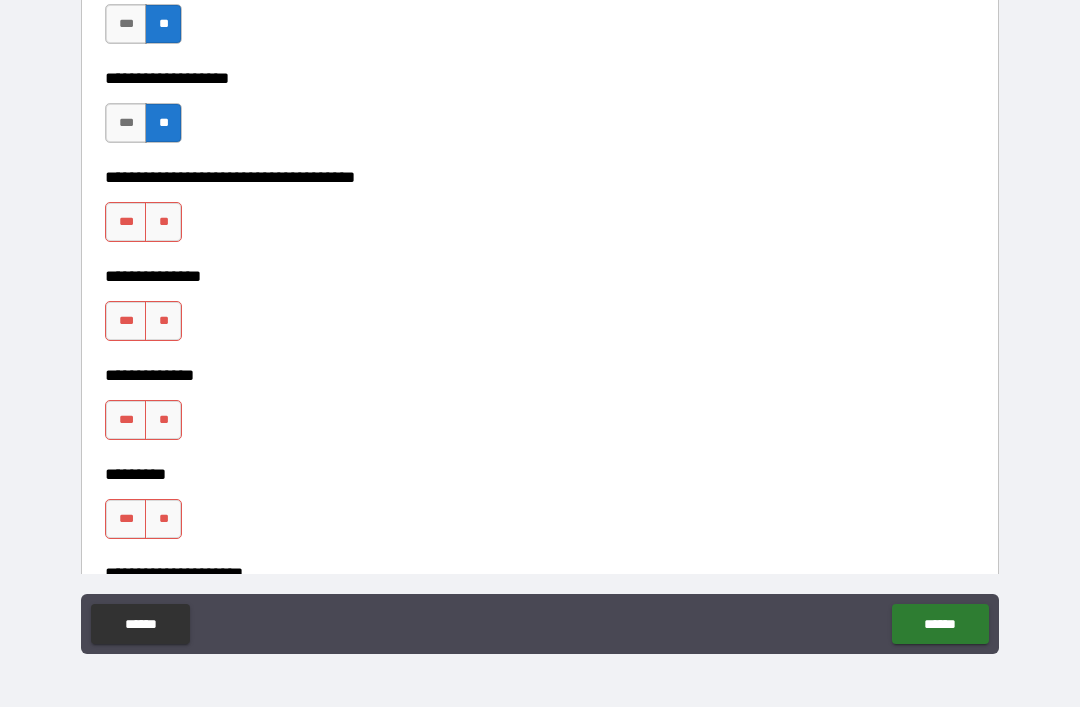 click on "**" at bounding box center (163, 222) 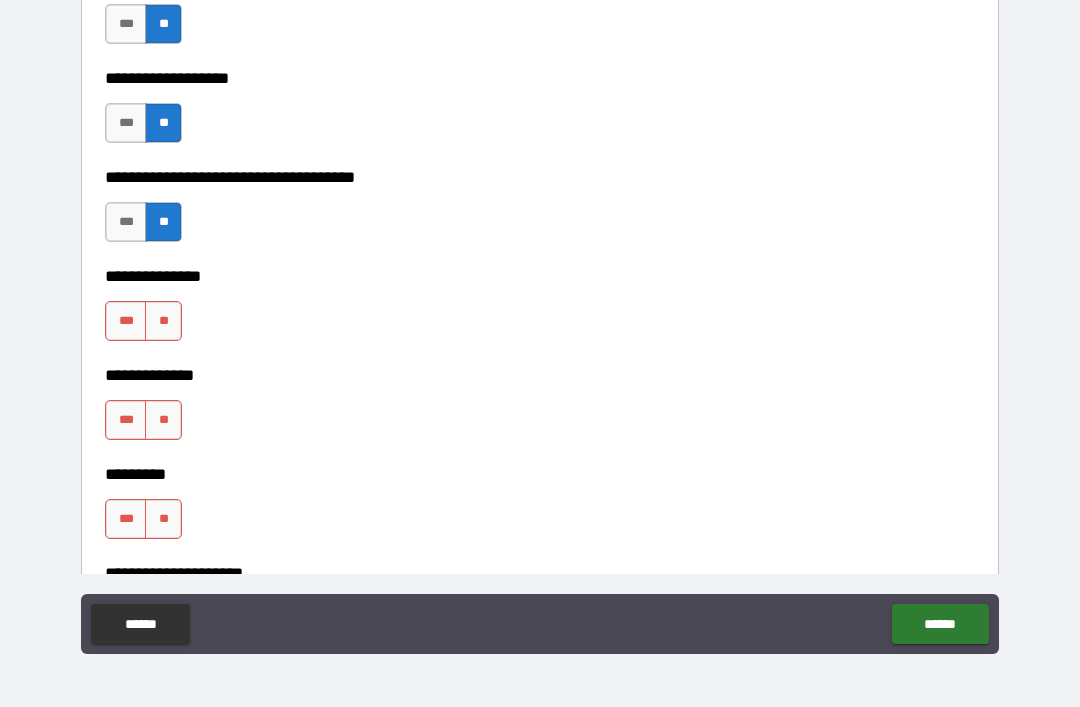 click on "**" at bounding box center [163, 321] 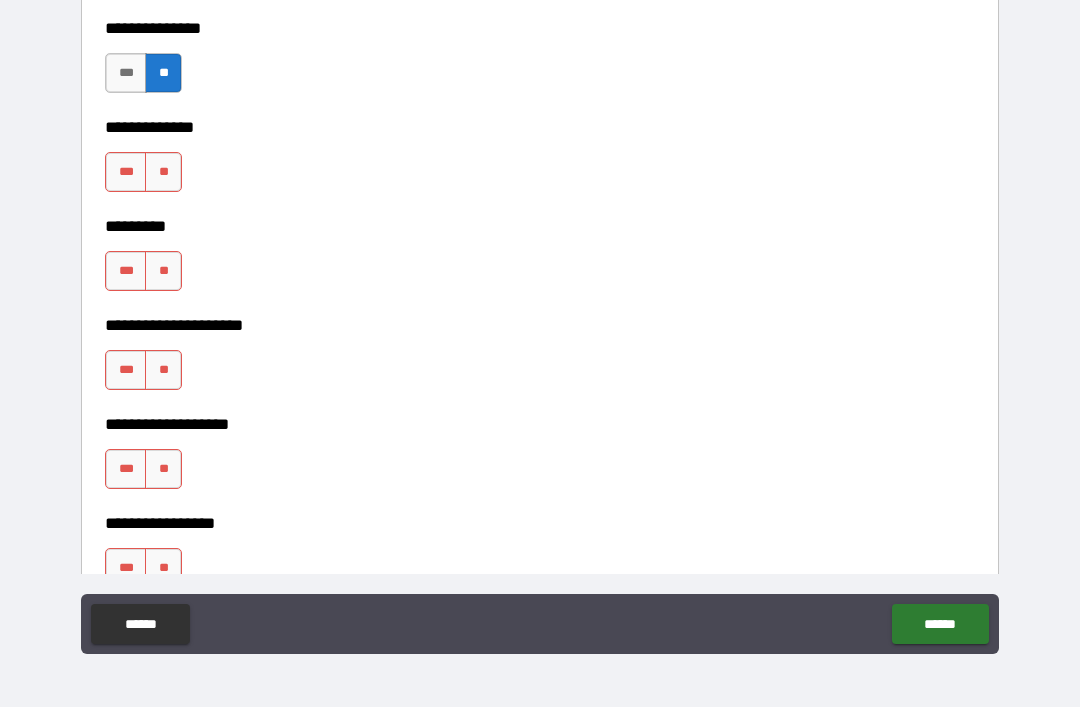 scroll, scrollTop: 4849, scrollLeft: 0, axis: vertical 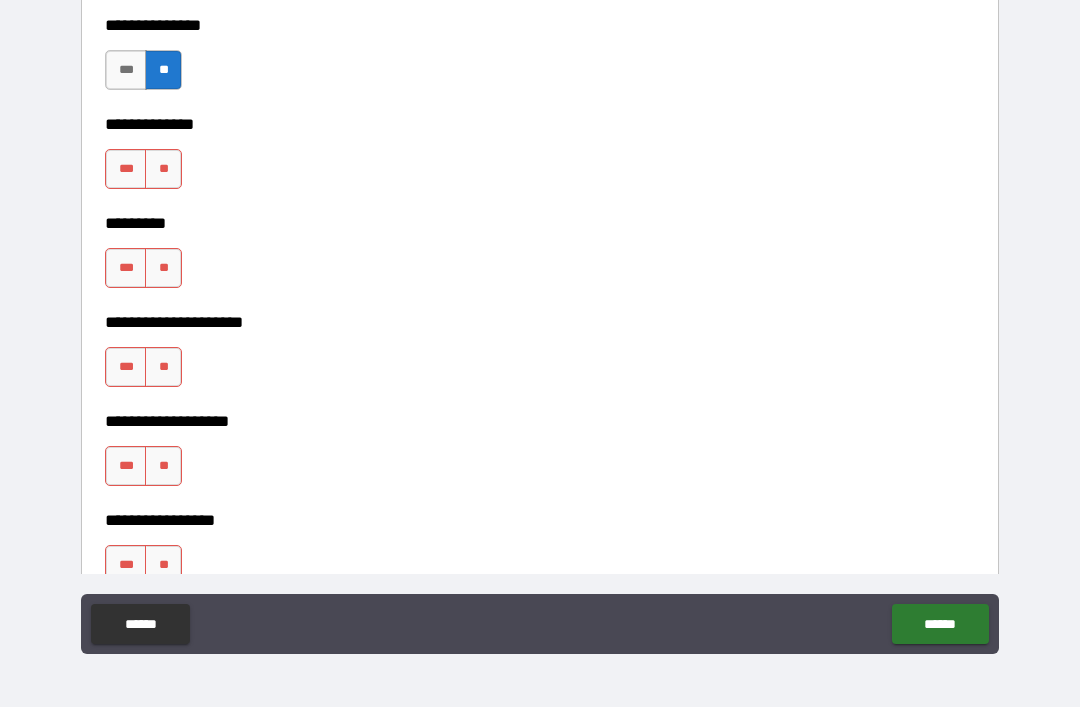 click on "**" at bounding box center (163, 169) 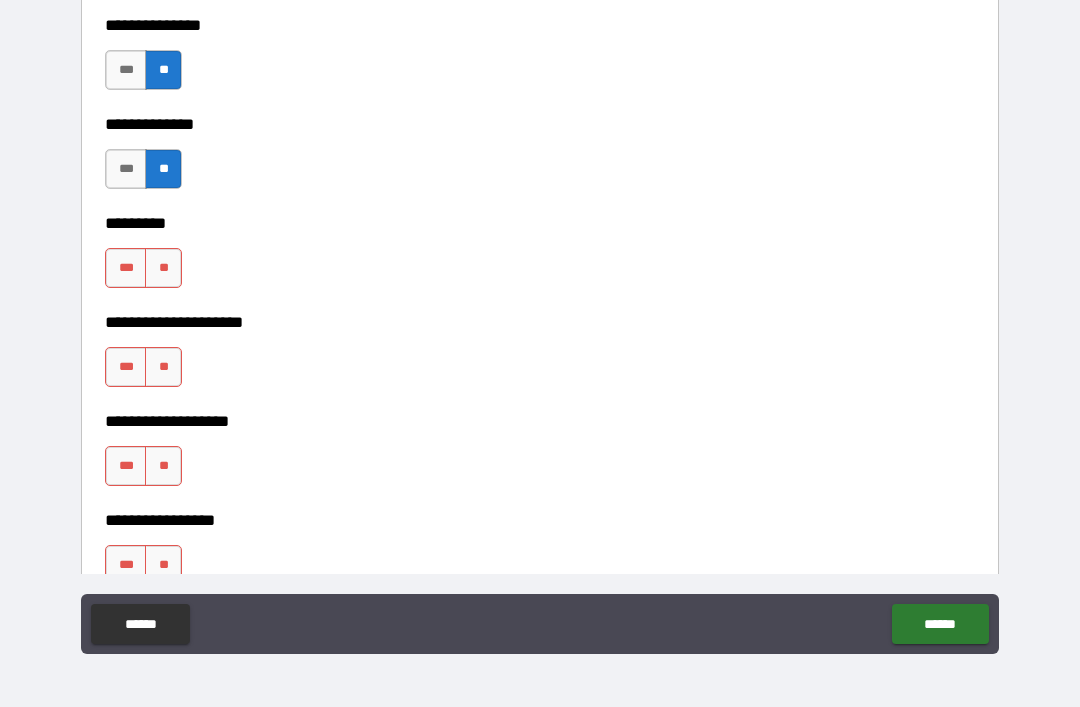 click on "**" at bounding box center [163, 268] 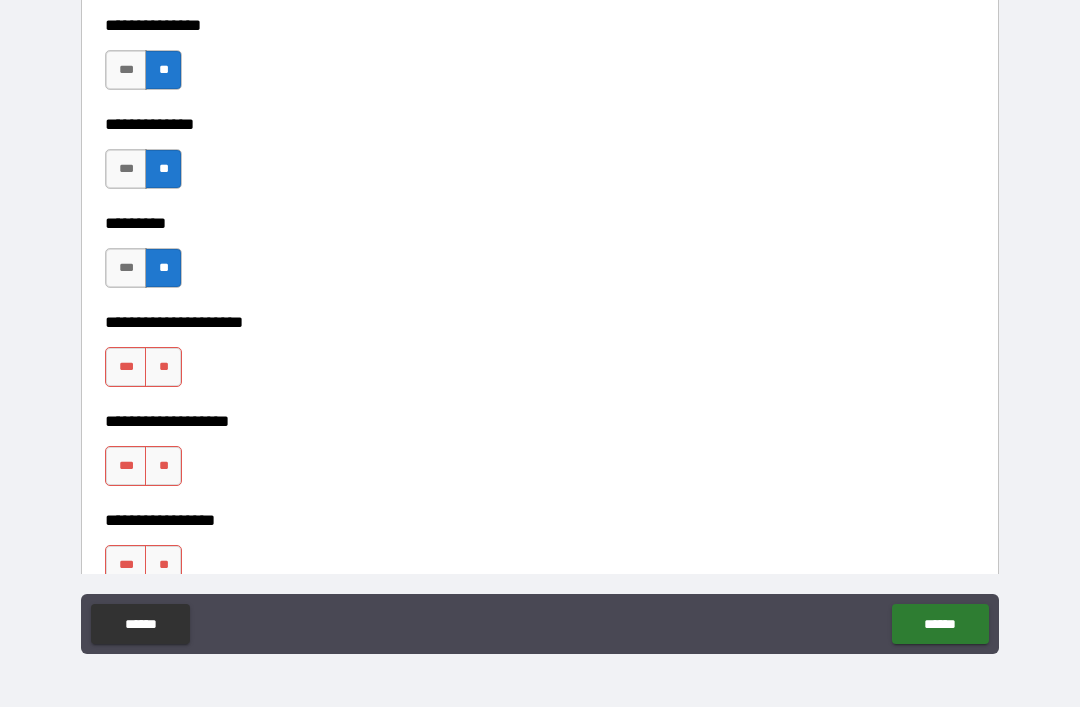 click on "**" at bounding box center [163, 367] 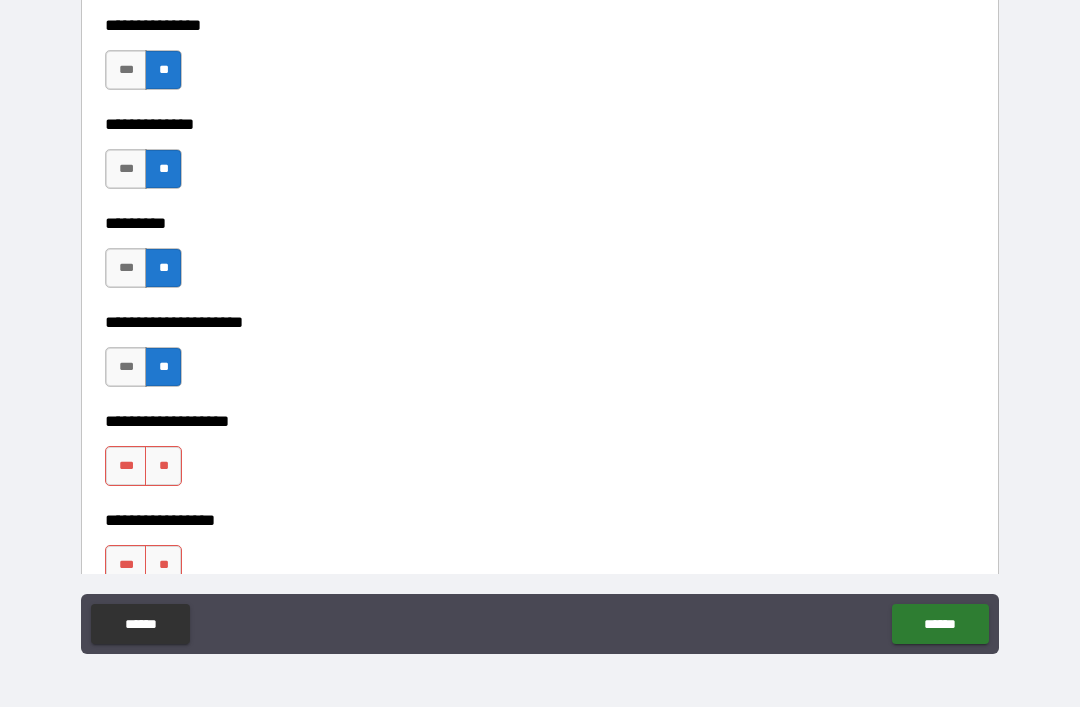 click on "**" at bounding box center (163, 466) 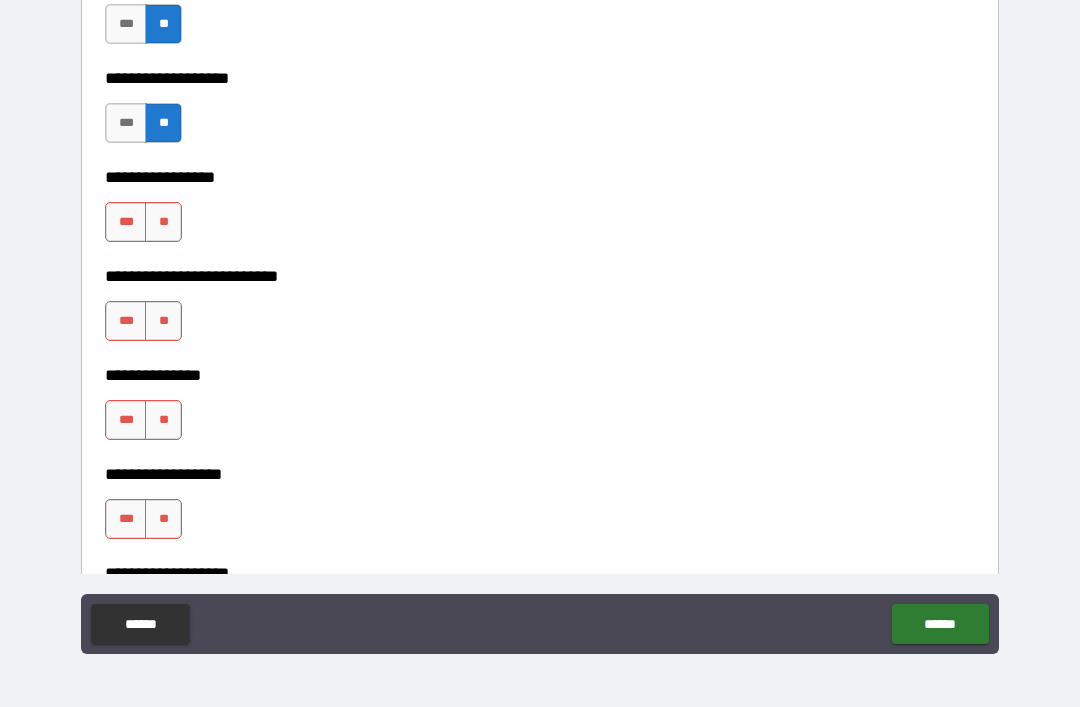scroll, scrollTop: 5193, scrollLeft: 0, axis: vertical 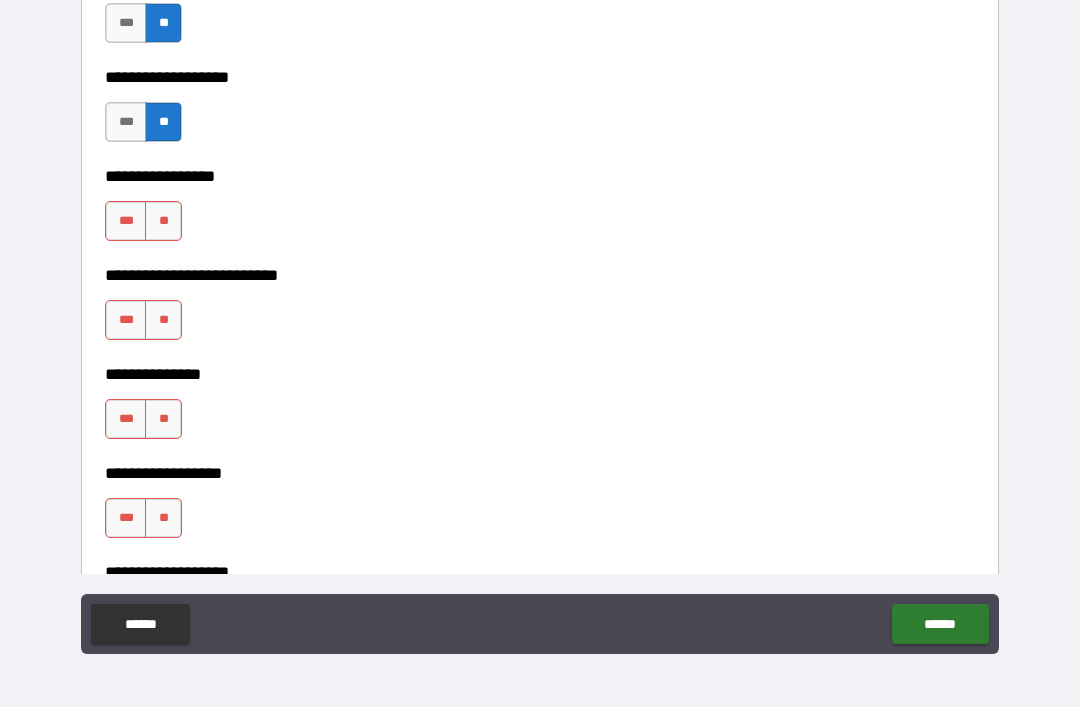 click on "**" at bounding box center [163, 221] 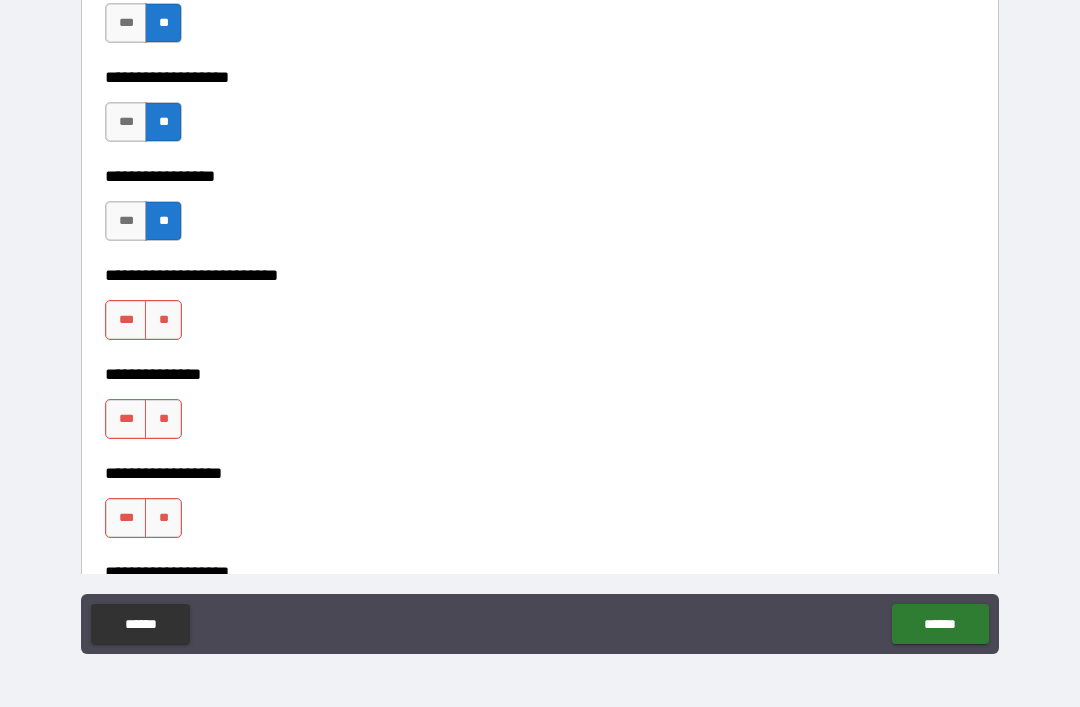 click on "**" at bounding box center [163, 320] 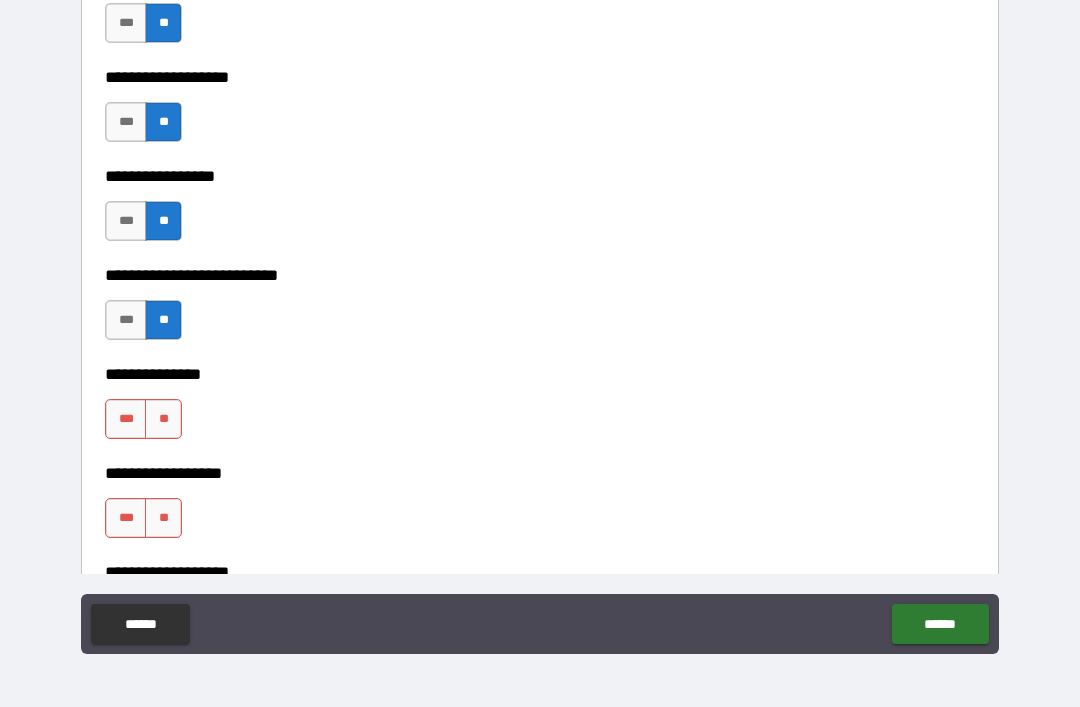 click on "**" at bounding box center [163, 419] 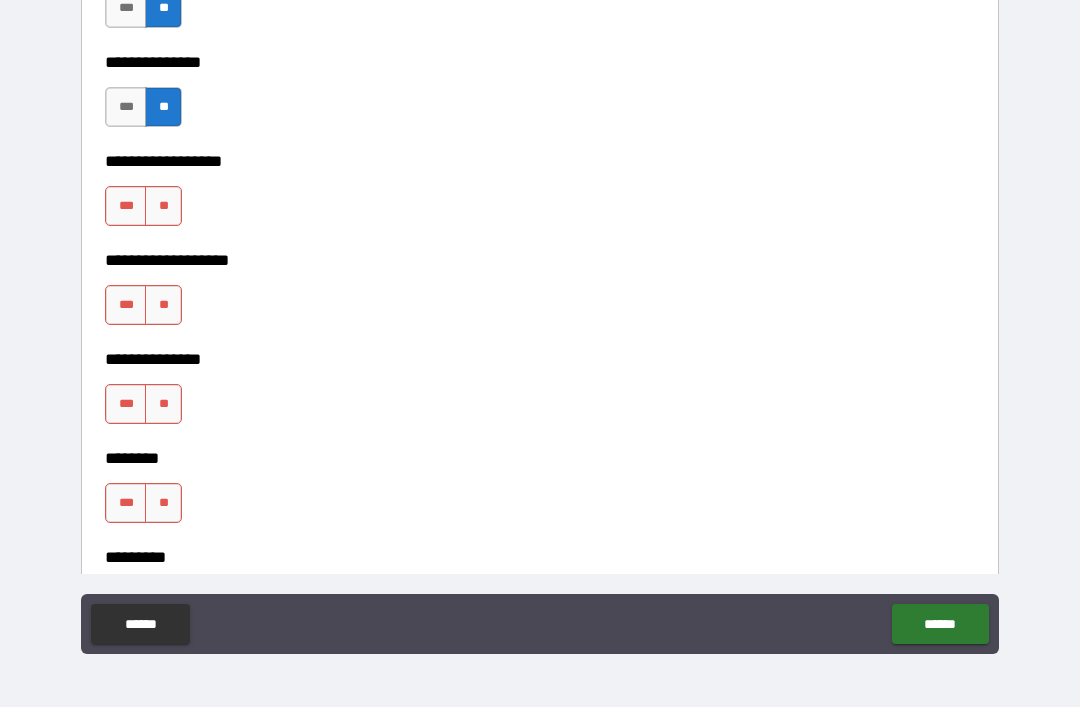 scroll, scrollTop: 5503, scrollLeft: 0, axis: vertical 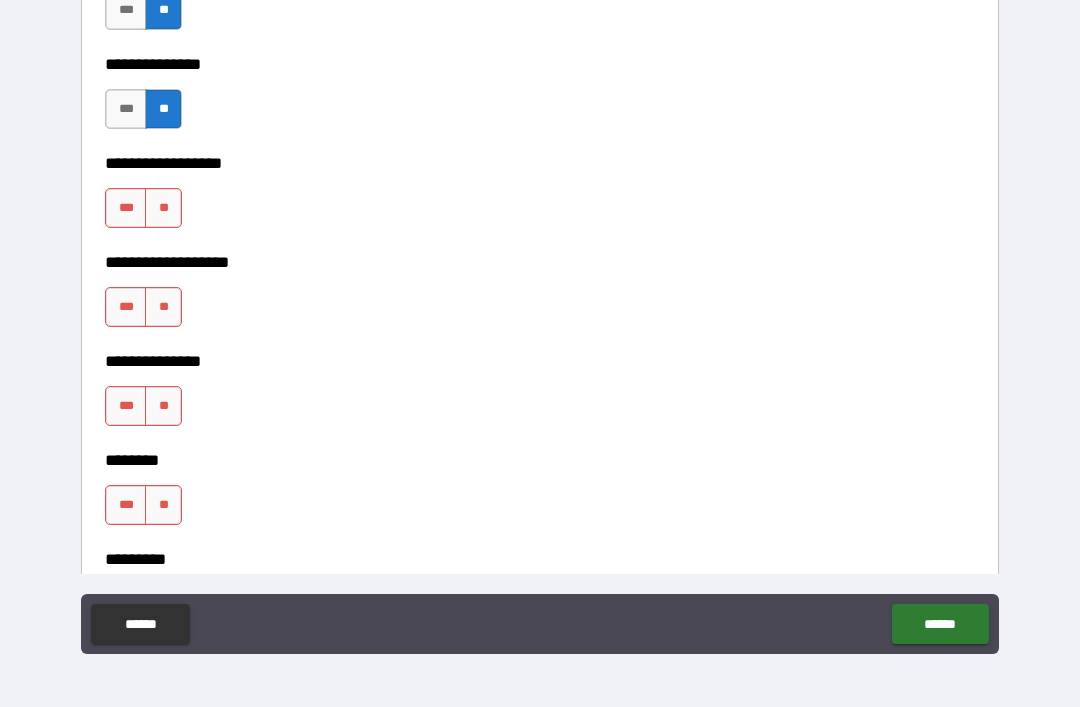 click on "**" at bounding box center (163, 208) 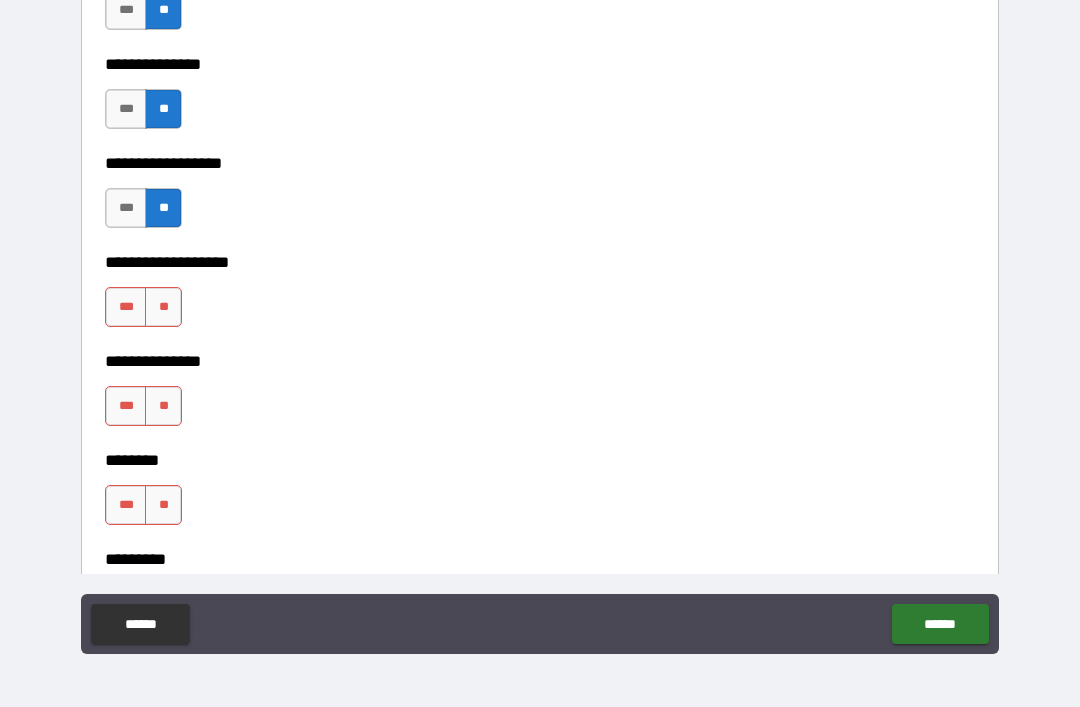 click on "**" at bounding box center (163, 307) 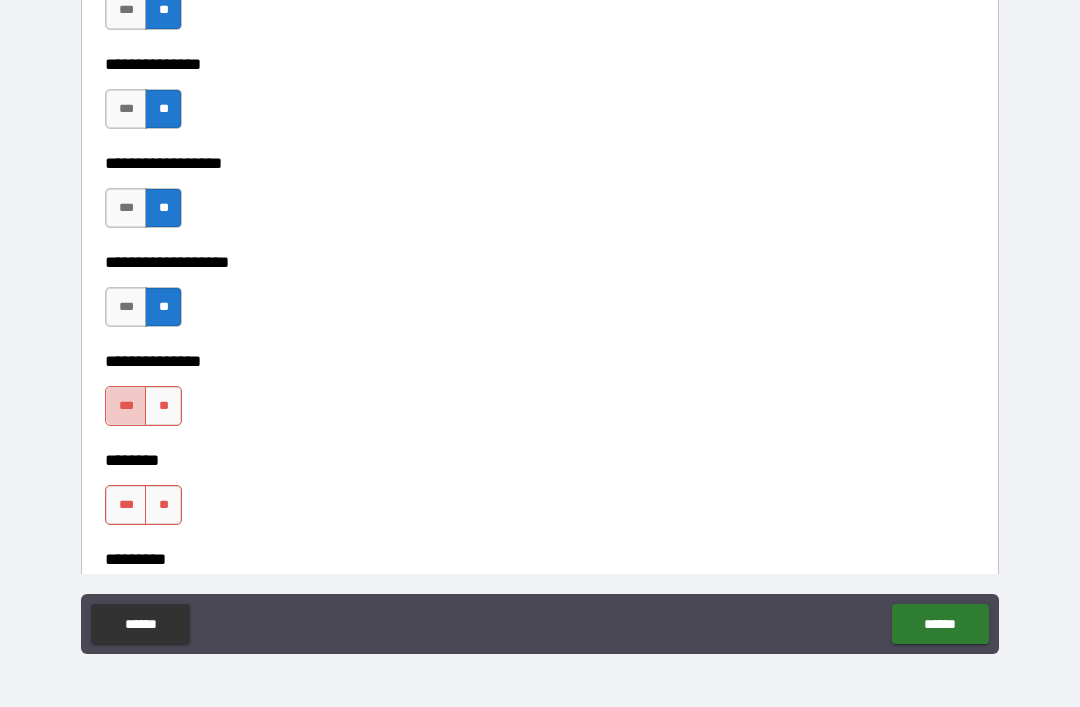 click on "***" at bounding box center [126, 406] 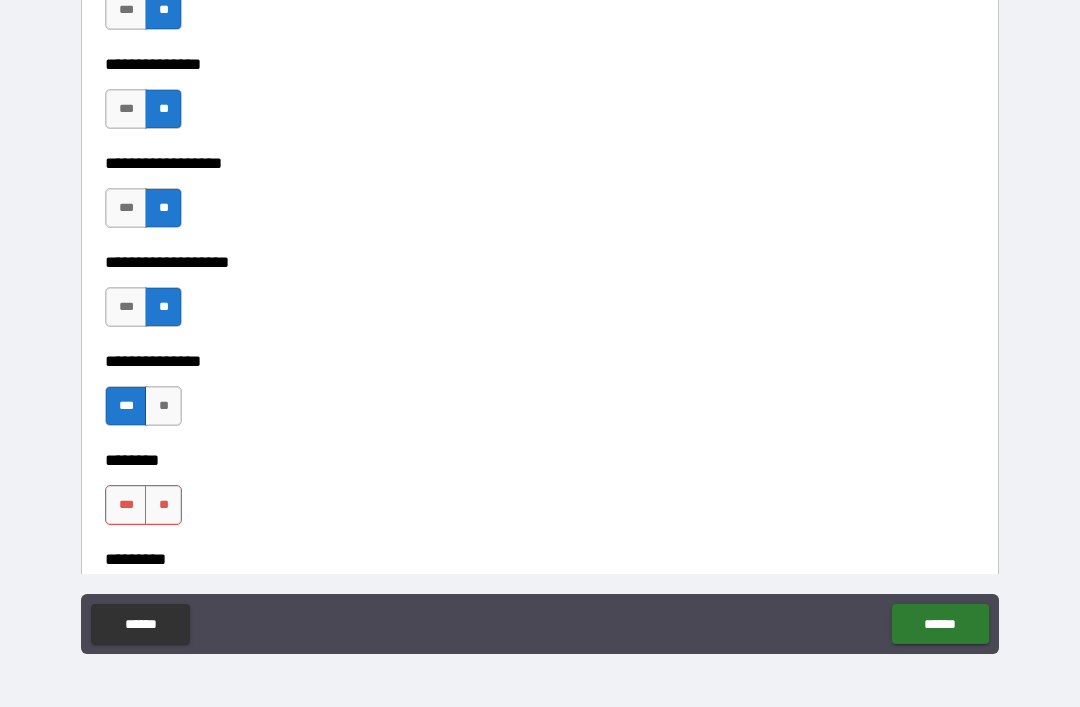 click on "**" at bounding box center (163, 505) 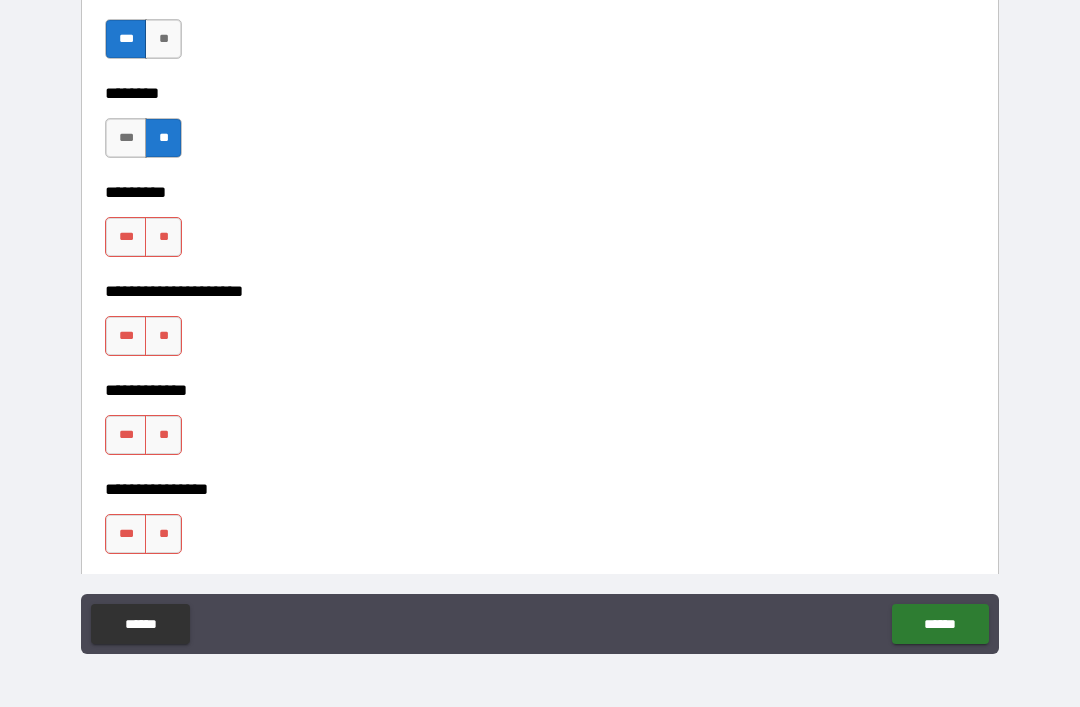 scroll, scrollTop: 5877, scrollLeft: 0, axis: vertical 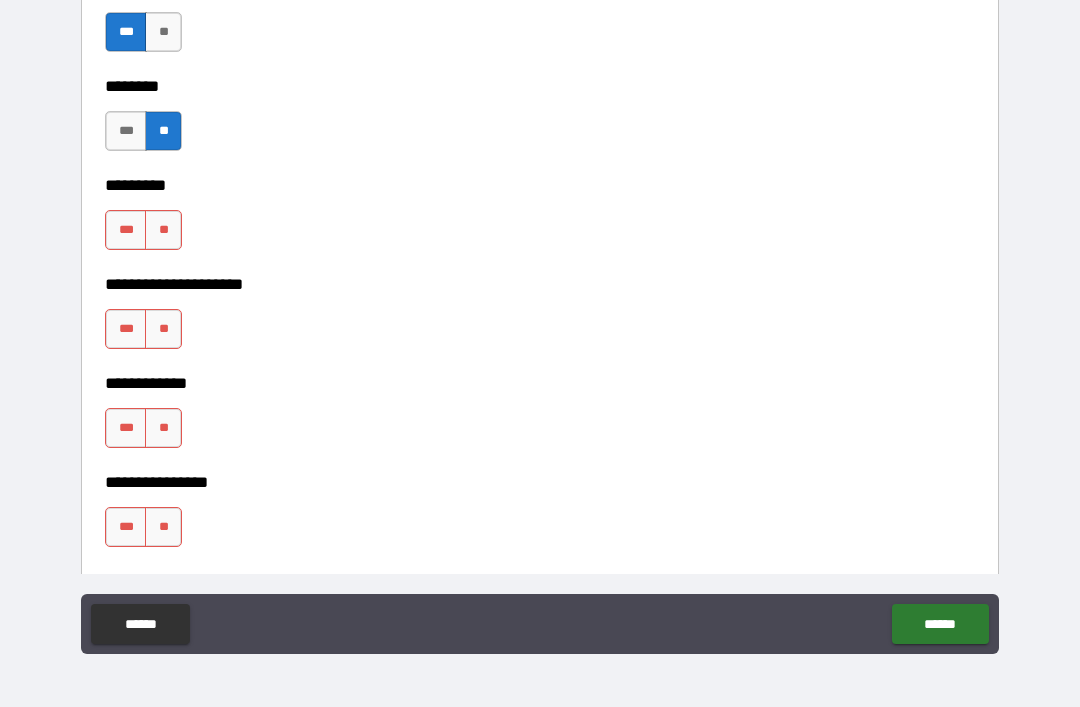 click on "**" at bounding box center (163, 230) 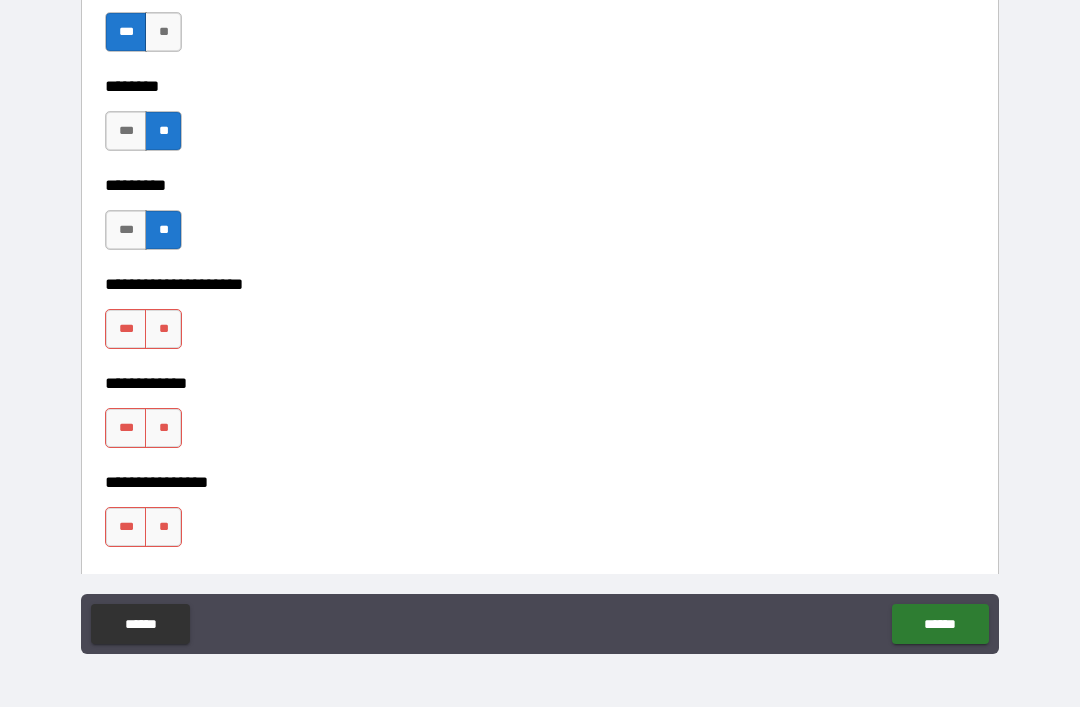 click on "**" at bounding box center (163, 329) 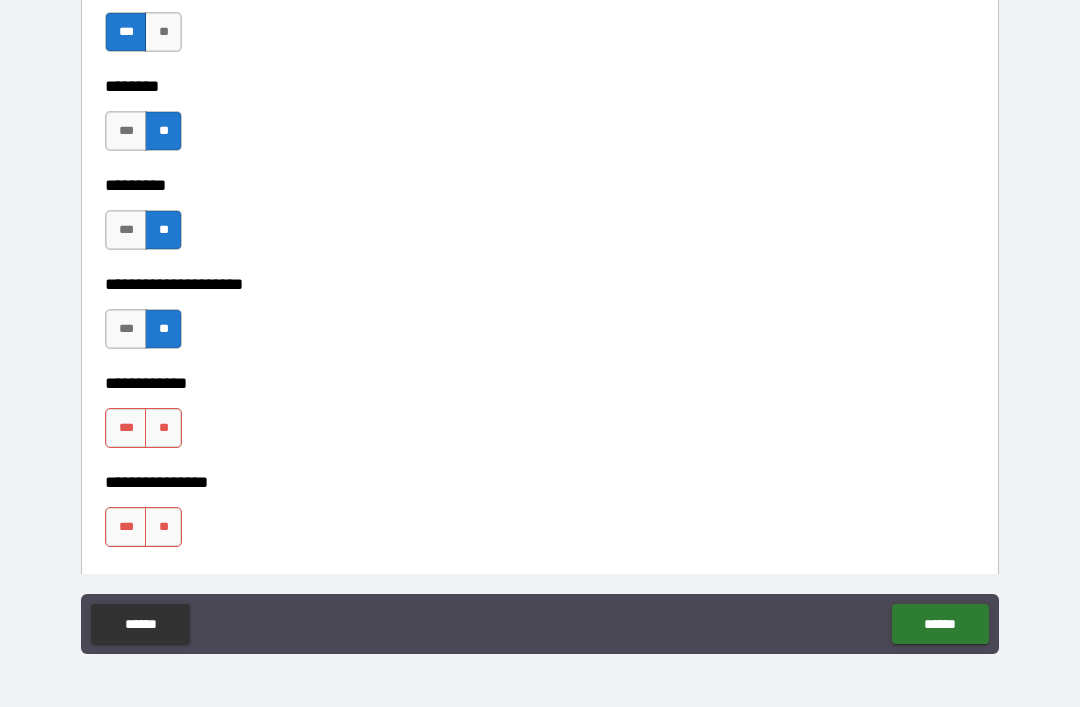 click on "**" at bounding box center (163, 428) 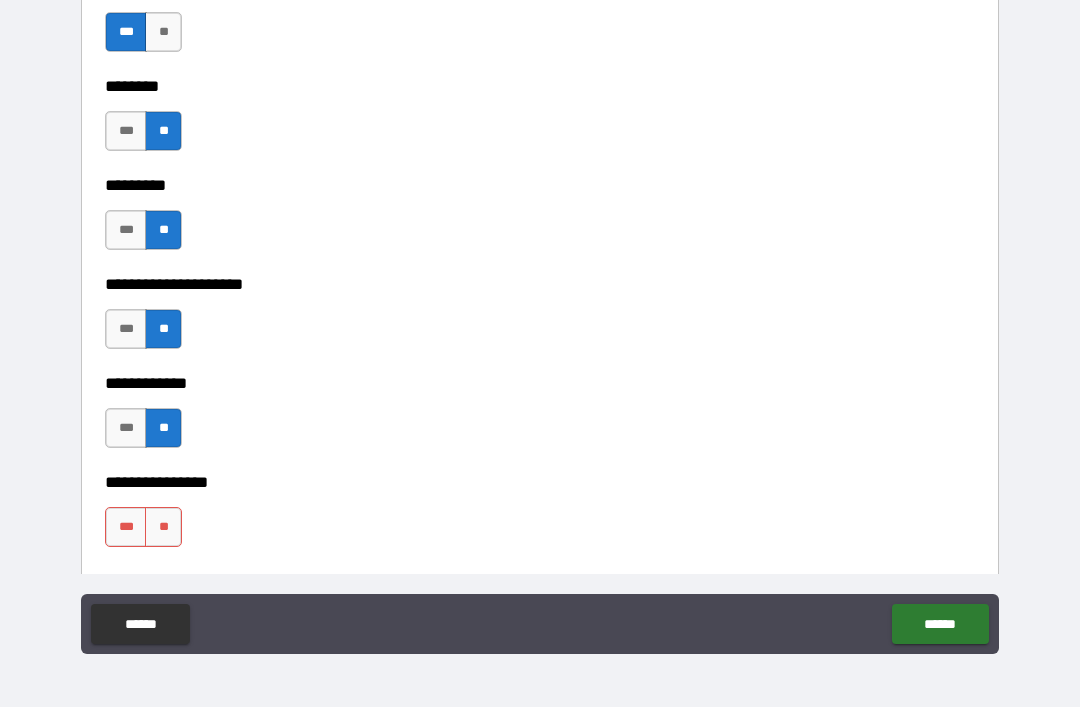 click on "**" at bounding box center (163, 527) 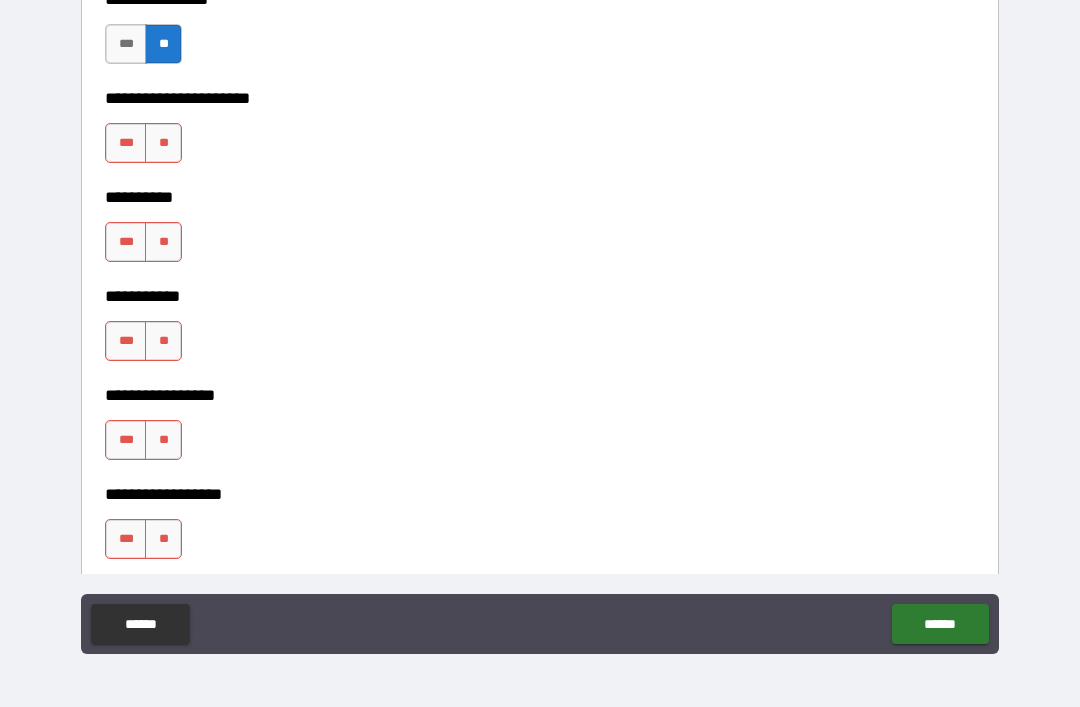 scroll, scrollTop: 6364, scrollLeft: 0, axis: vertical 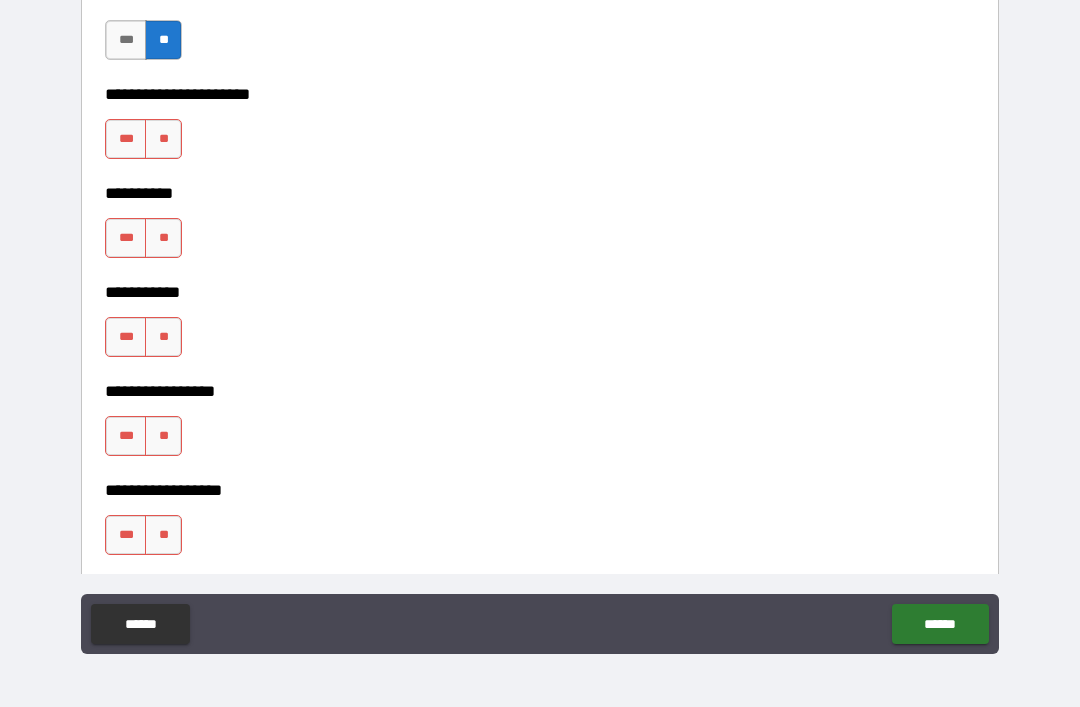 click on "**" at bounding box center (163, 139) 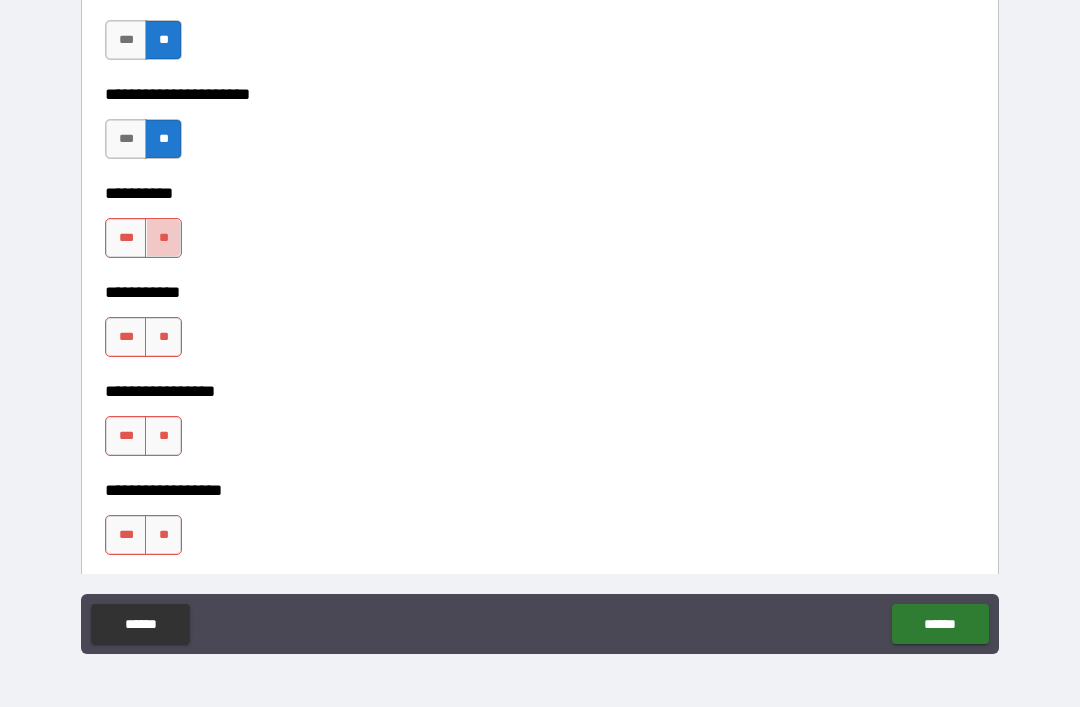 click on "**" at bounding box center [163, 238] 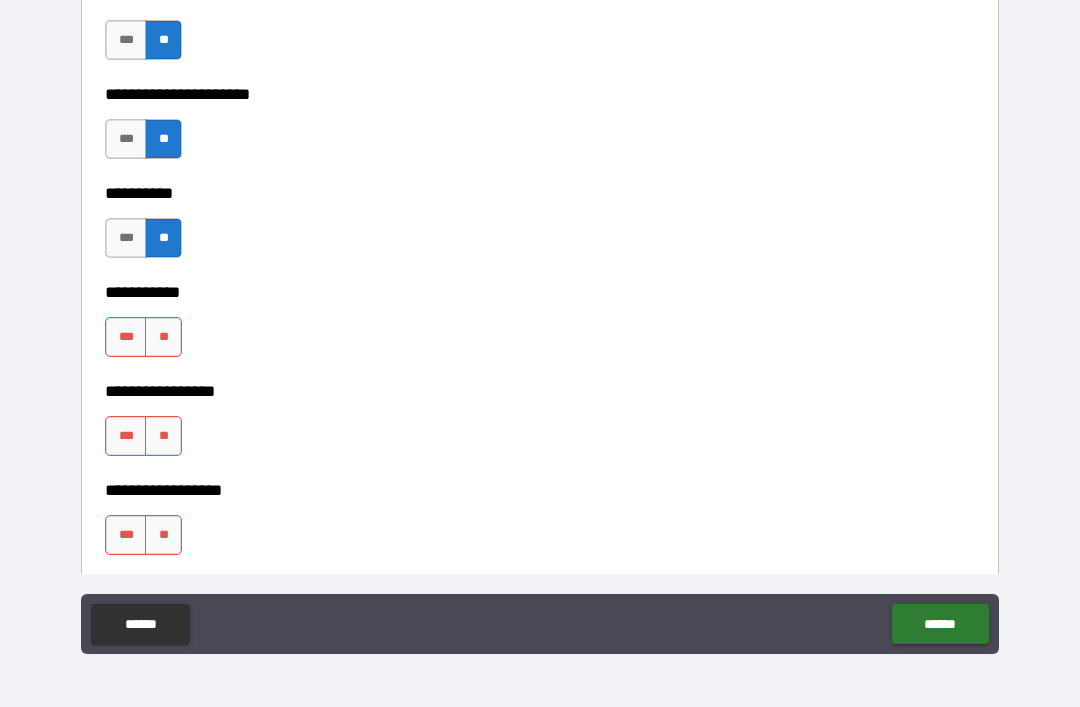click on "**" at bounding box center [163, 337] 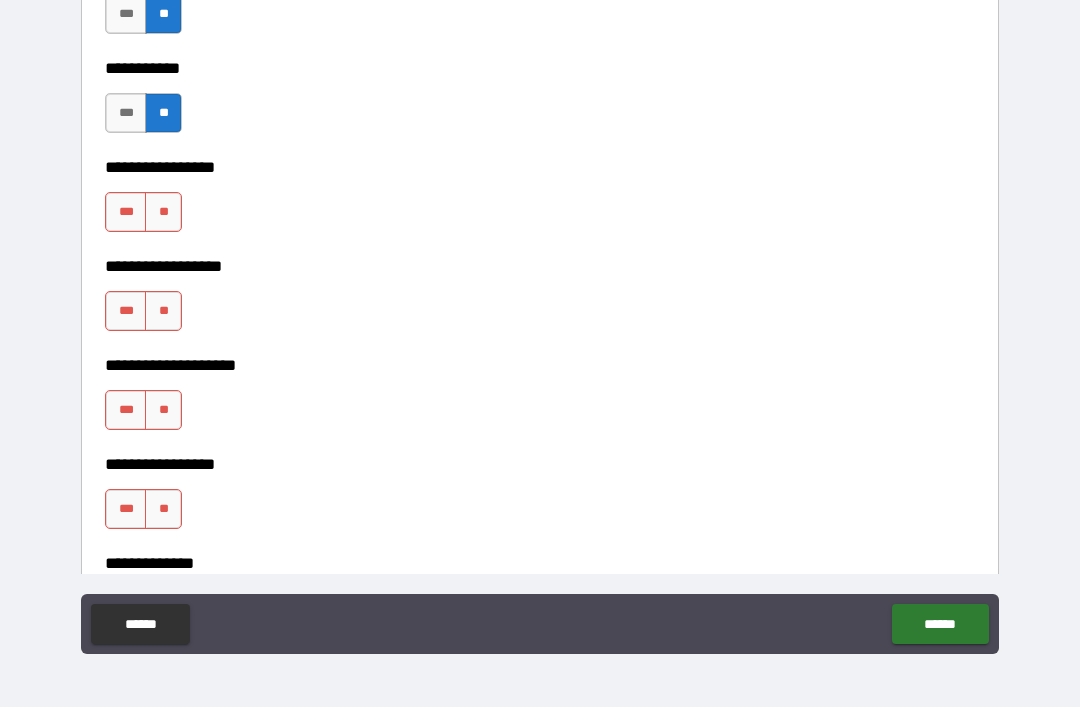 scroll, scrollTop: 6590, scrollLeft: 0, axis: vertical 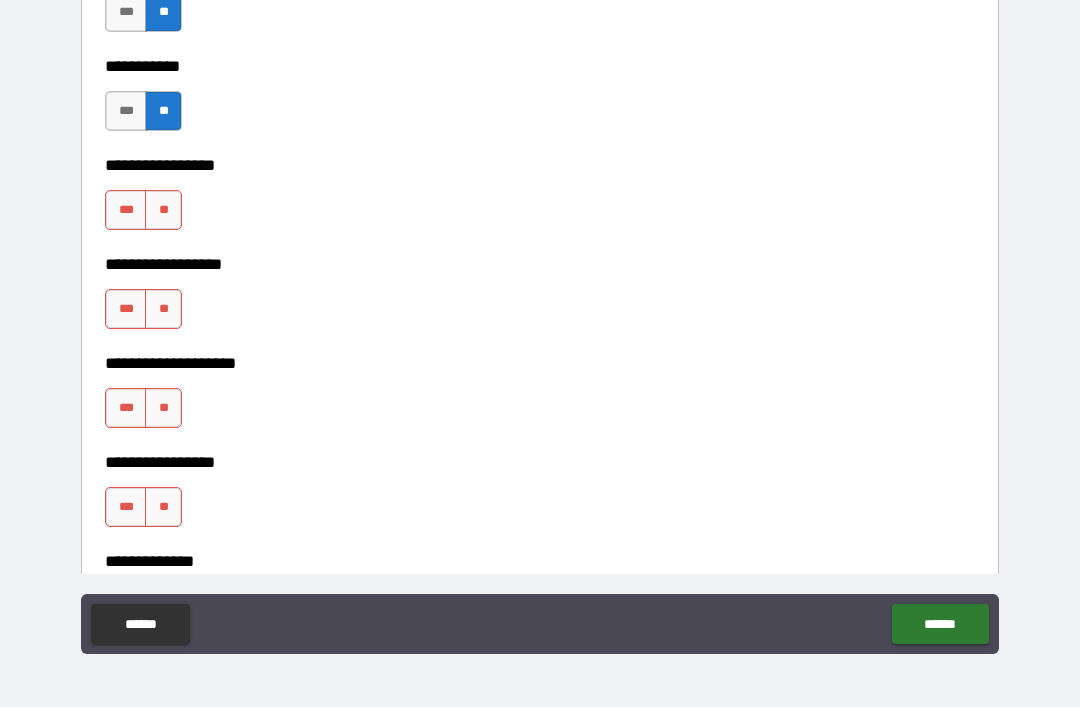 click on "**" at bounding box center [163, 210] 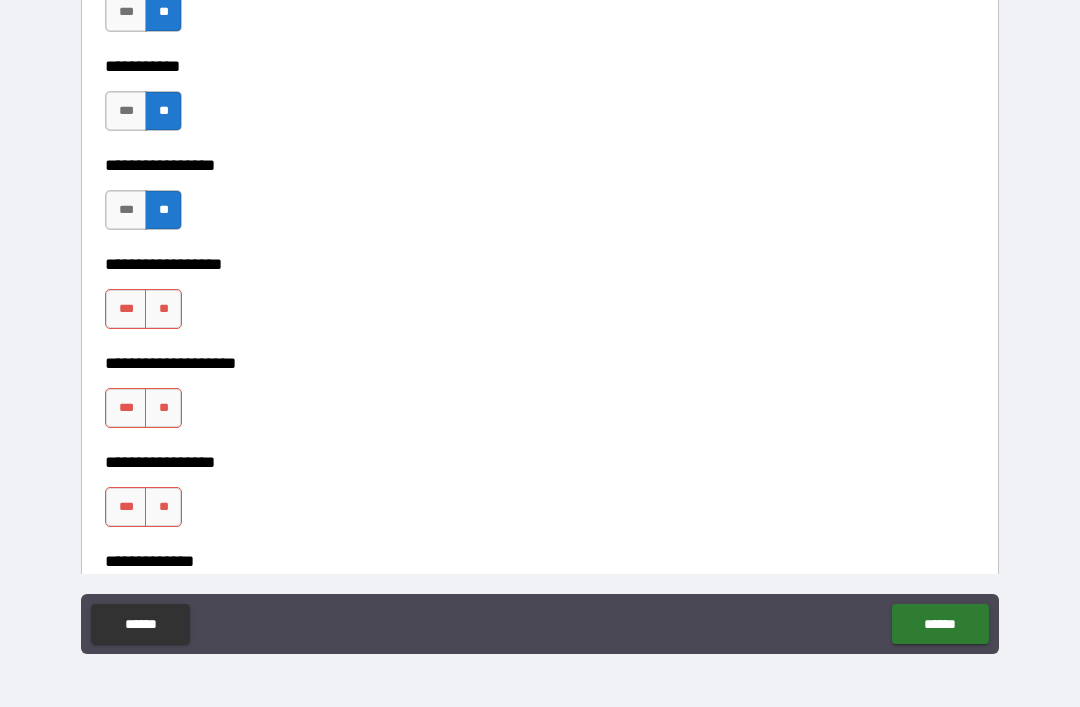 click on "***" at bounding box center (126, 309) 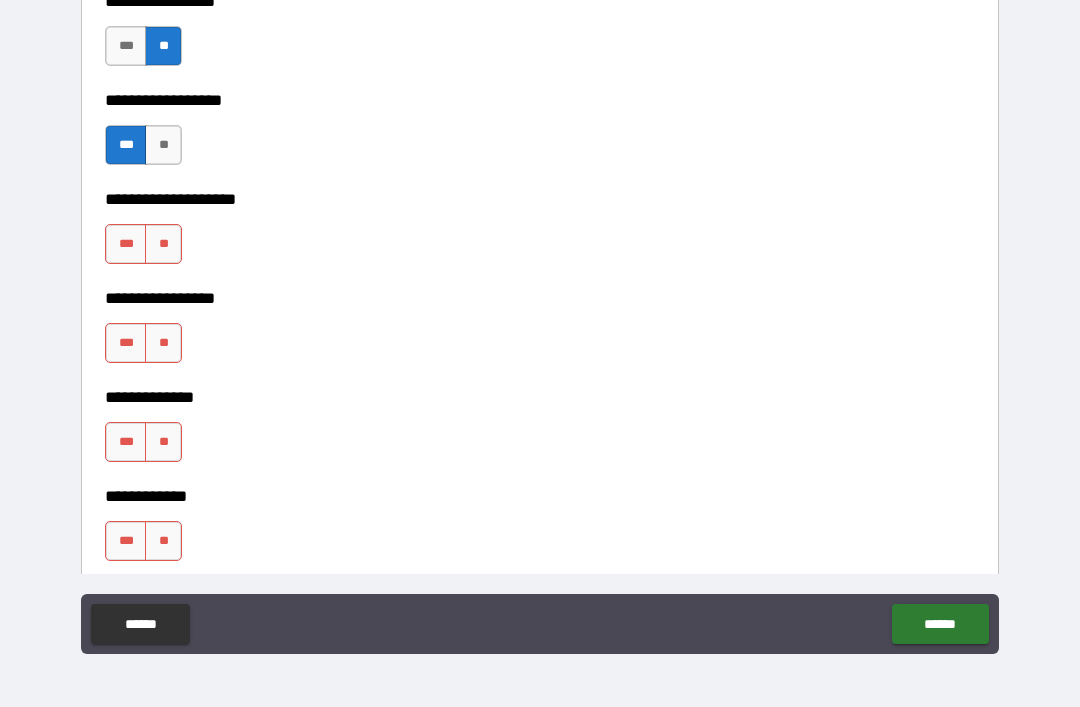 scroll, scrollTop: 6764, scrollLeft: 0, axis: vertical 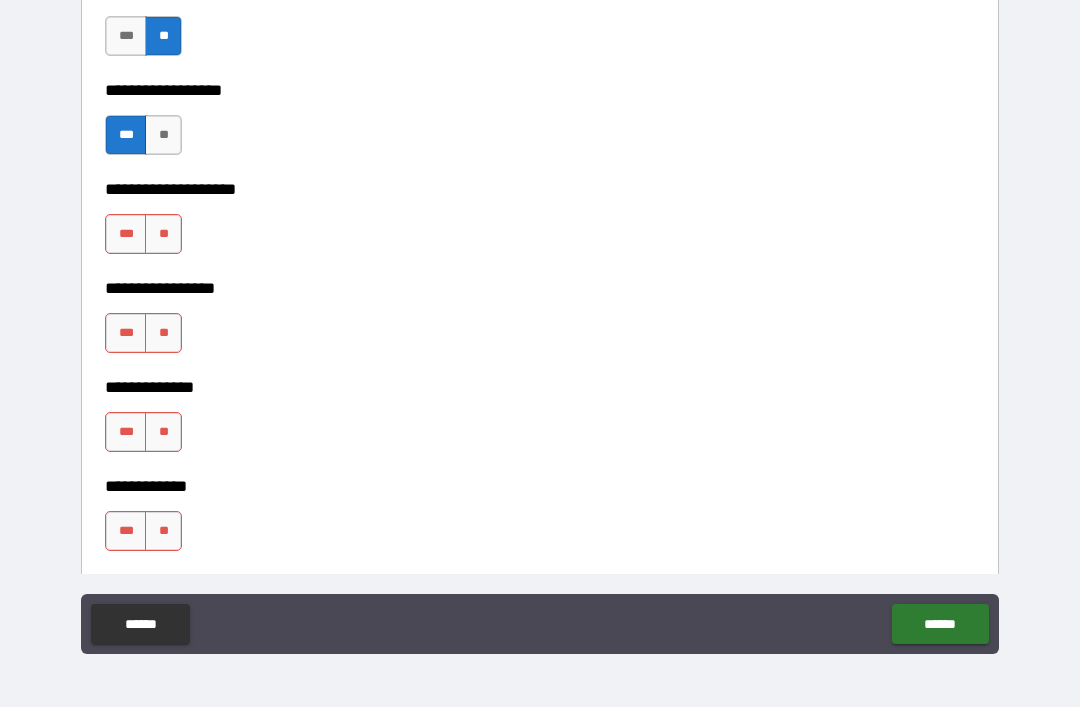 click on "***" at bounding box center [126, 234] 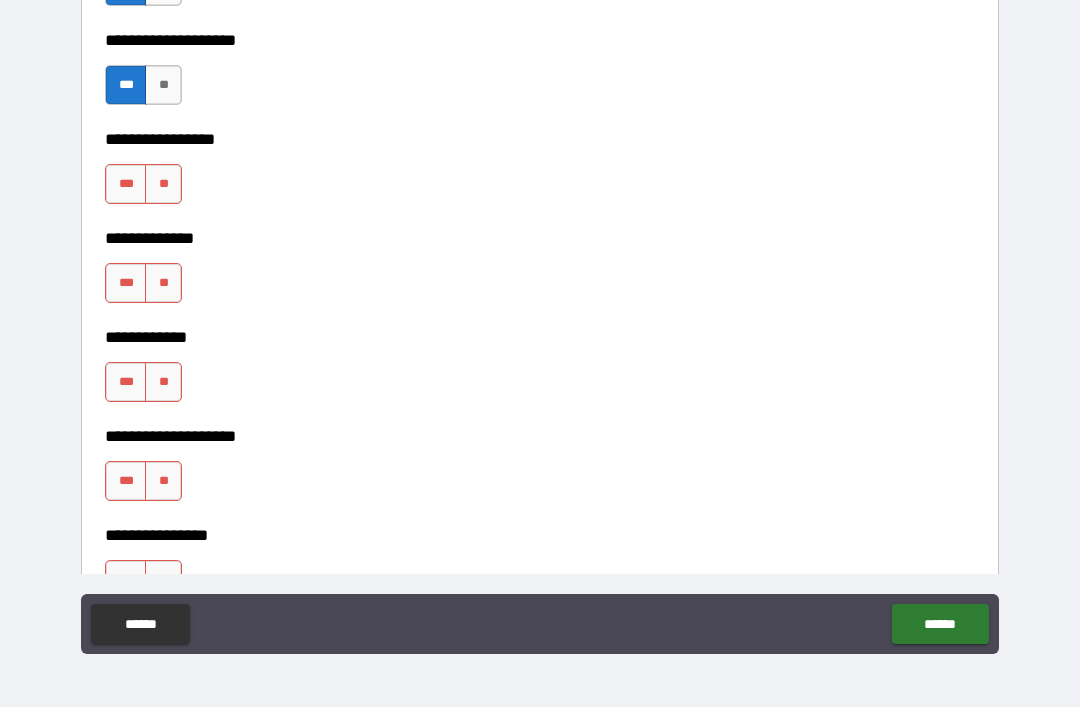 scroll, scrollTop: 6915, scrollLeft: 0, axis: vertical 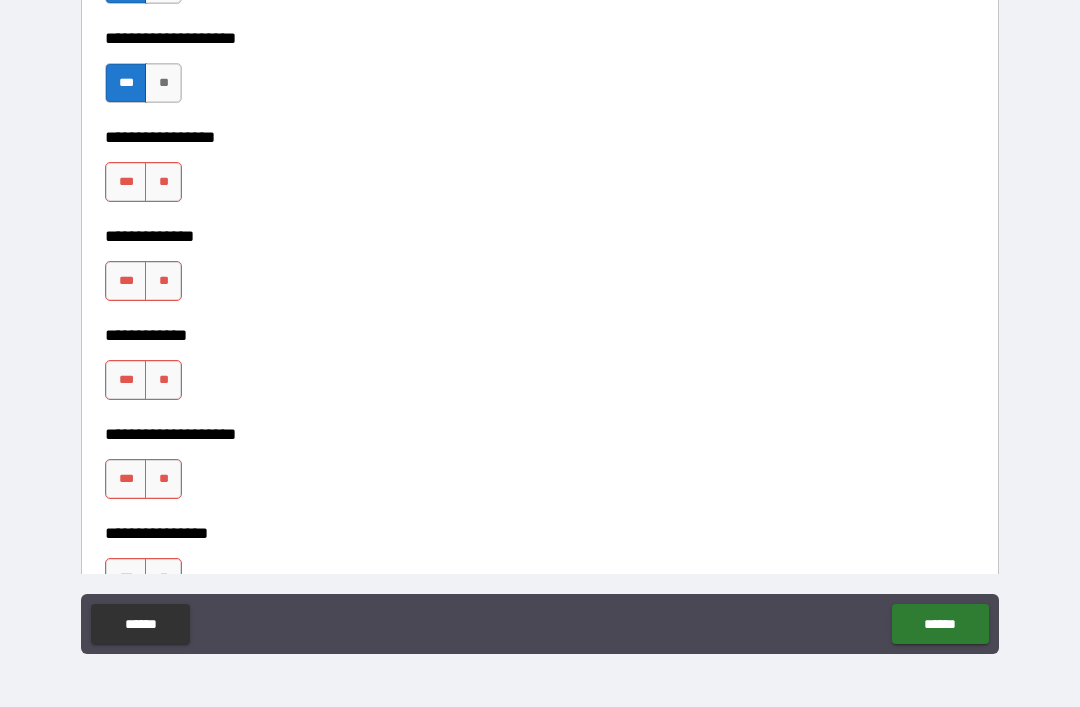 click on "**" at bounding box center (163, 182) 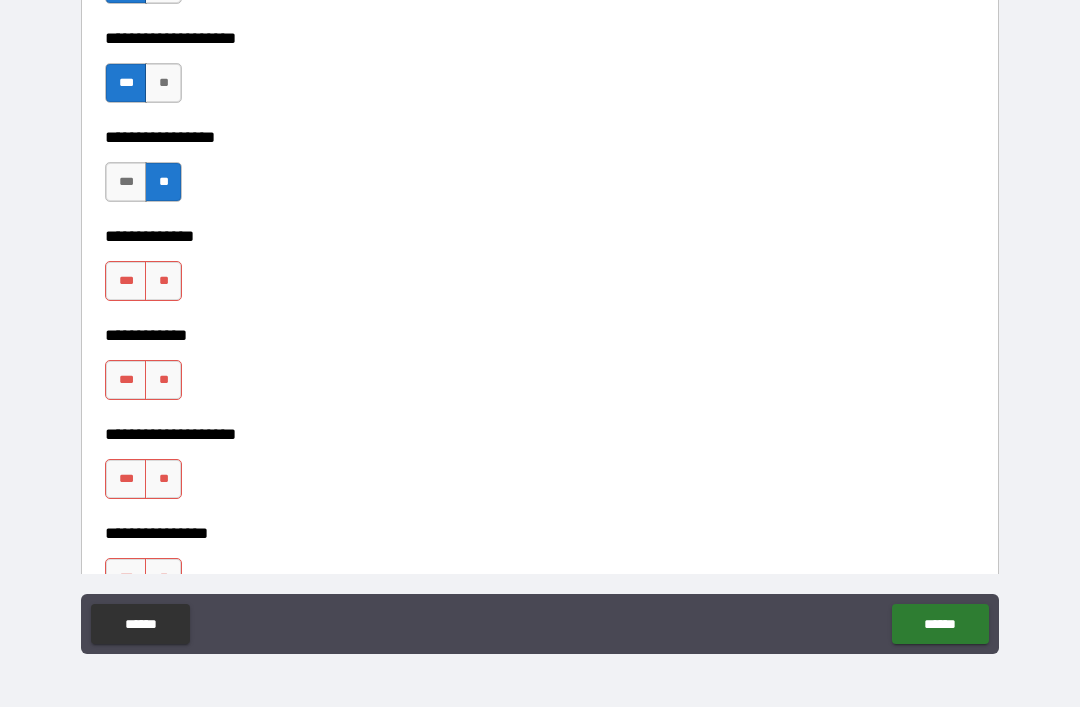 click on "**" at bounding box center (163, 281) 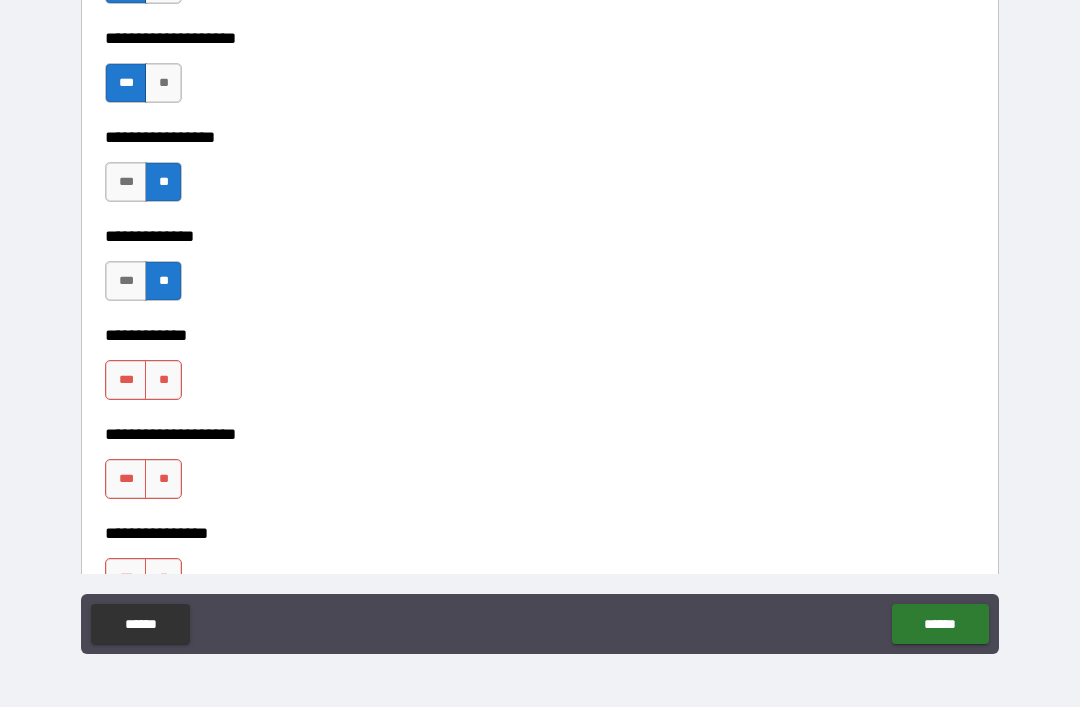 click on "**" at bounding box center (163, 380) 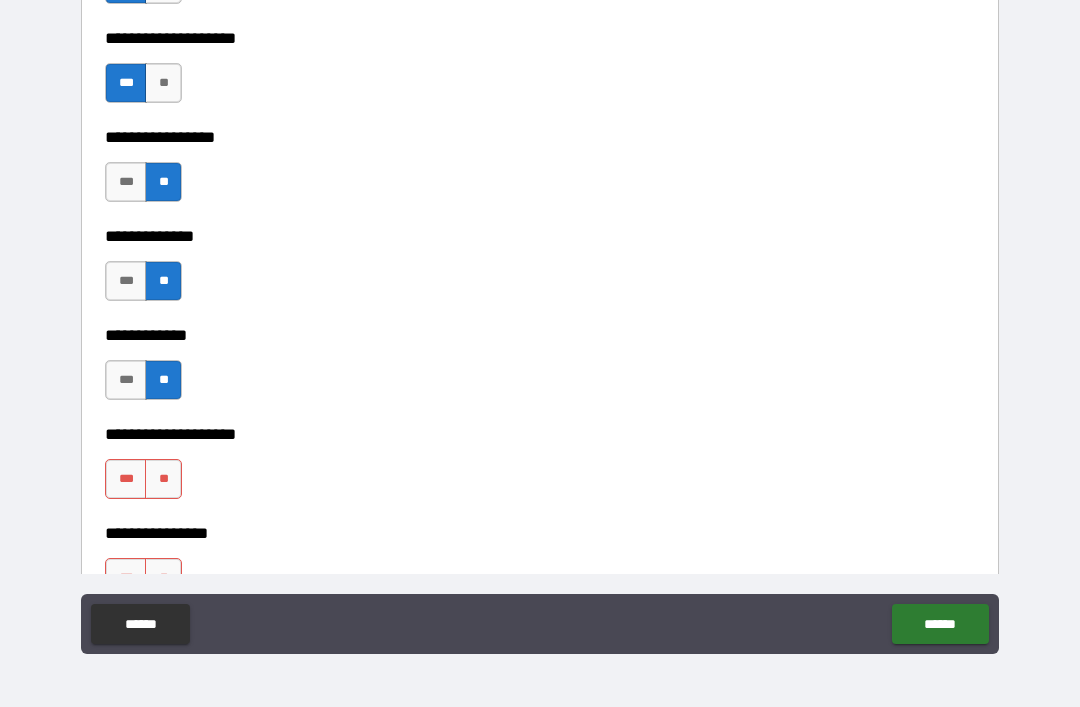 click on "**" at bounding box center [163, 479] 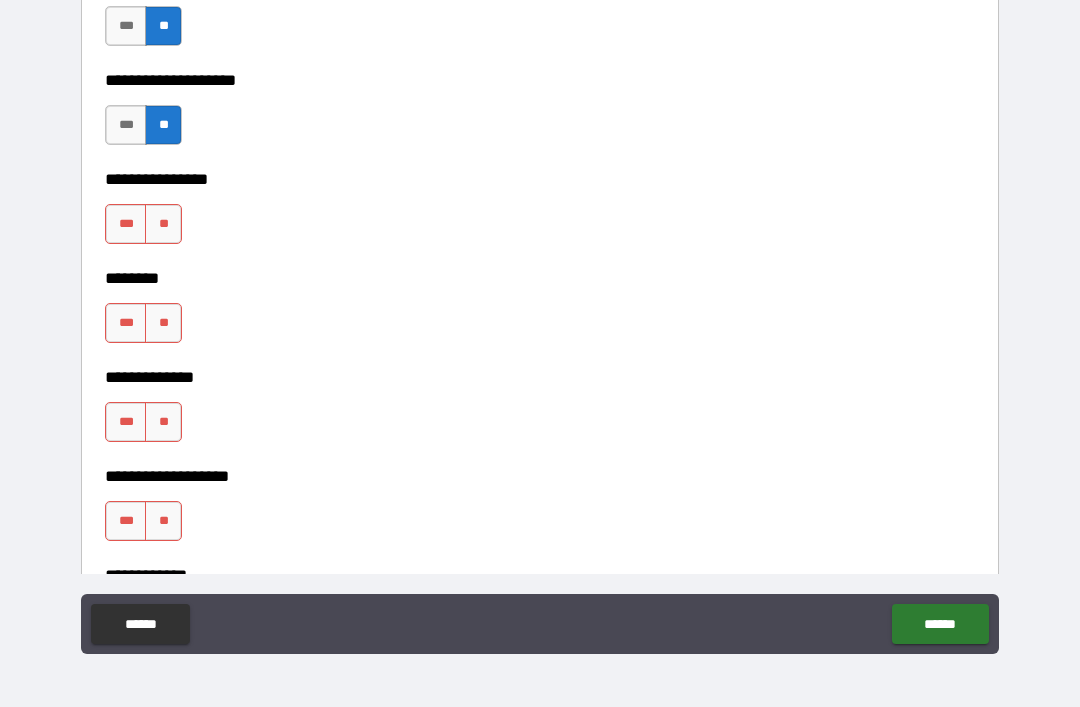 scroll, scrollTop: 7279, scrollLeft: 0, axis: vertical 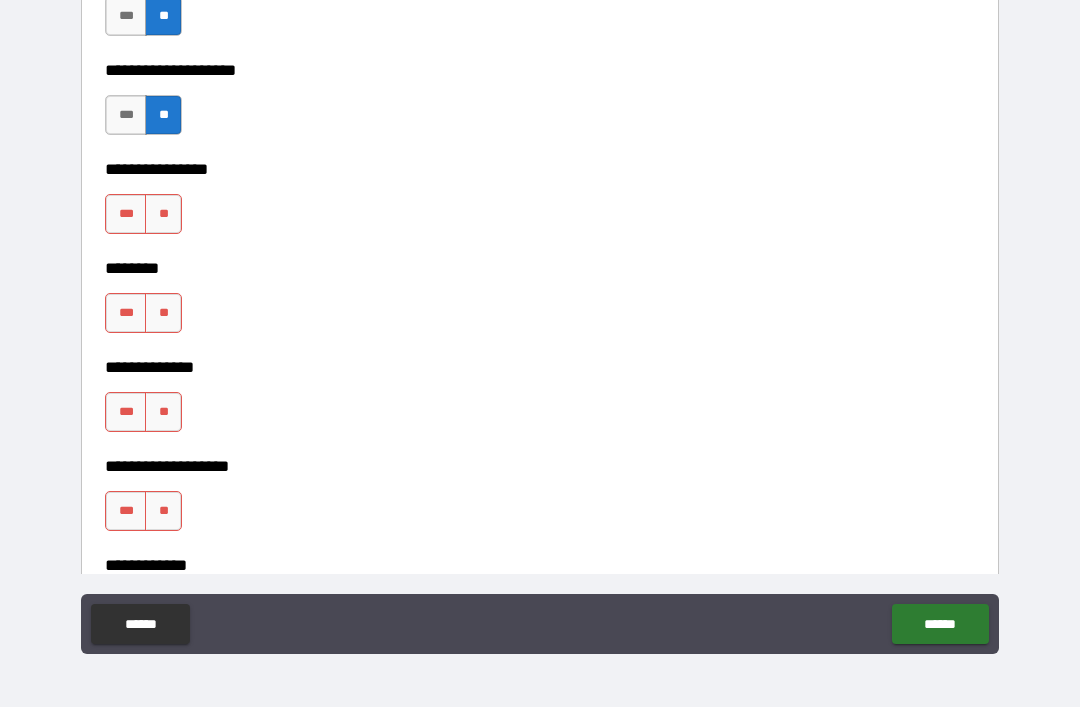 click on "**" at bounding box center [163, 214] 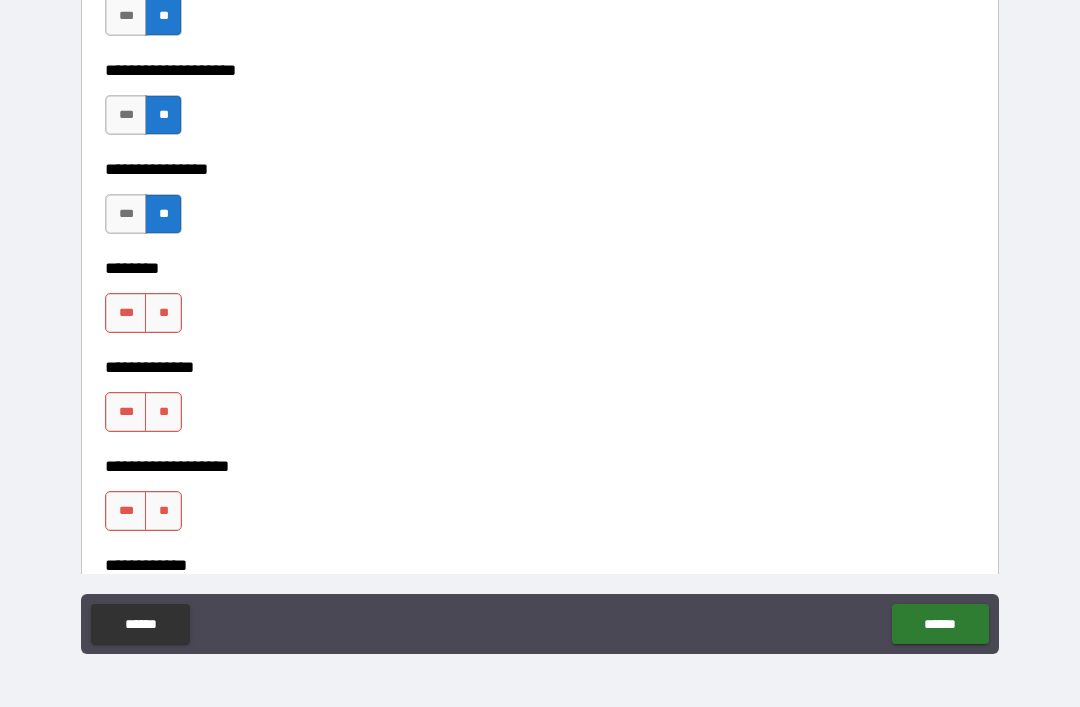 click on "**" at bounding box center (163, 313) 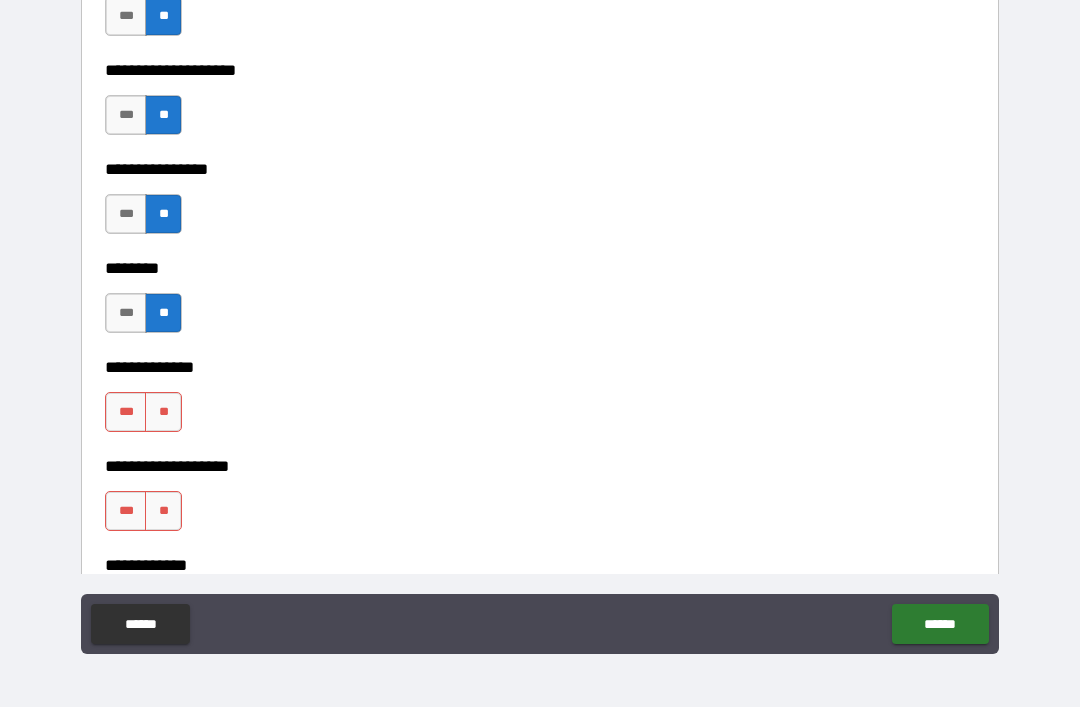 click on "**" at bounding box center (163, 412) 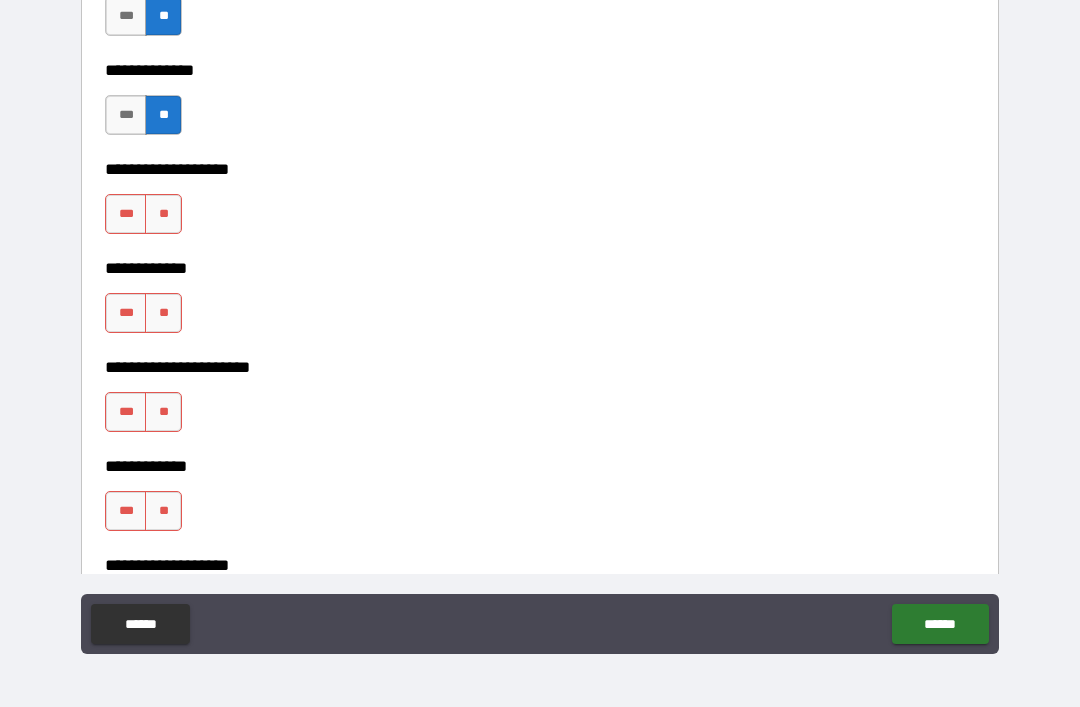 scroll, scrollTop: 7578, scrollLeft: 0, axis: vertical 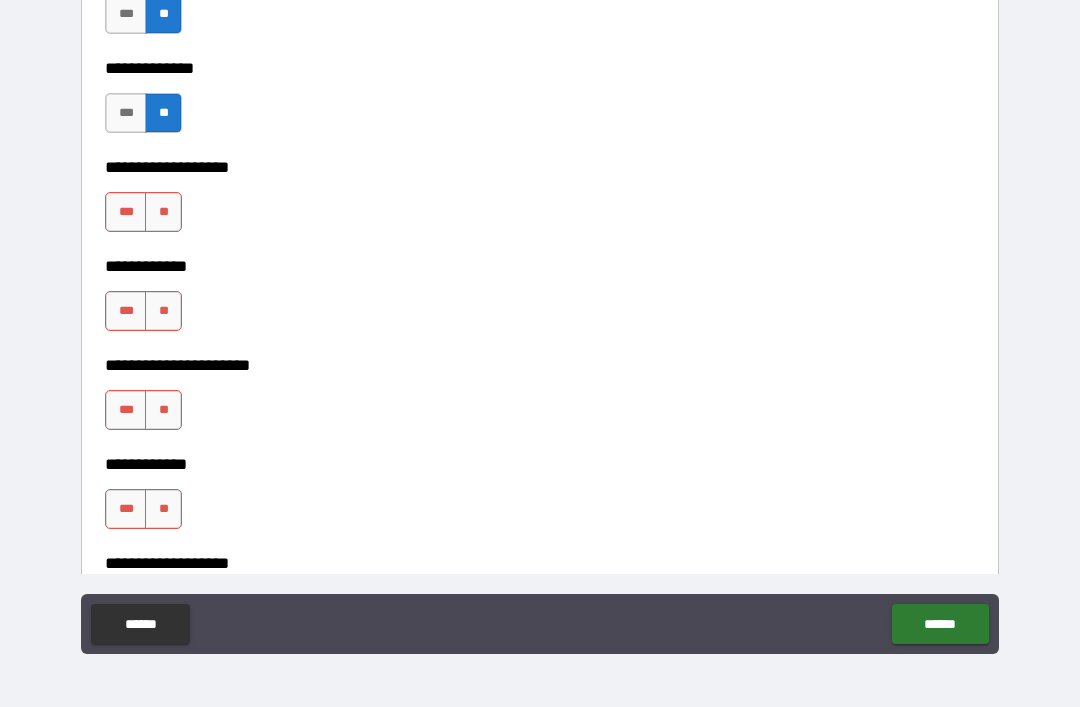 click on "**" at bounding box center (163, 212) 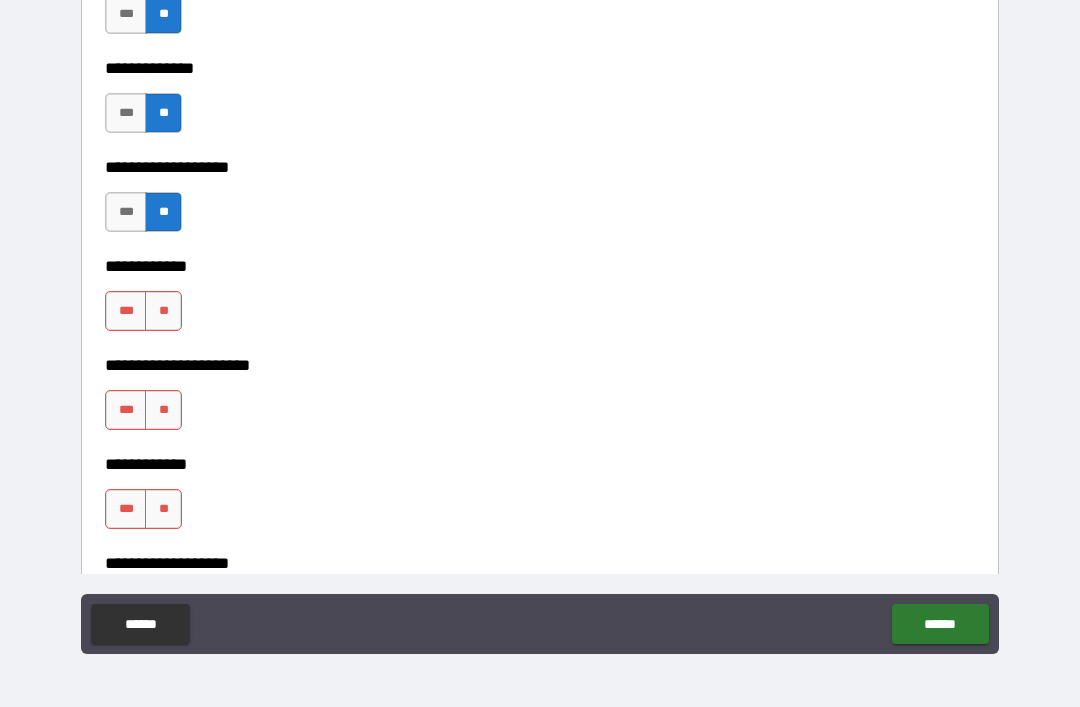 click on "**" at bounding box center [163, 311] 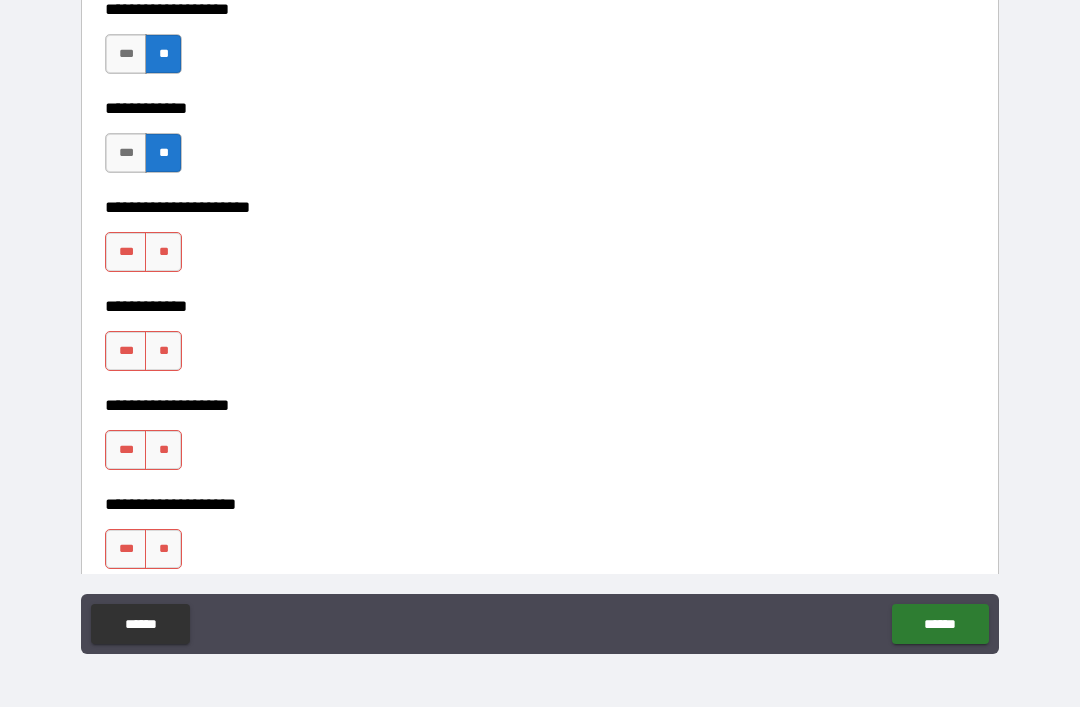 scroll, scrollTop: 7757, scrollLeft: 0, axis: vertical 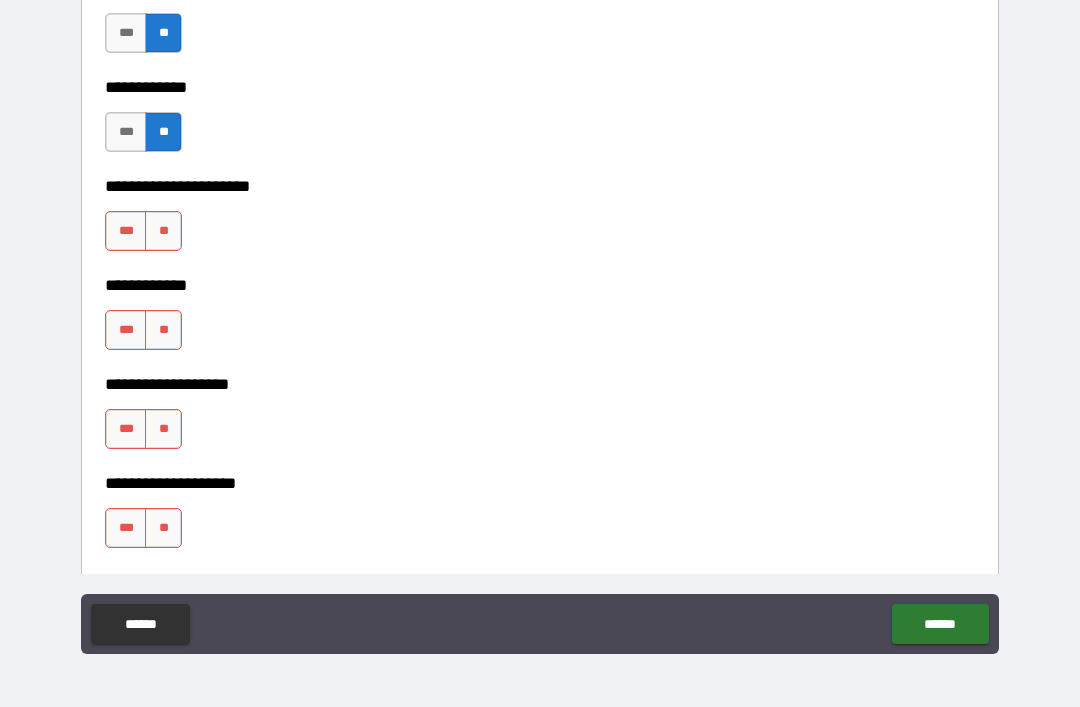 click on "**" at bounding box center (163, 231) 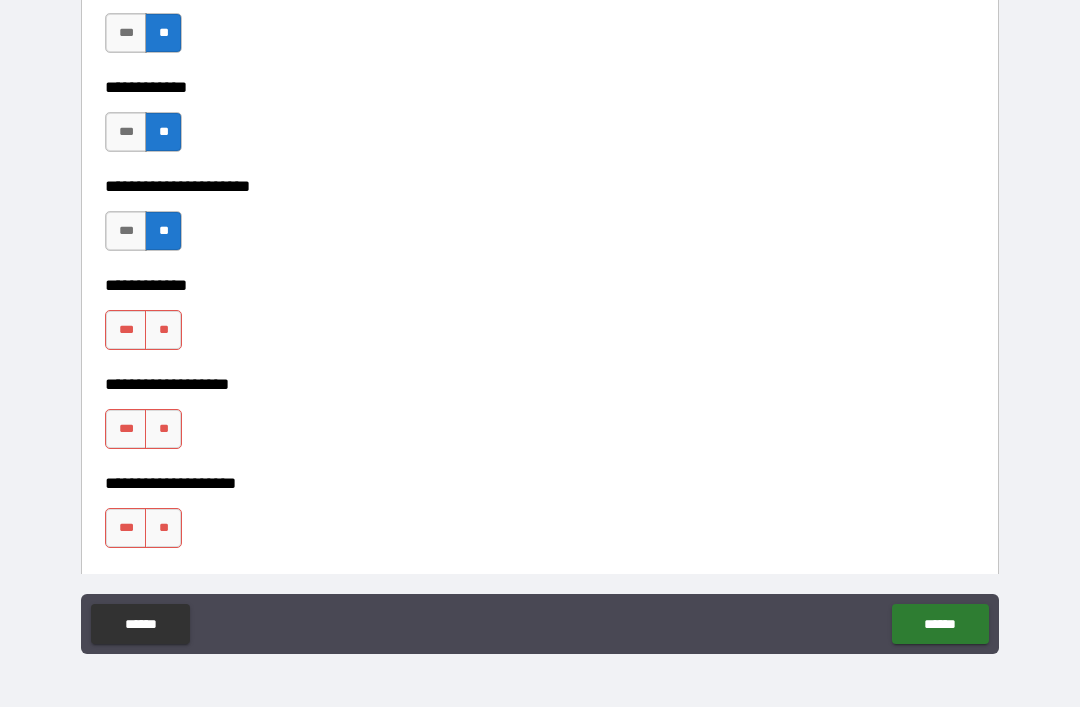 click on "**" at bounding box center (163, 330) 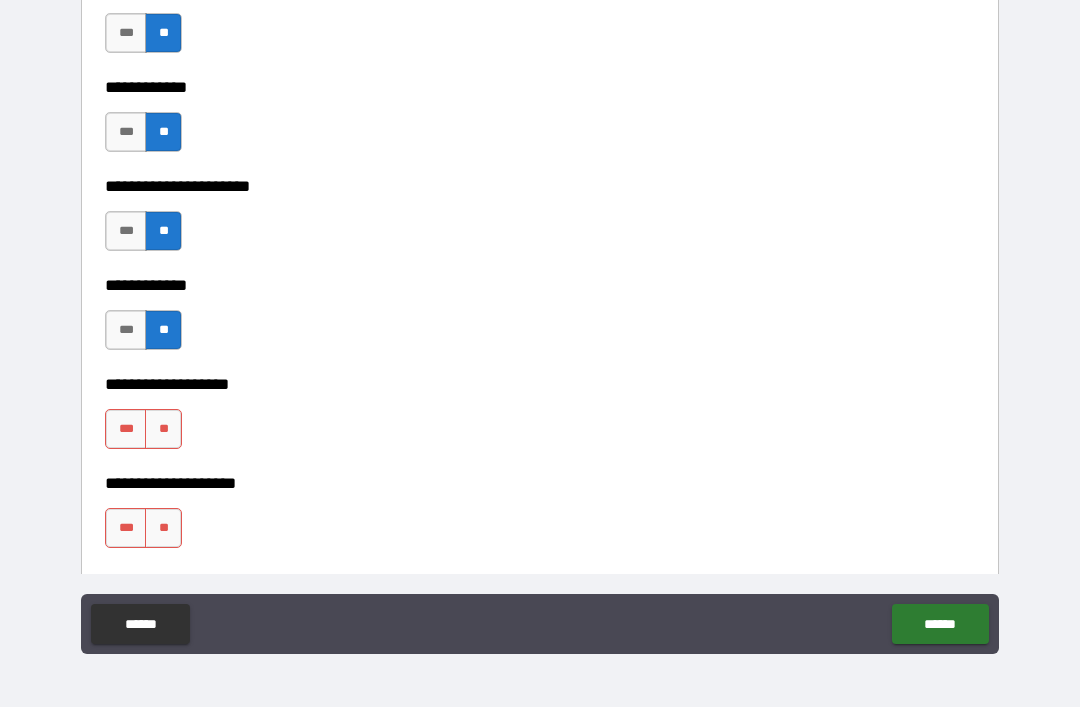 click on "**" at bounding box center [163, 429] 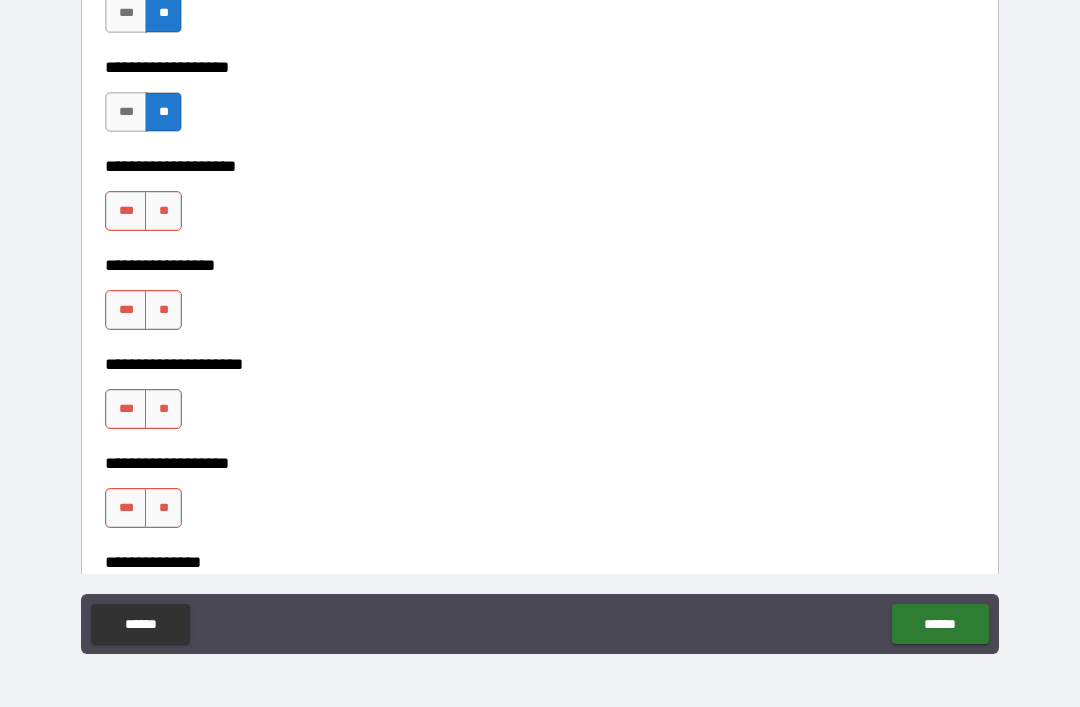 scroll, scrollTop: 8079, scrollLeft: 0, axis: vertical 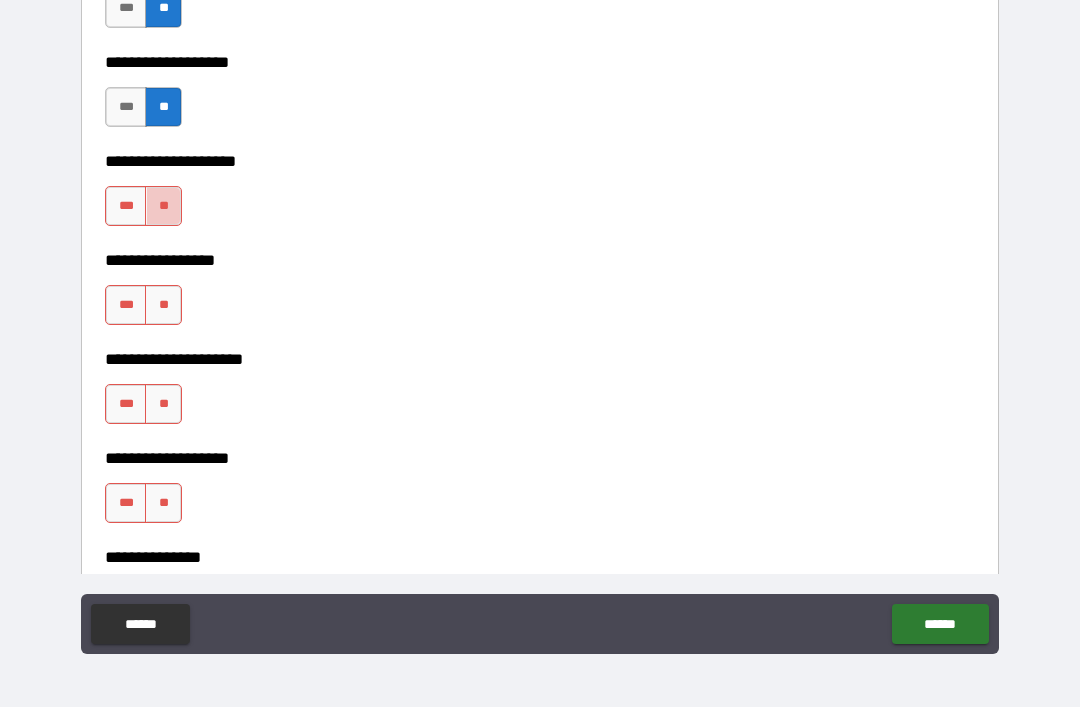 click on "**" at bounding box center [163, 206] 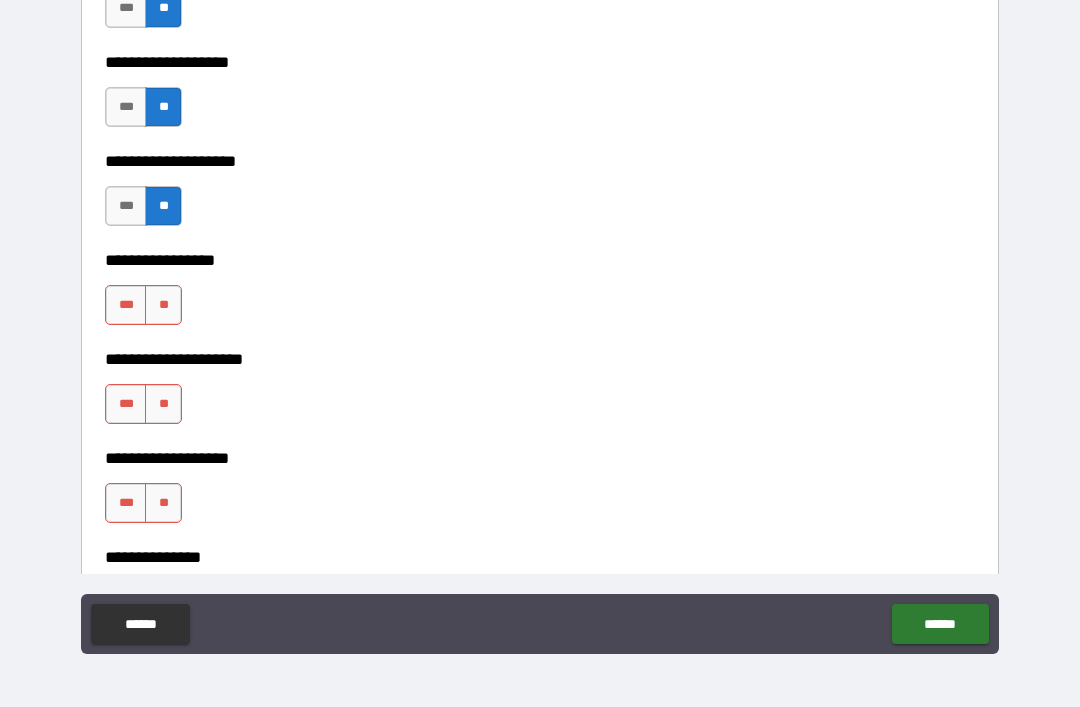 click on "**" at bounding box center (163, 305) 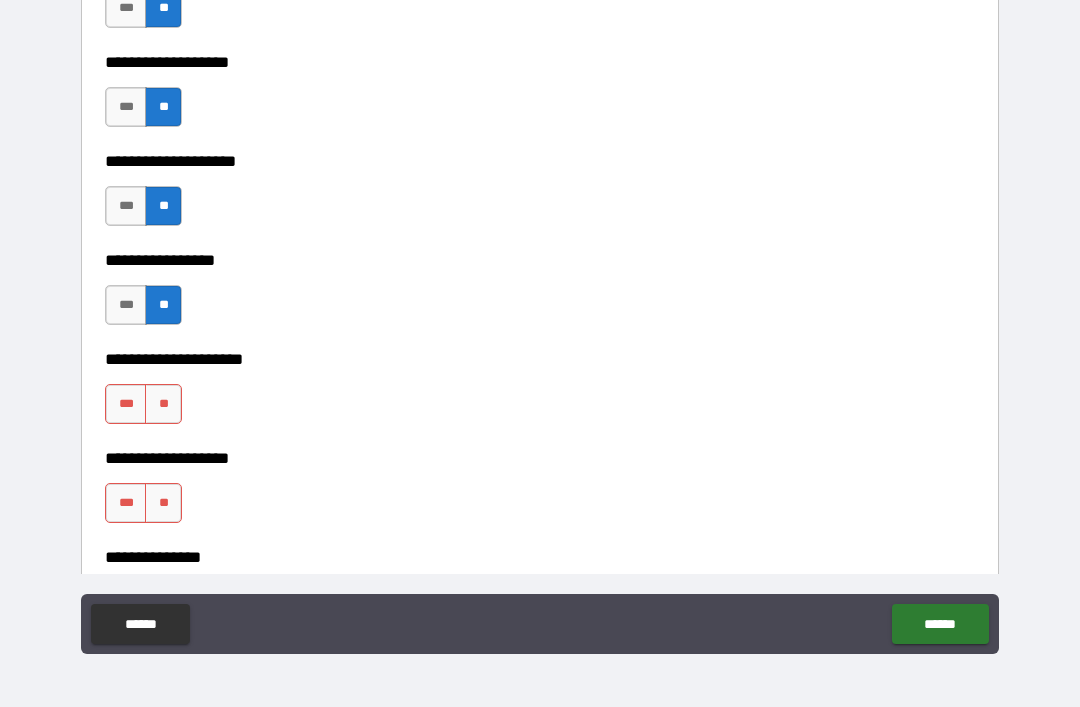 click on "**" at bounding box center (163, 404) 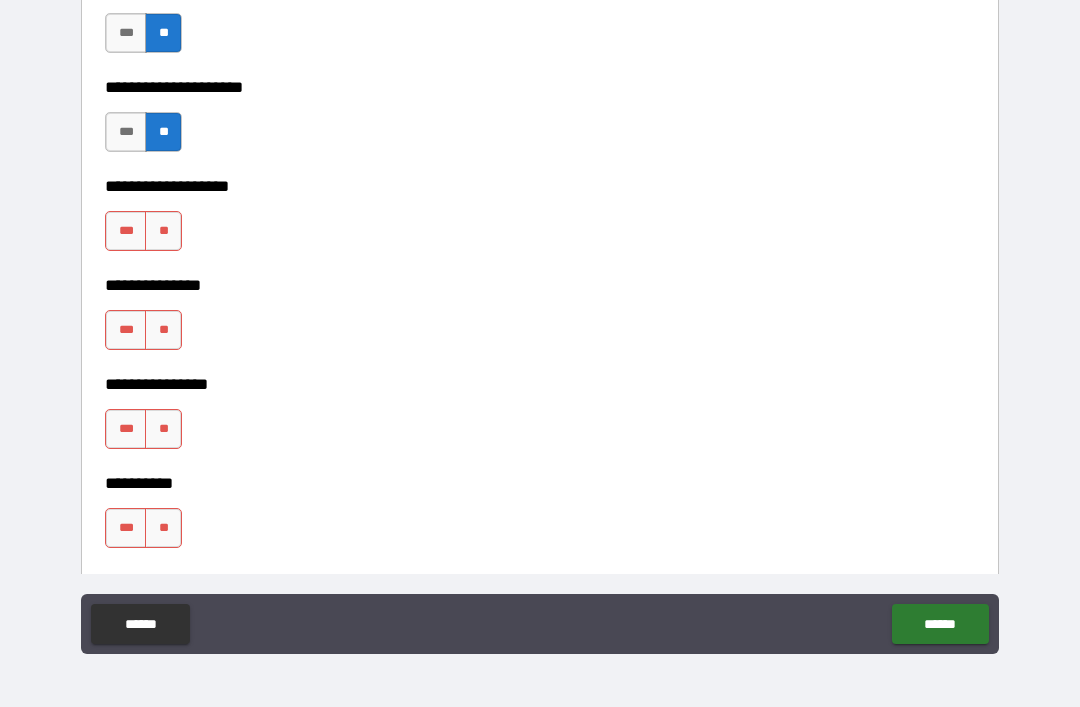 scroll, scrollTop: 8353, scrollLeft: 0, axis: vertical 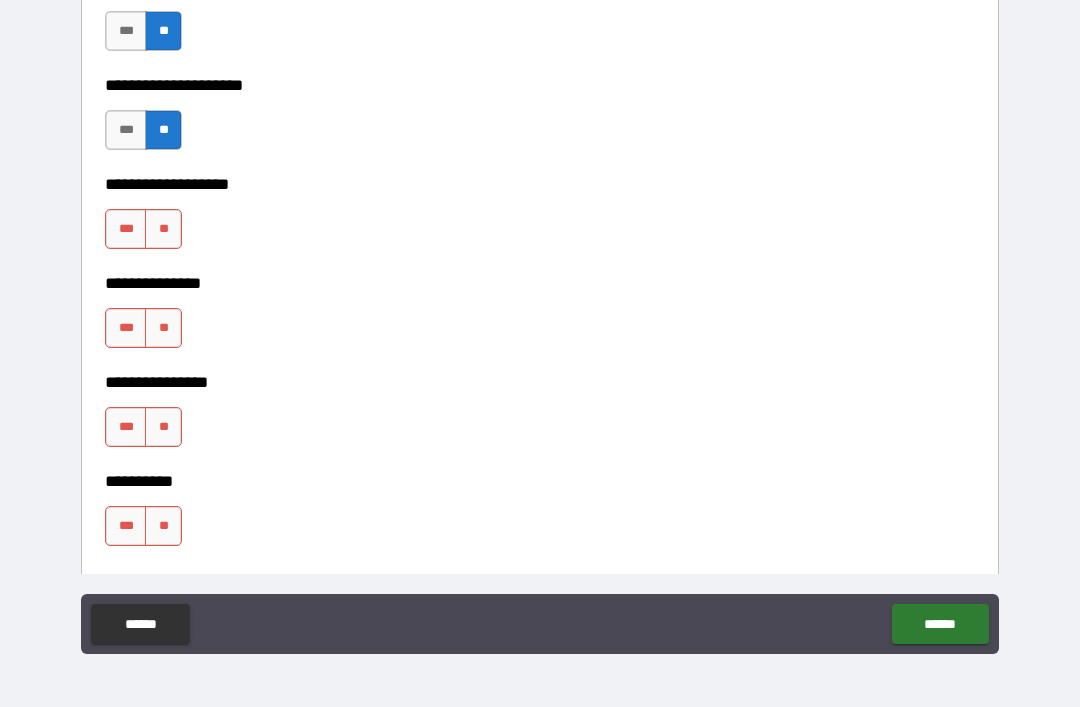click on "**" at bounding box center [163, 229] 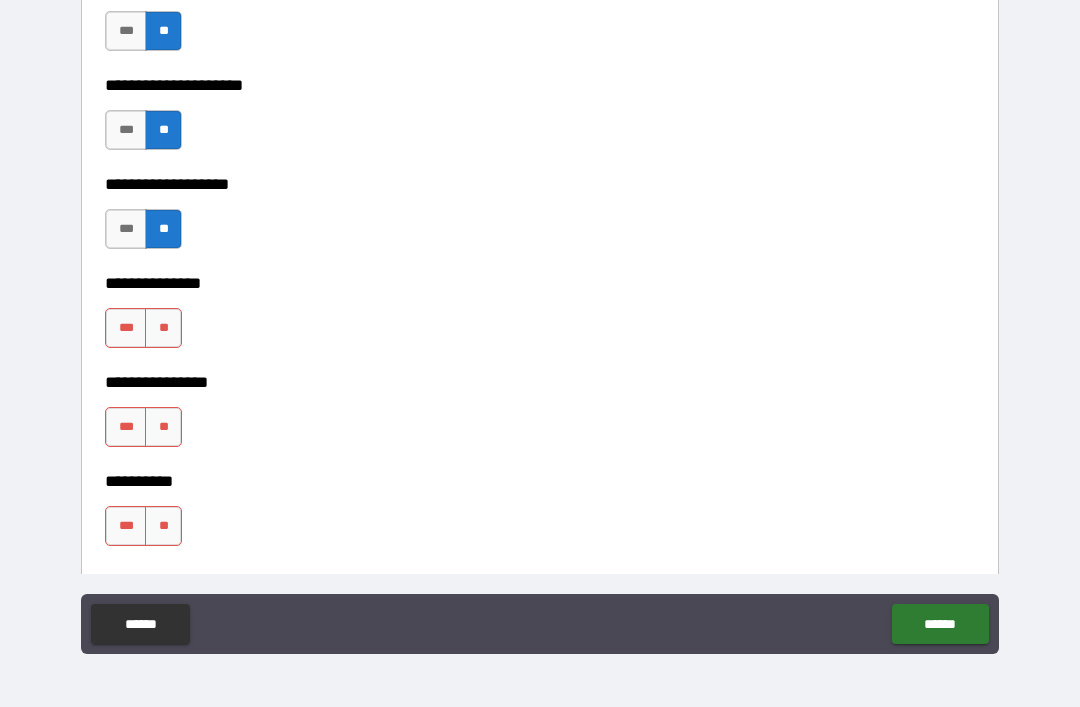 click on "**" at bounding box center [163, 328] 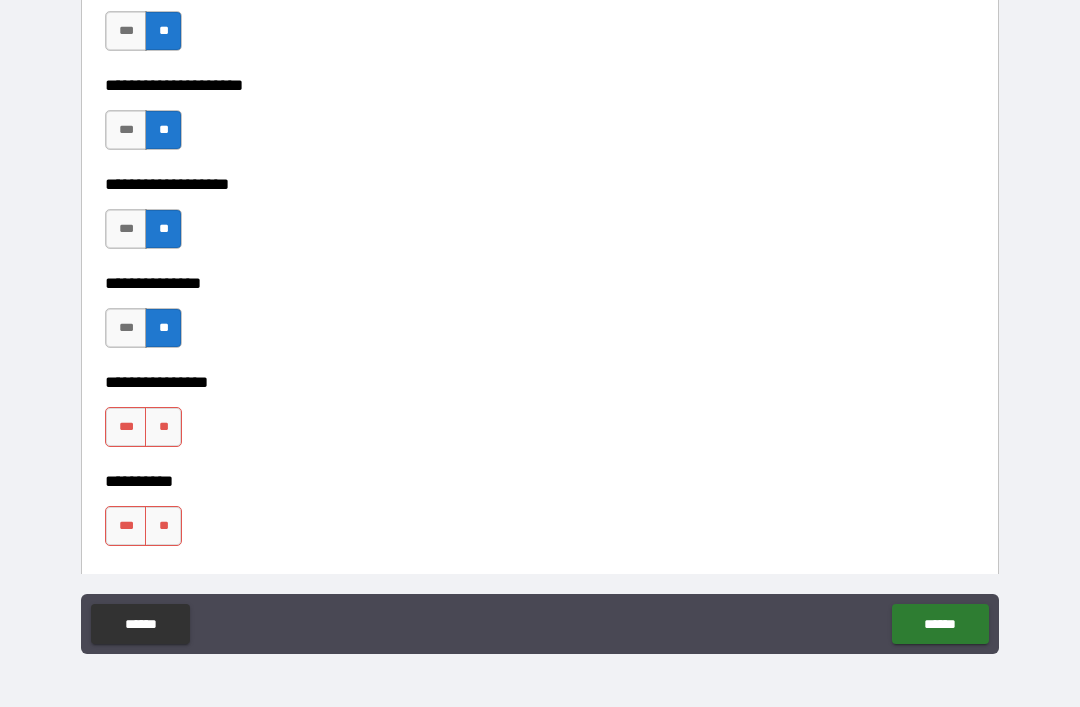 click on "**" at bounding box center (163, 427) 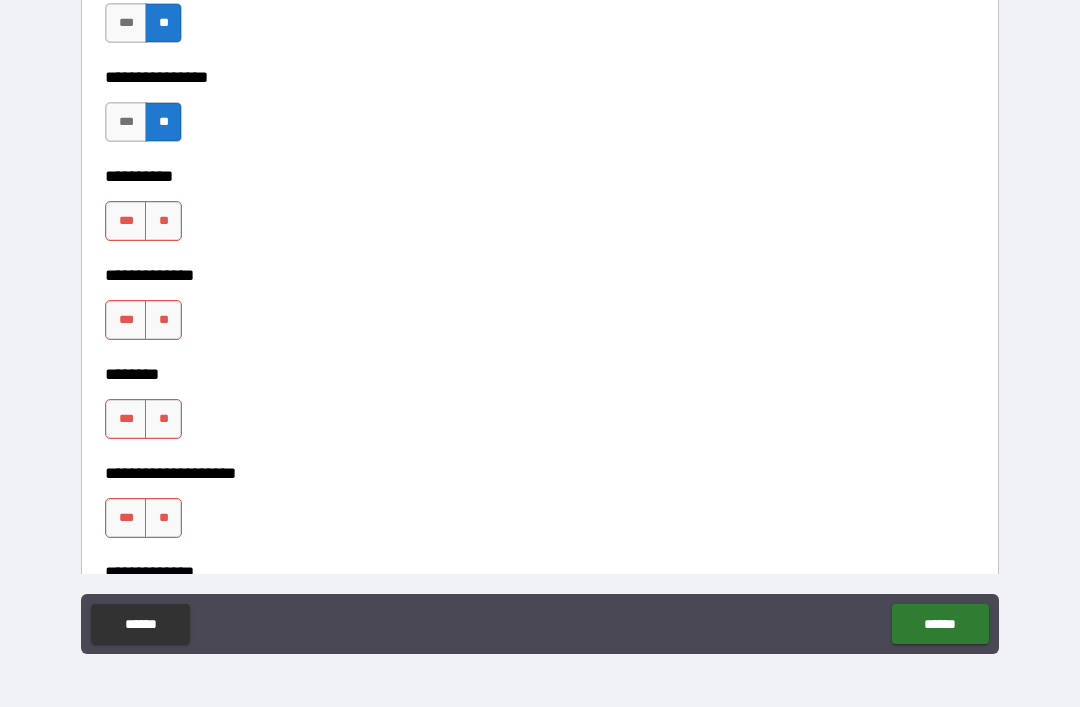 scroll, scrollTop: 8660, scrollLeft: 0, axis: vertical 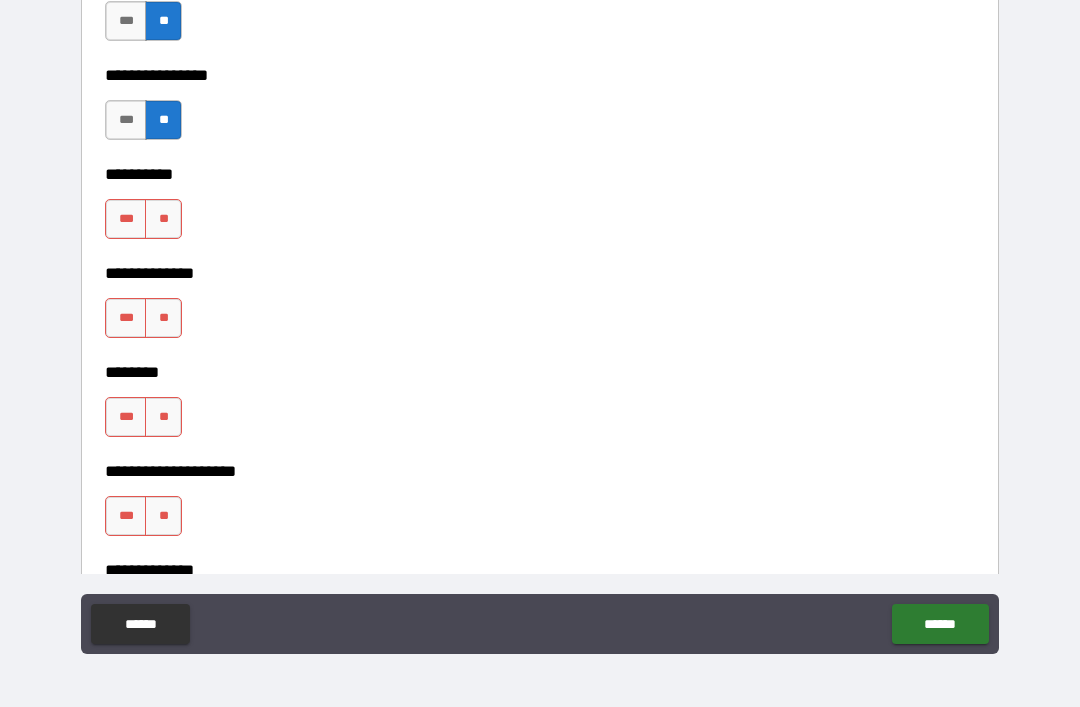 click on "**" at bounding box center [163, 219] 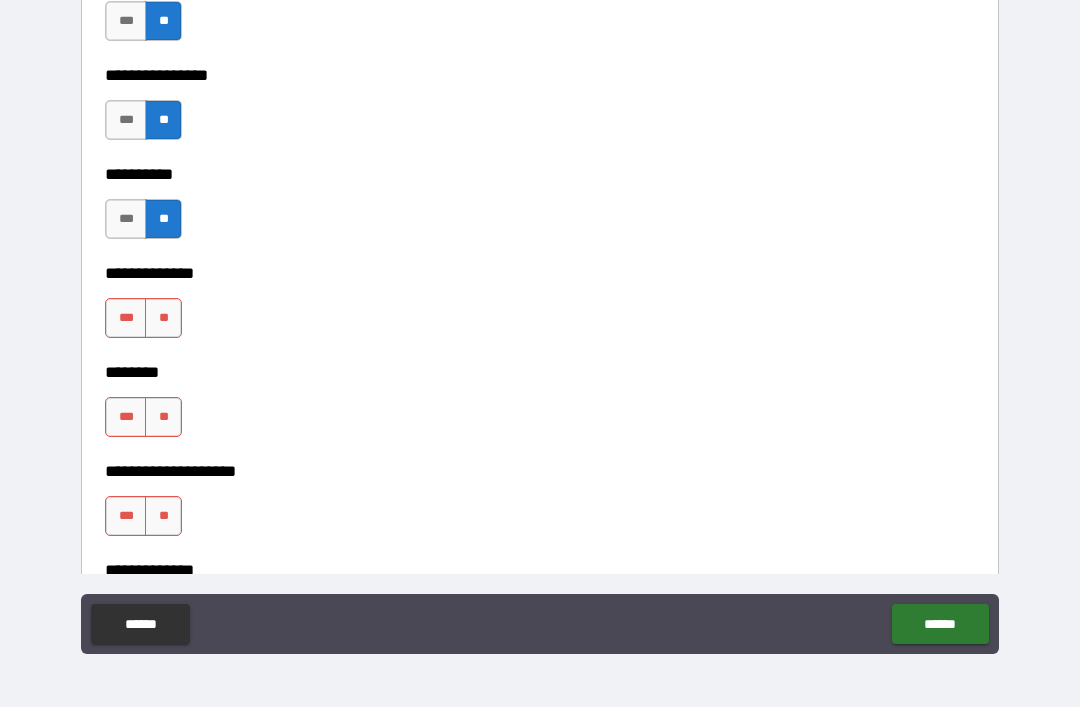 click on "**" at bounding box center (163, 318) 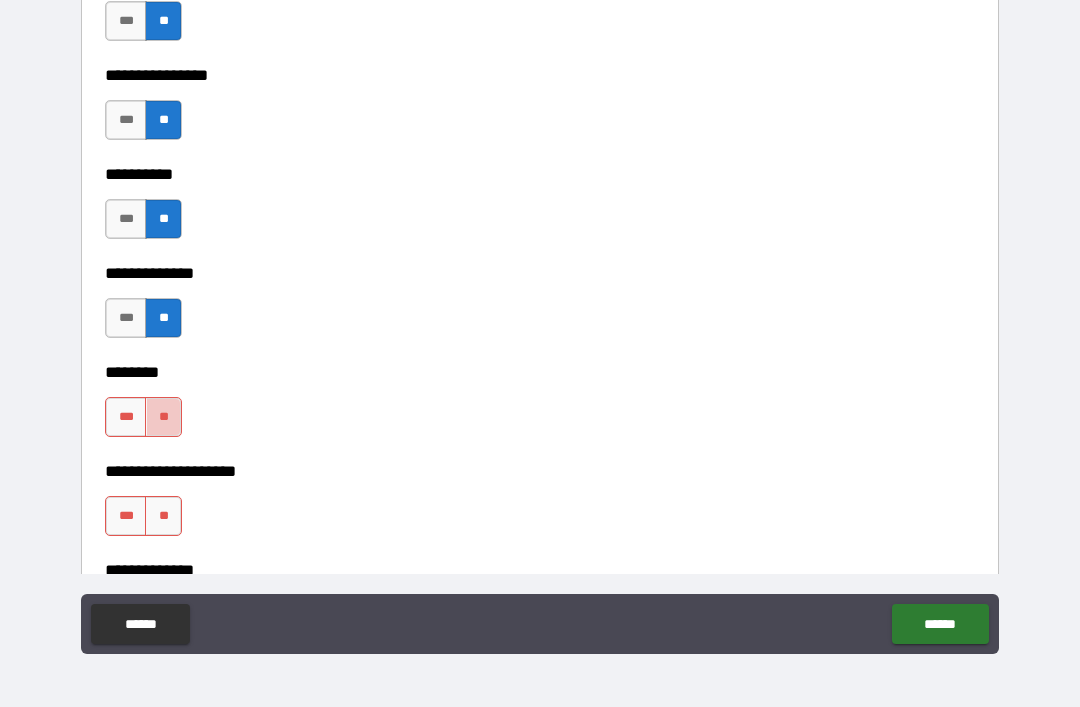 click on "**" at bounding box center (163, 417) 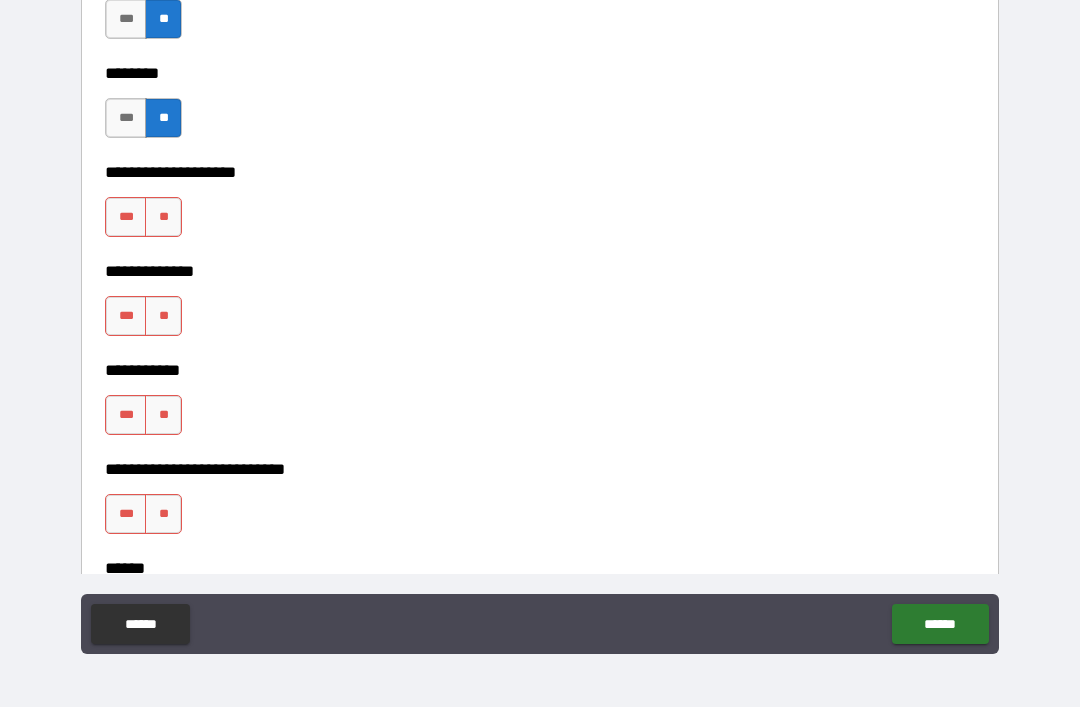 scroll, scrollTop: 8961, scrollLeft: 0, axis: vertical 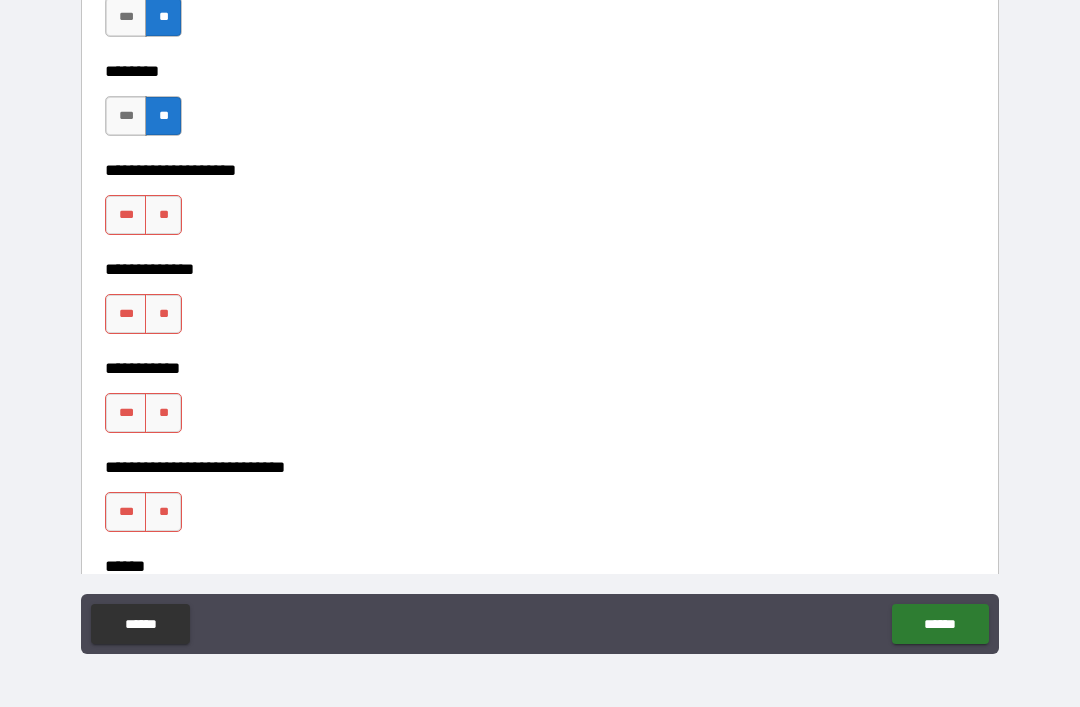 click on "**" at bounding box center (163, 215) 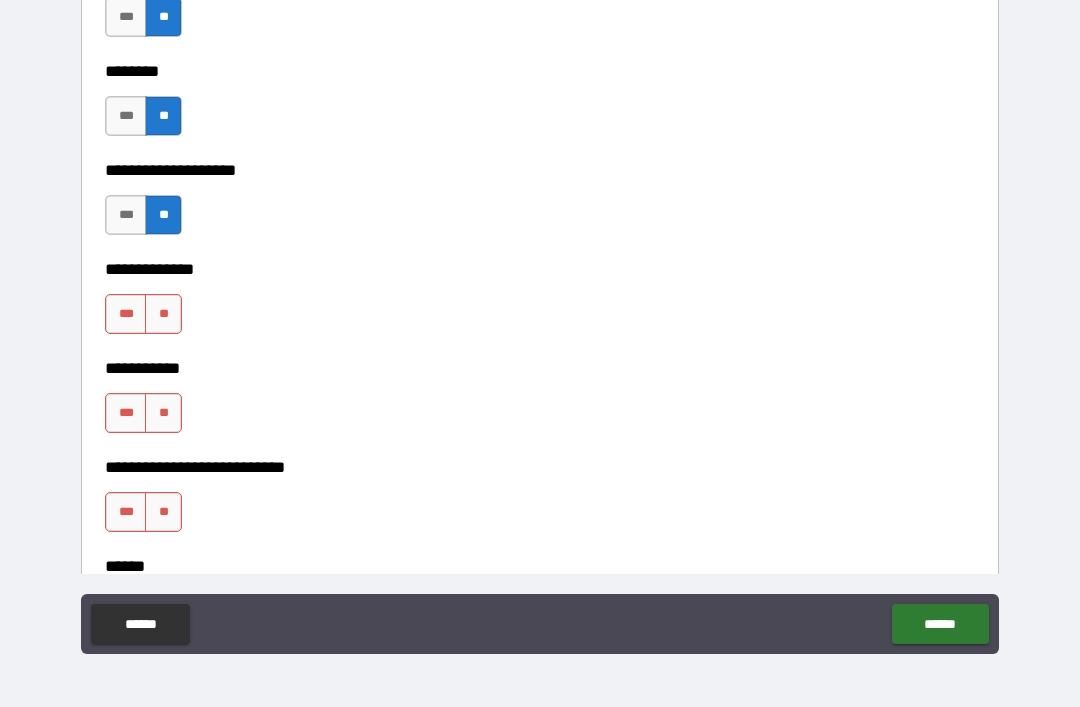 click on "**" at bounding box center [163, 314] 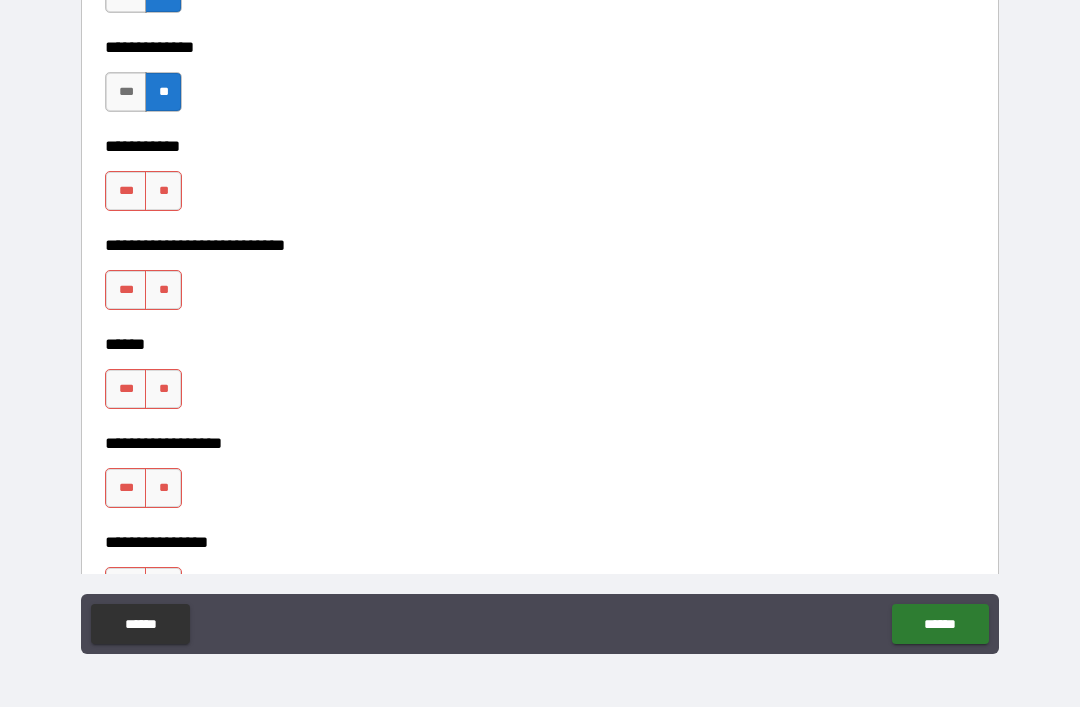 scroll, scrollTop: 9187, scrollLeft: 0, axis: vertical 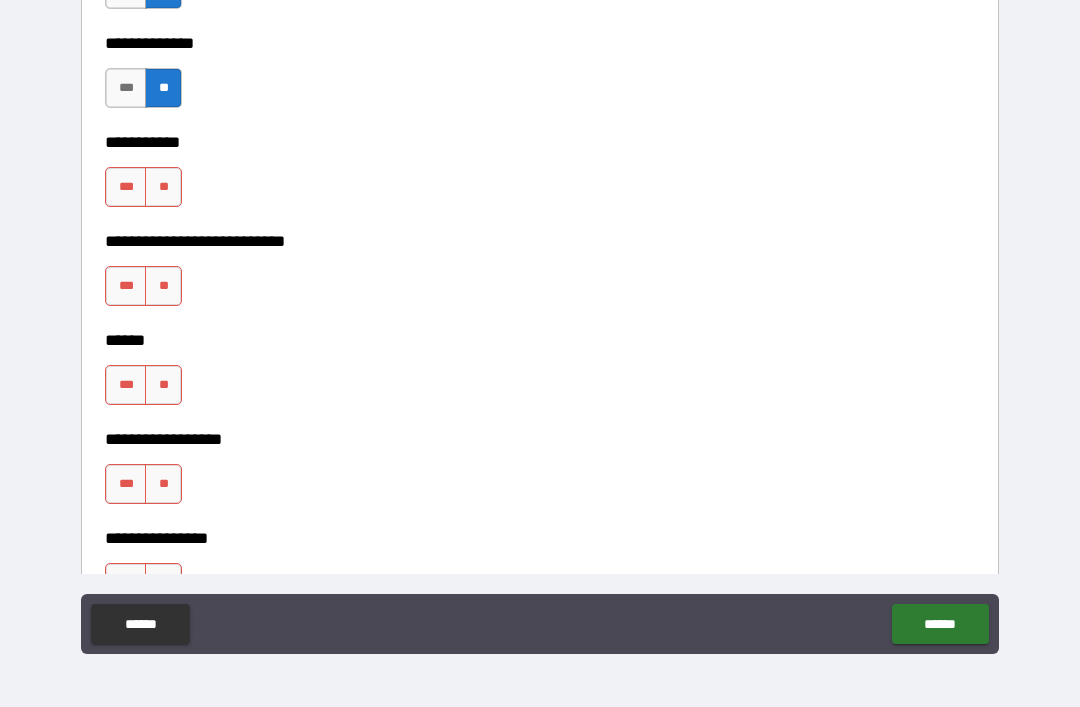 click on "***" at bounding box center (126, 187) 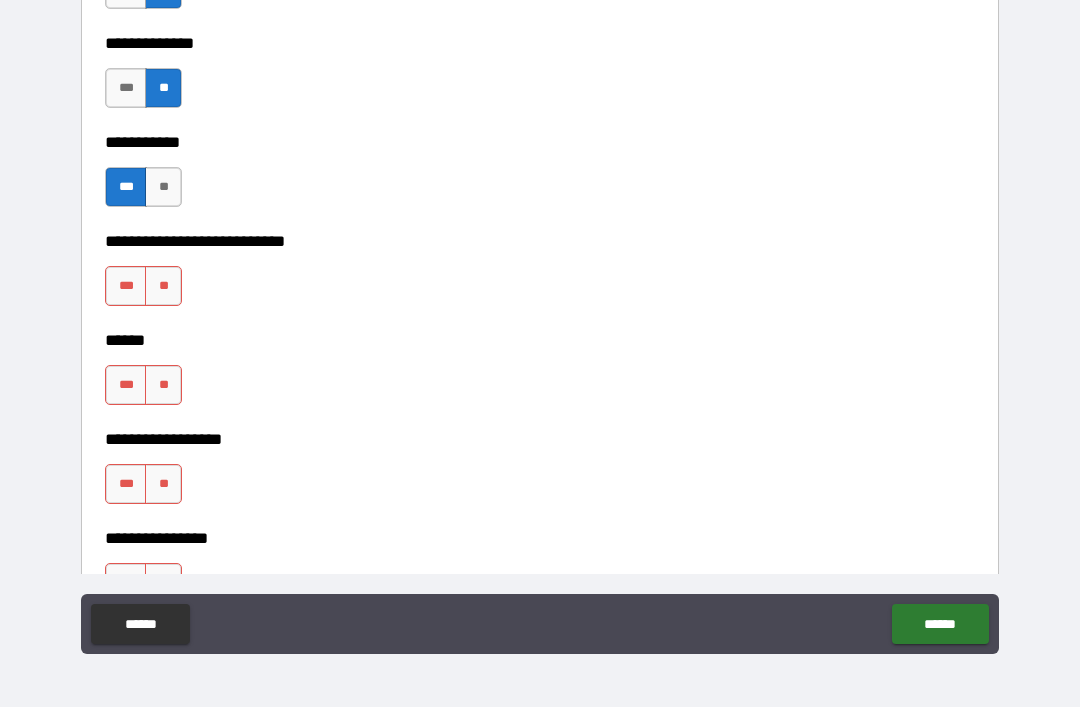 click on "**" at bounding box center [163, 286] 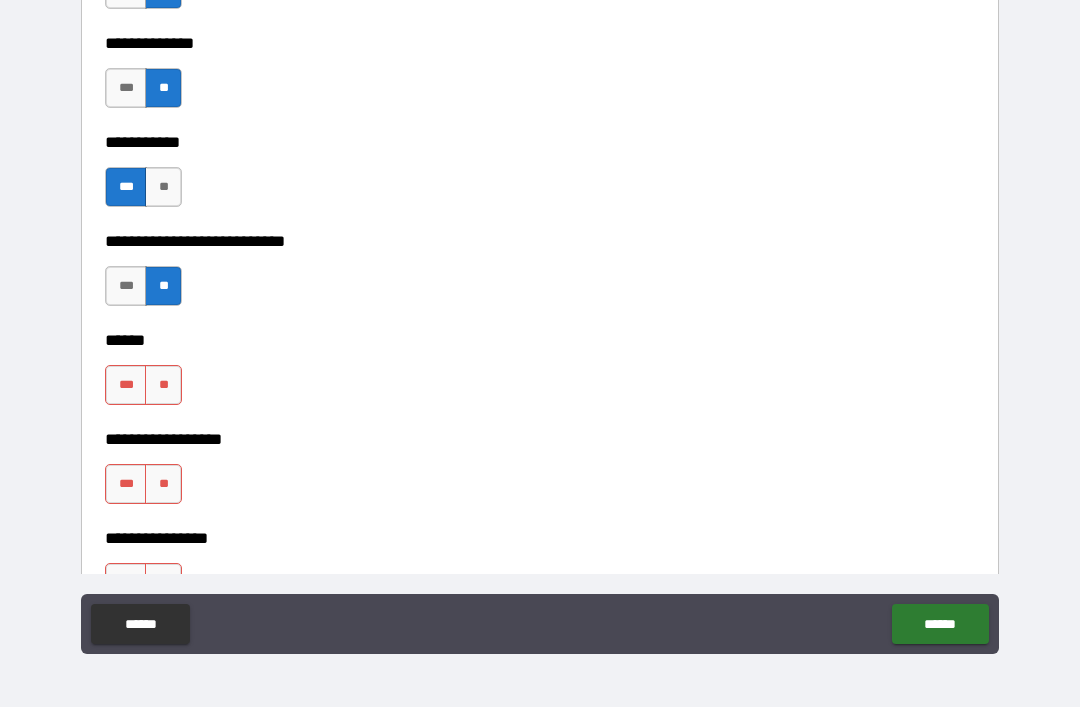 click on "**" at bounding box center (163, 385) 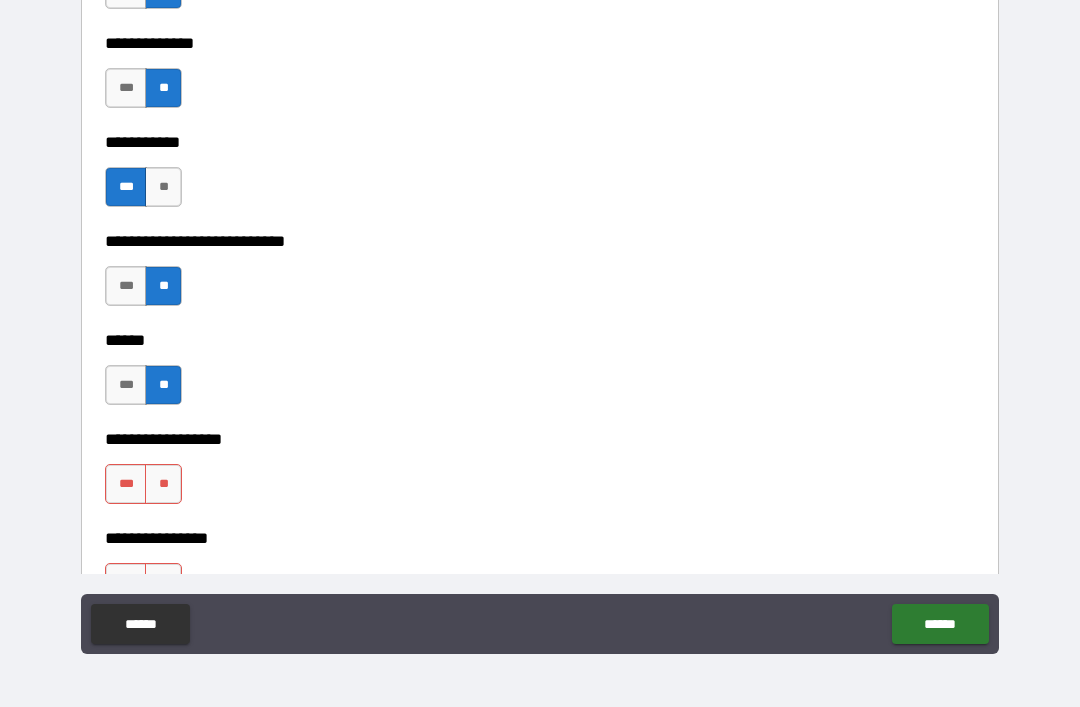 click on "**" at bounding box center (163, 484) 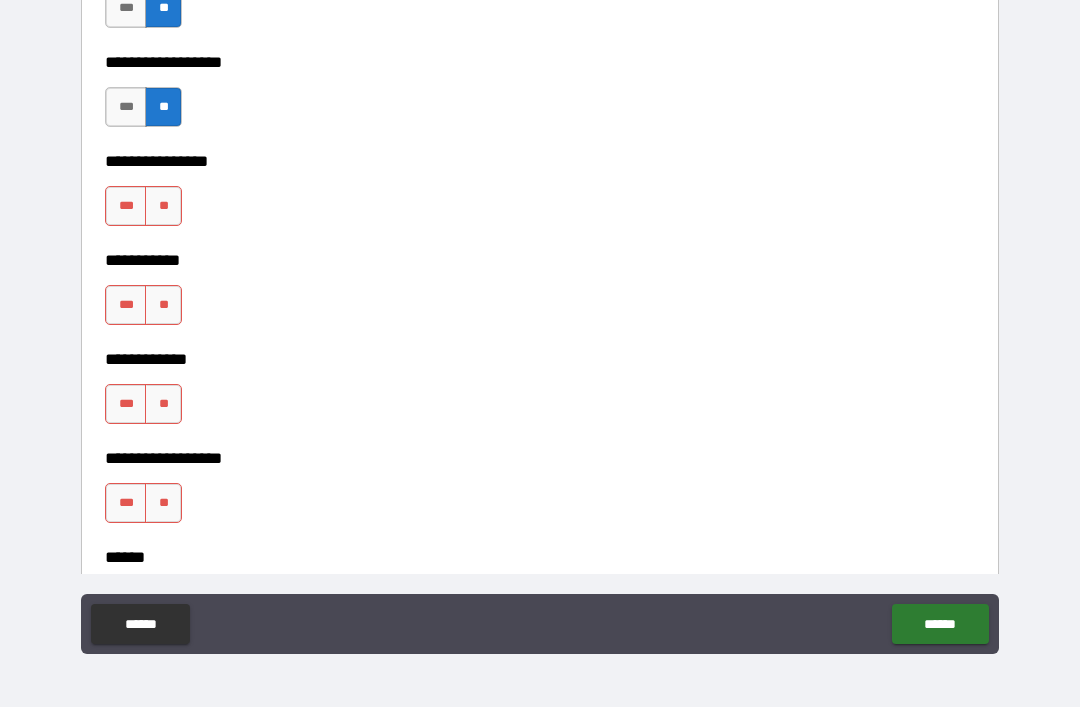 scroll, scrollTop: 9572, scrollLeft: 0, axis: vertical 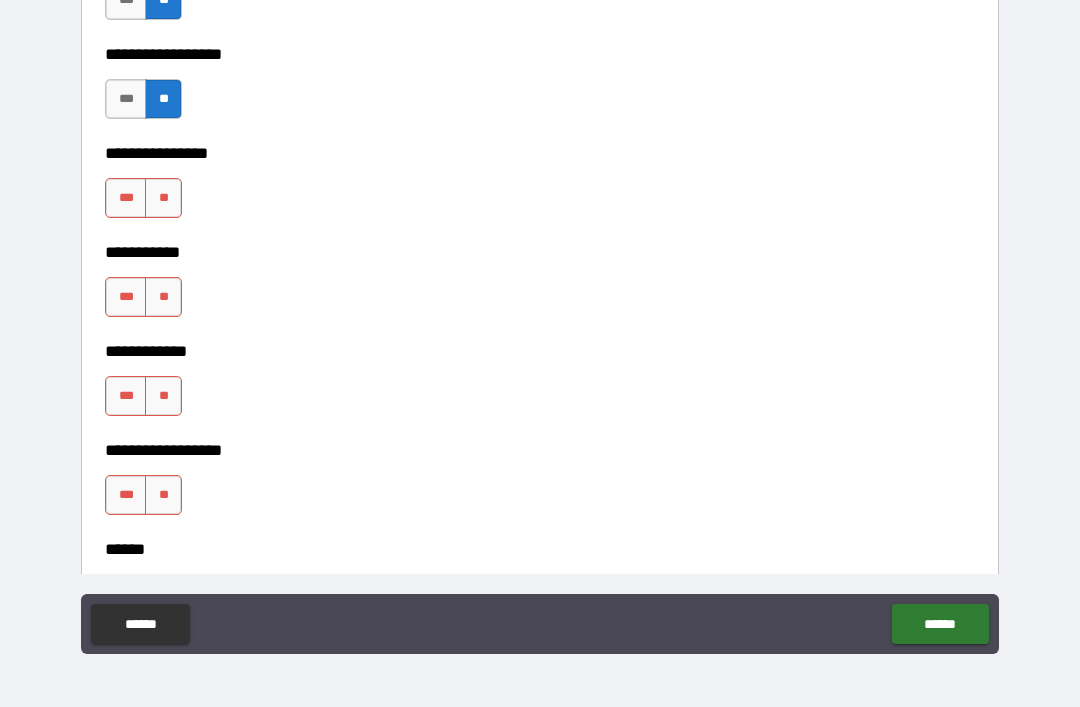 click on "**" at bounding box center [163, 198] 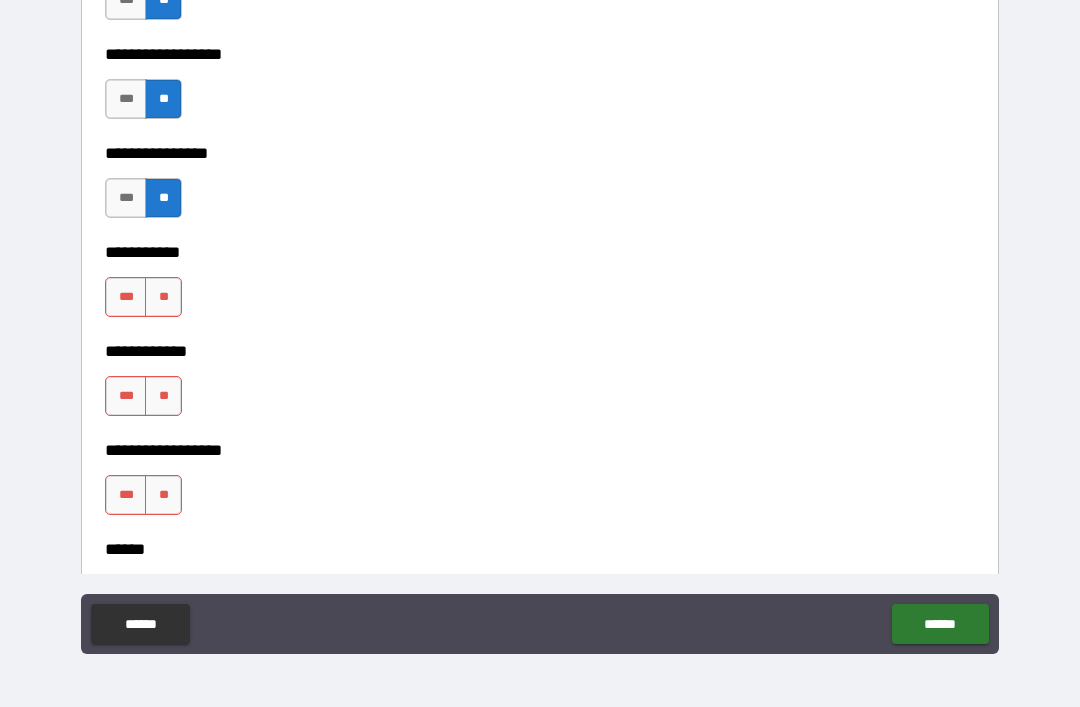 click on "**" at bounding box center (163, 297) 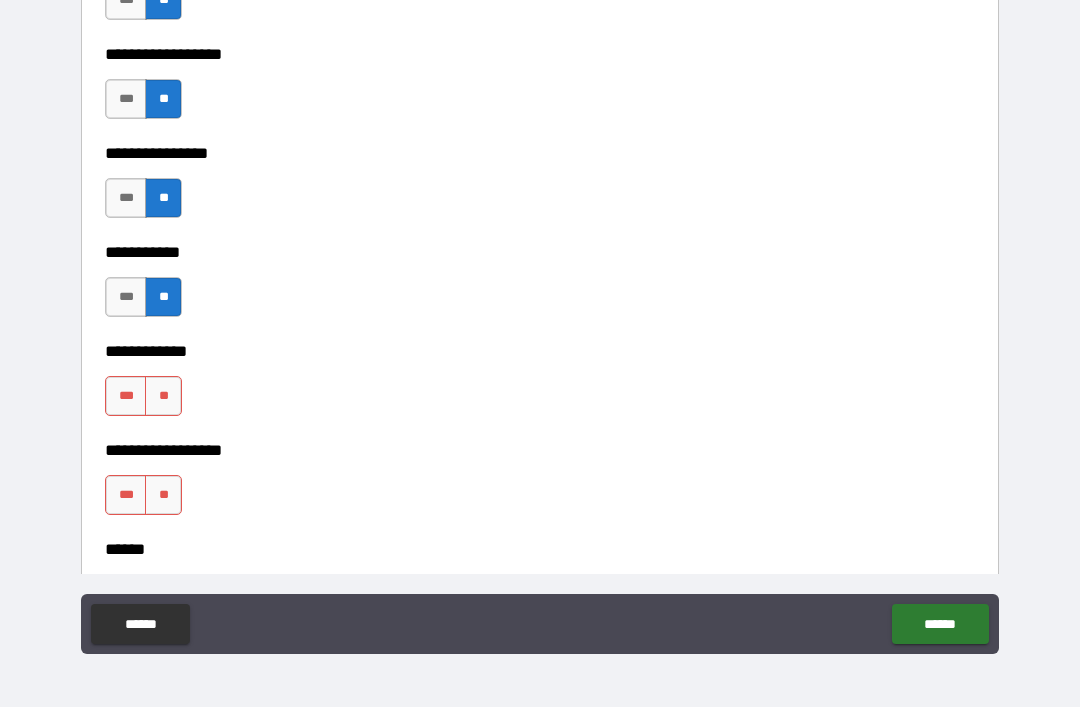 click on "**" at bounding box center (163, 396) 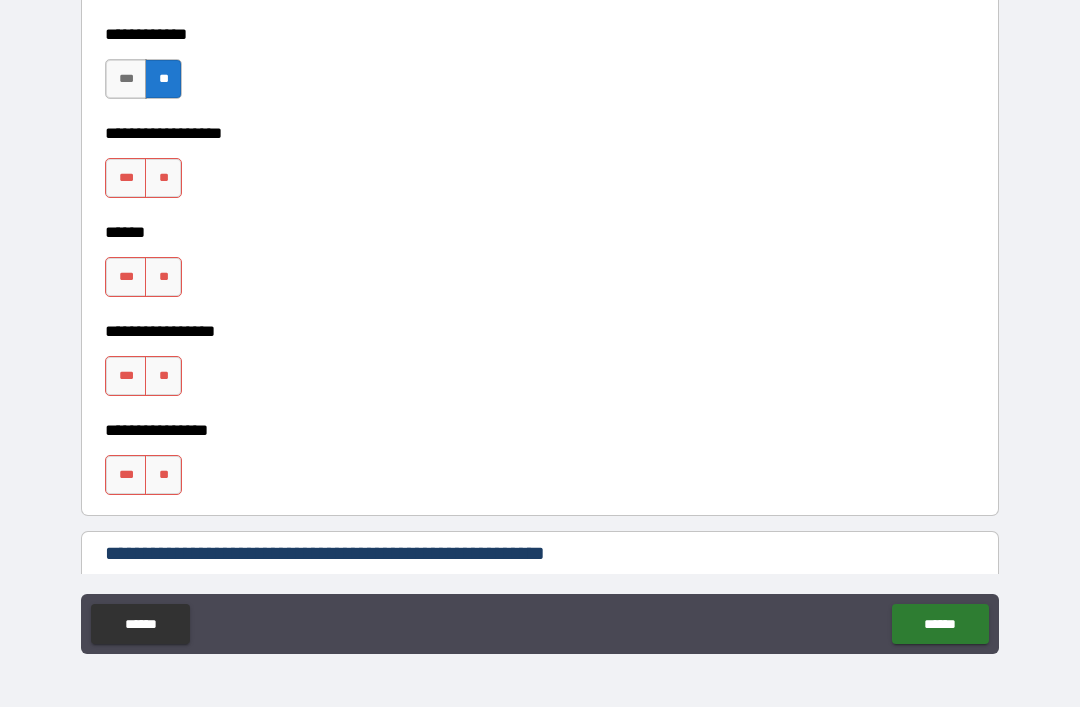 scroll, scrollTop: 9890, scrollLeft: 0, axis: vertical 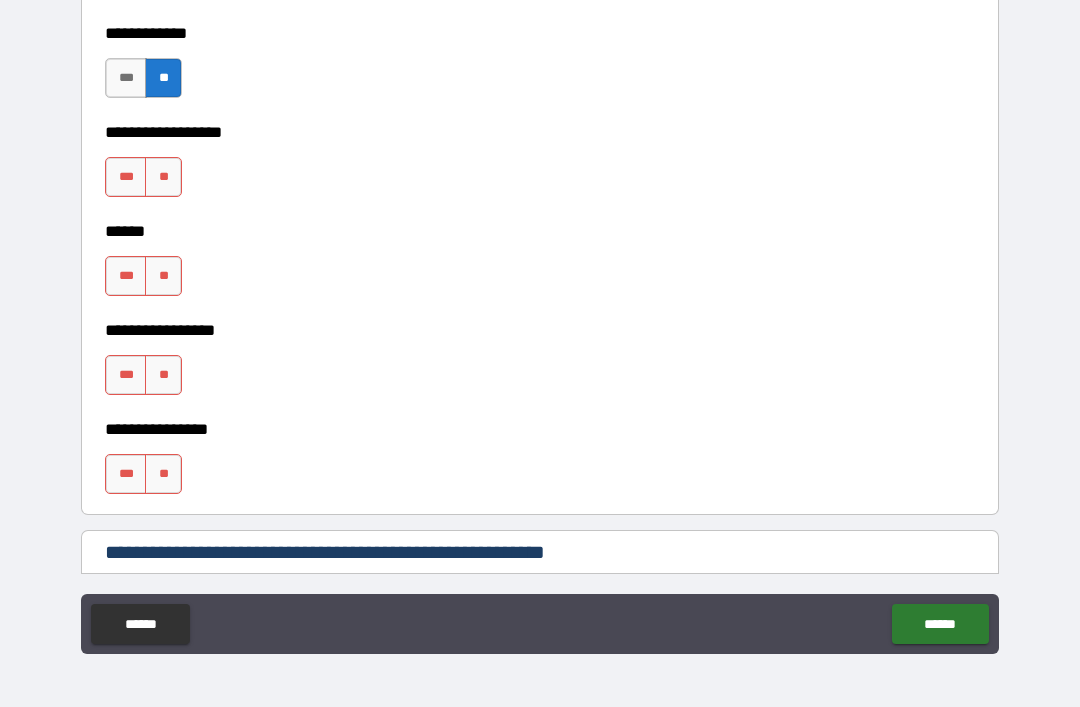click on "**" at bounding box center [163, 177] 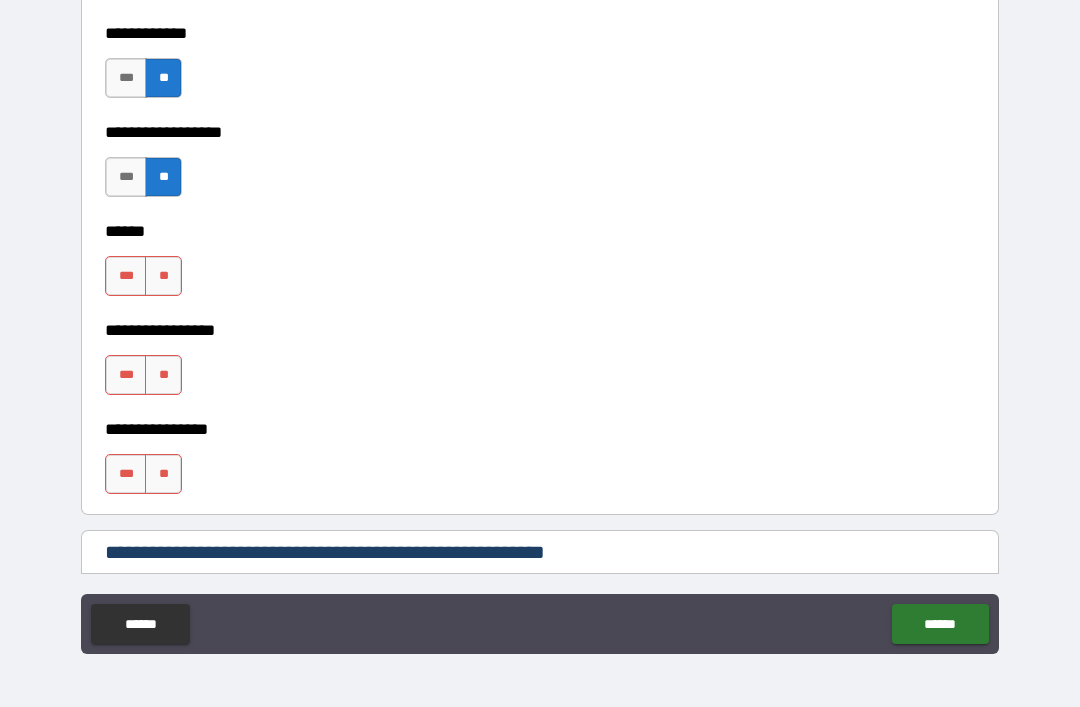 click on "**" at bounding box center [163, 276] 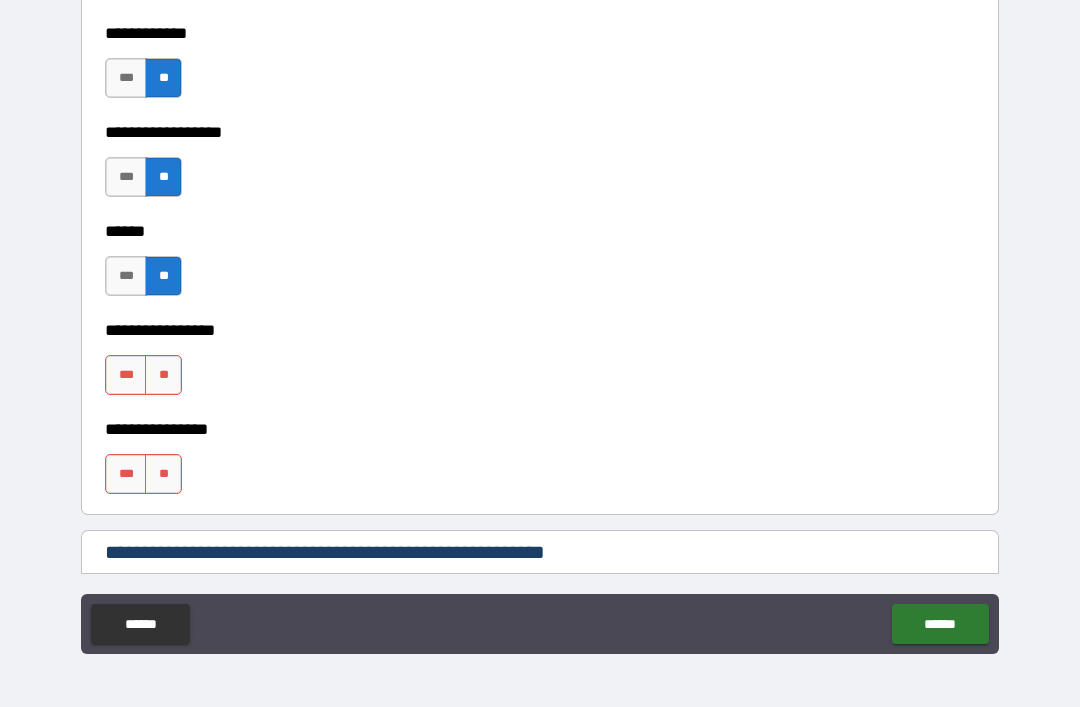 click on "**" at bounding box center (163, 375) 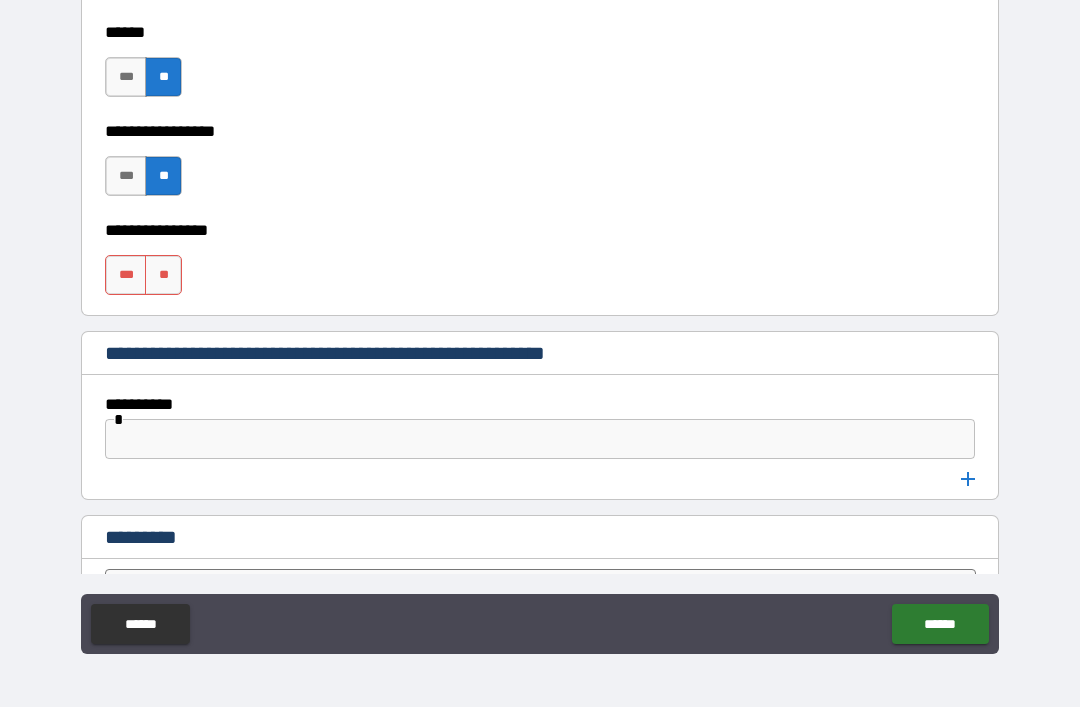 scroll, scrollTop: 10123, scrollLeft: 0, axis: vertical 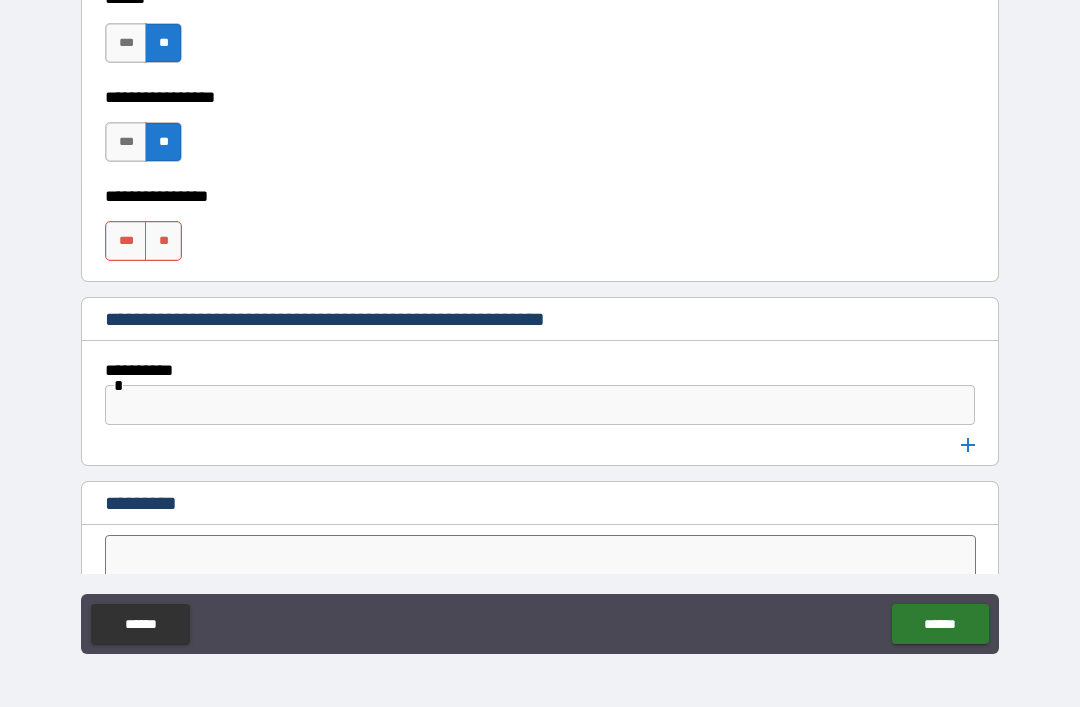 click on "**" at bounding box center (163, 241) 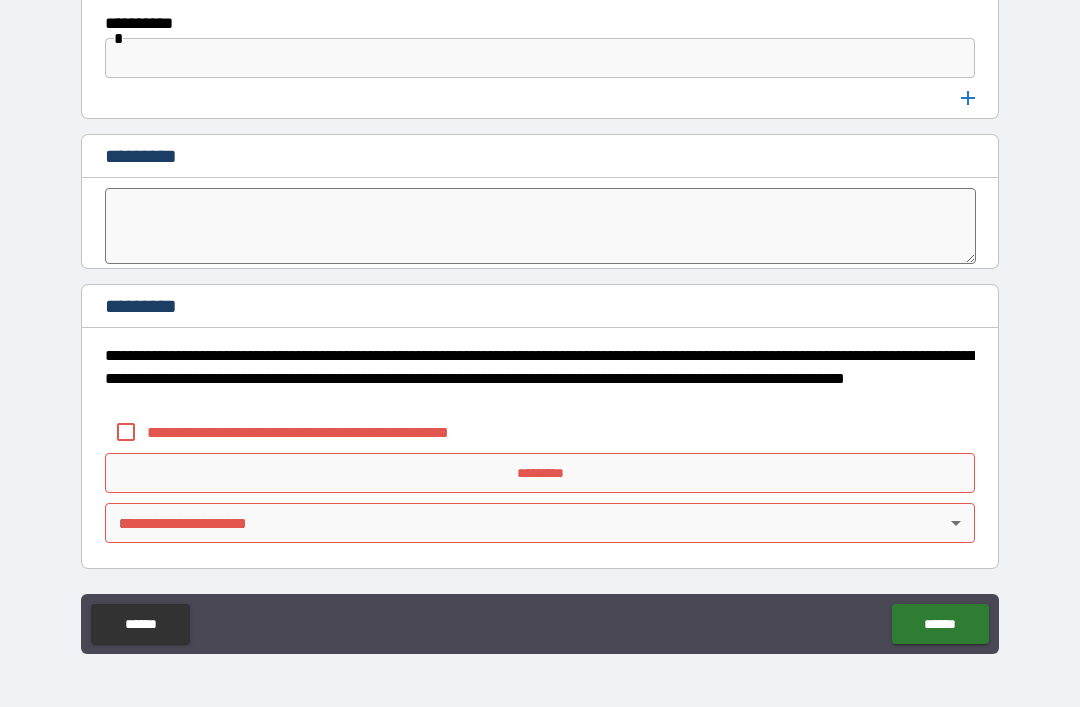 scroll, scrollTop: 10470, scrollLeft: 0, axis: vertical 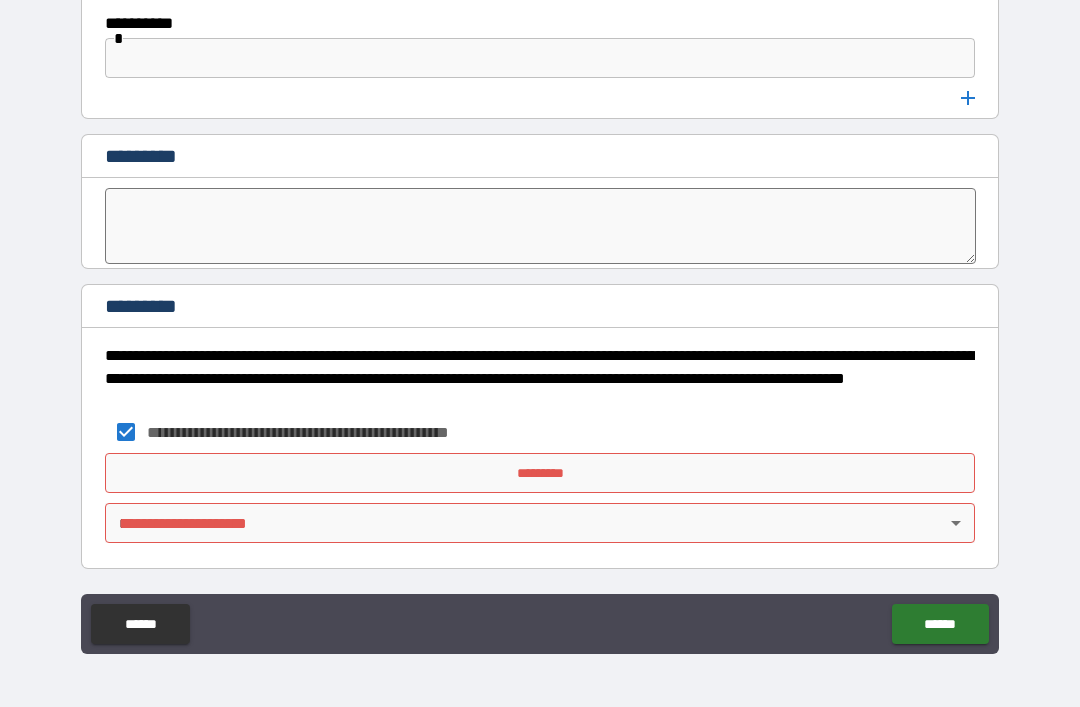 click on "**********" at bounding box center [540, 321] 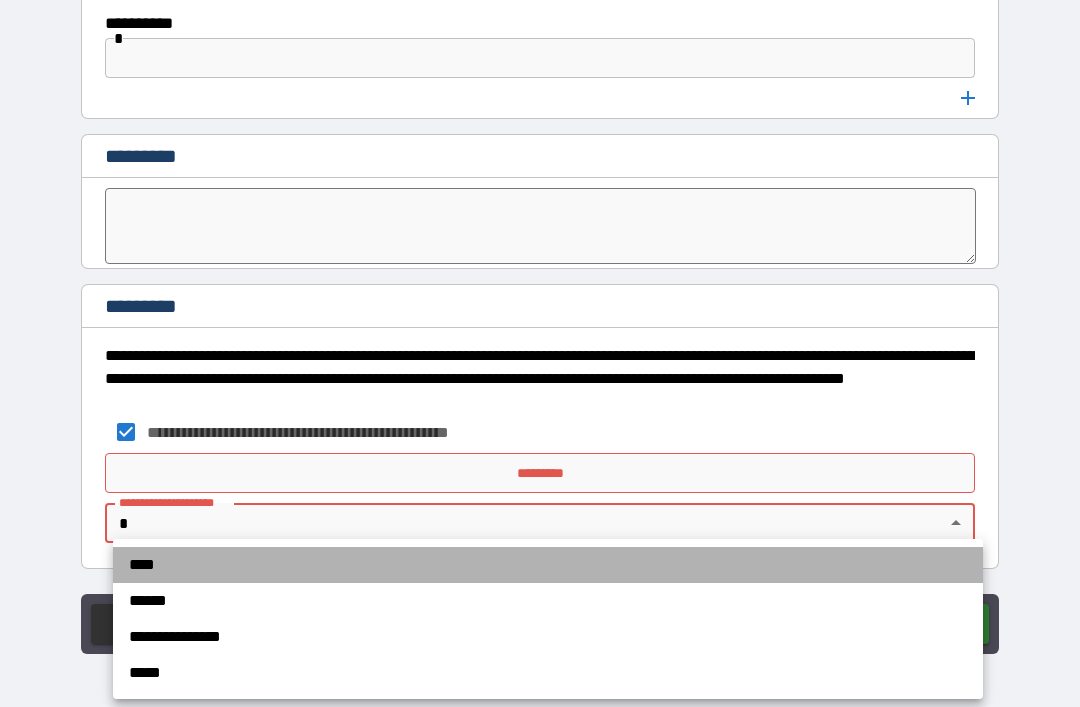 click on "****" at bounding box center (548, 565) 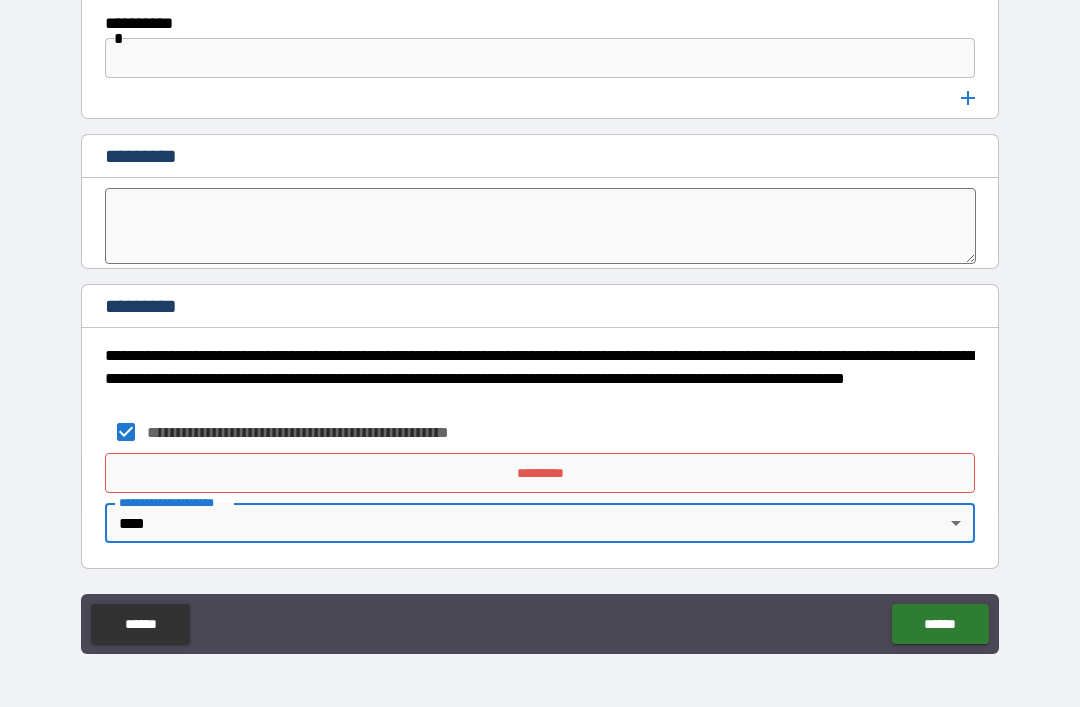 click on "******" at bounding box center (940, 624) 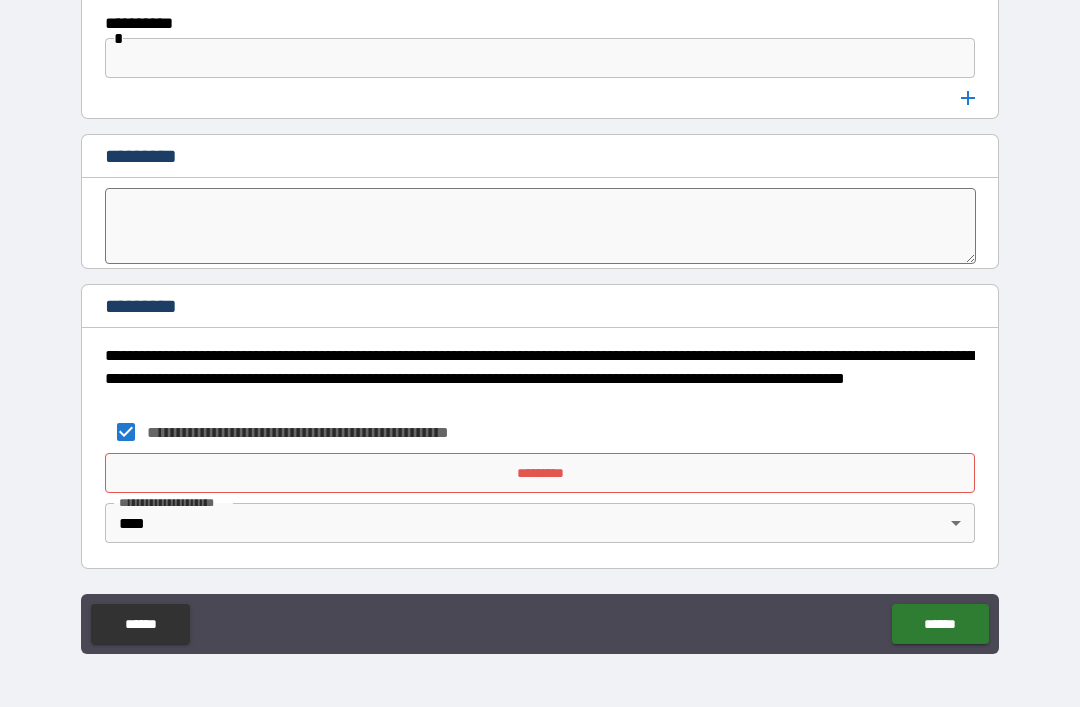 click on "*********" at bounding box center (540, 473) 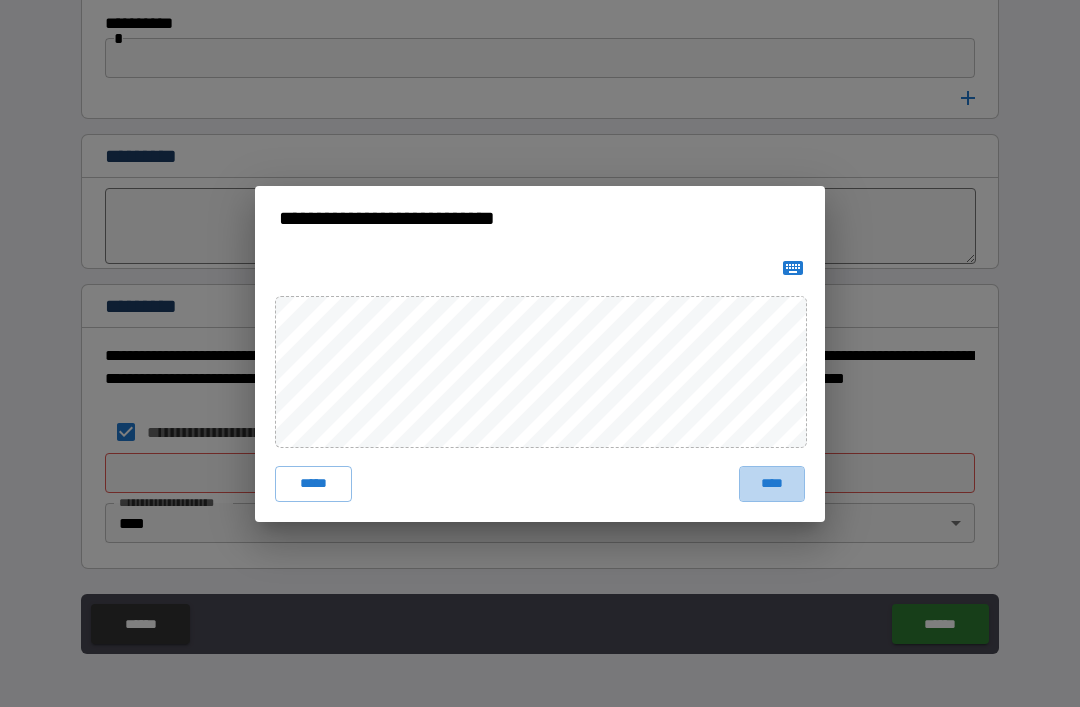 click on "****" at bounding box center [772, 484] 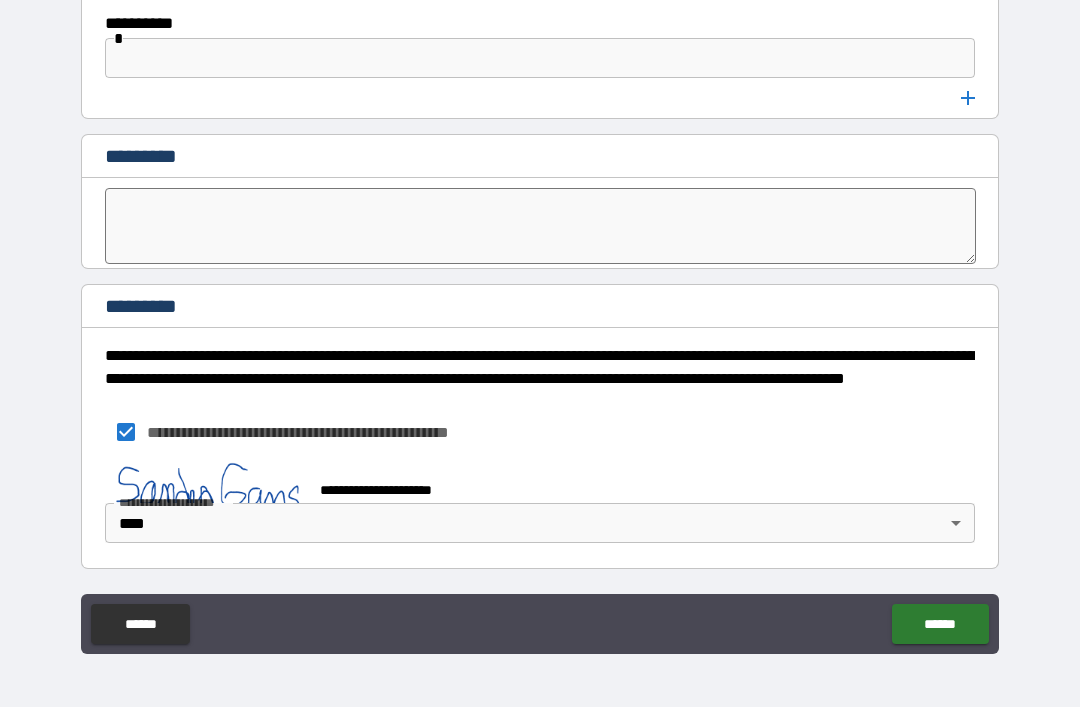 scroll, scrollTop: 10460, scrollLeft: 0, axis: vertical 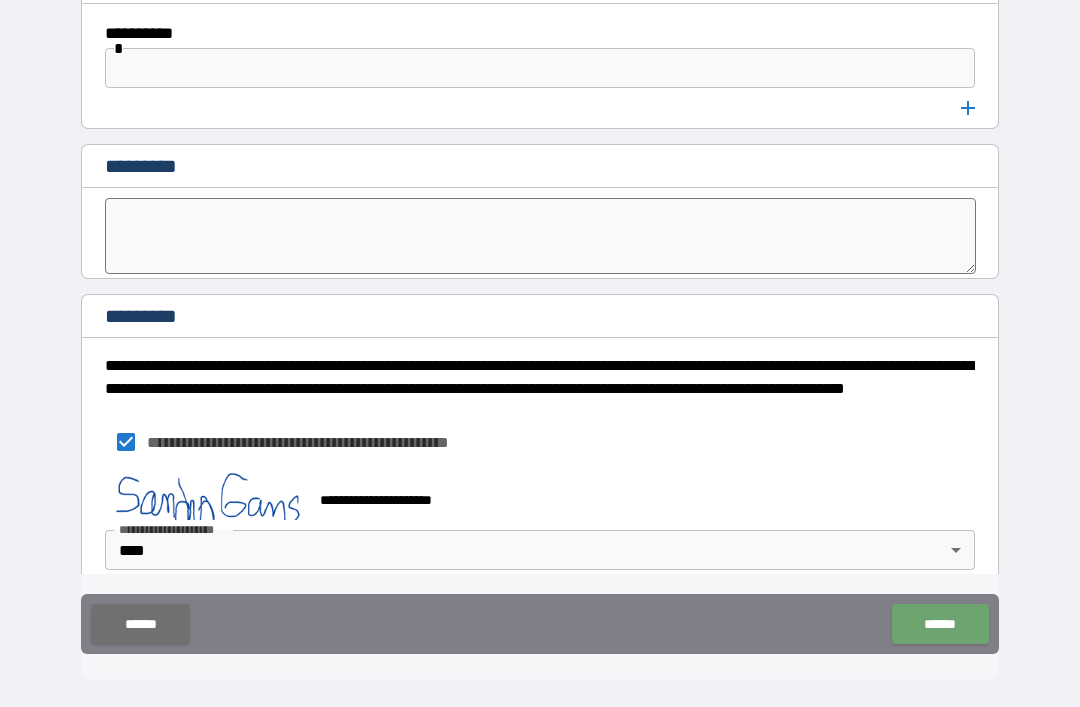 click on "******" at bounding box center (940, 624) 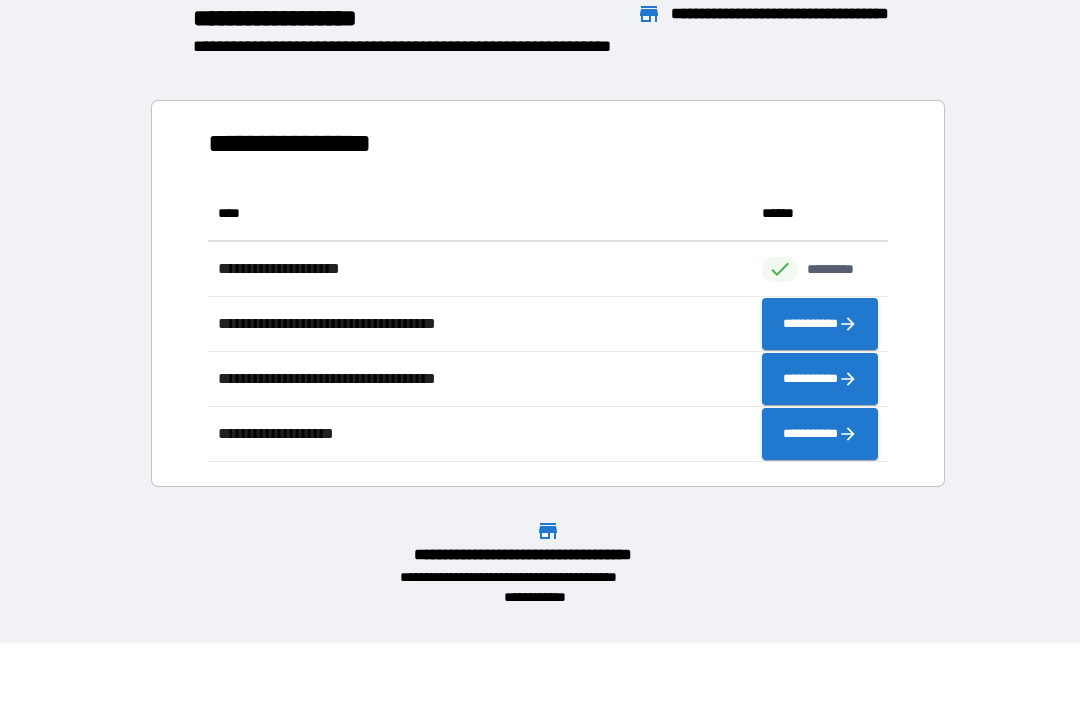 scroll, scrollTop: 1, scrollLeft: 1, axis: both 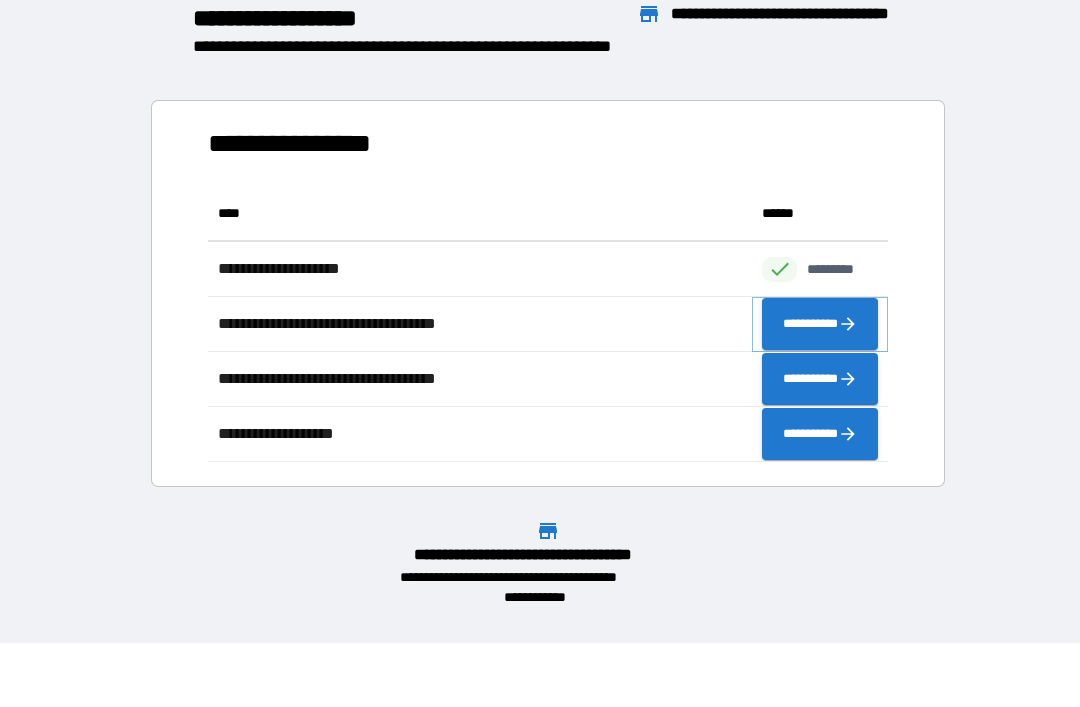 click on "**********" at bounding box center (820, 324) 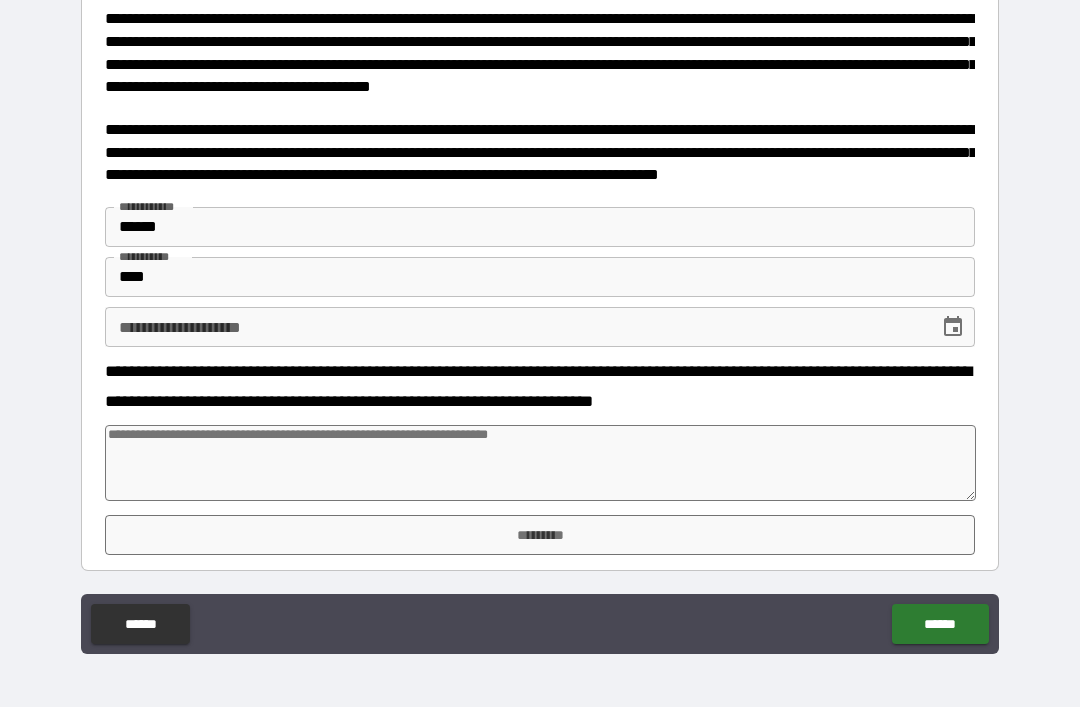 scroll, scrollTop: 318, scrollLeft: 0, axis: vertical 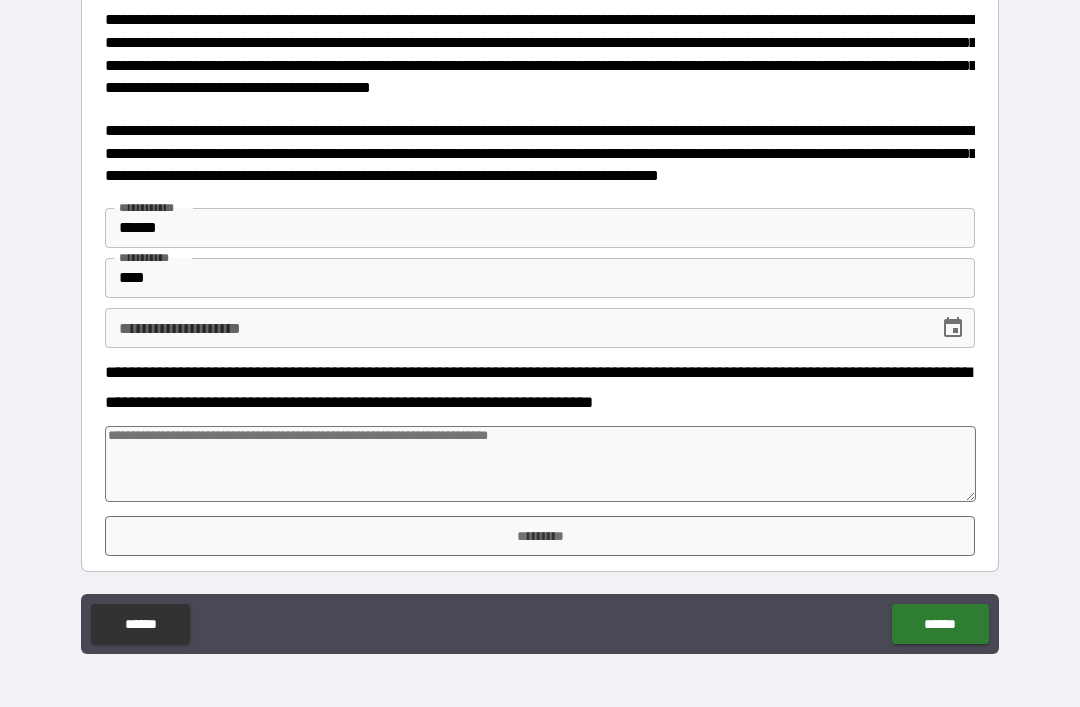 click at bounding box center (540, 464) 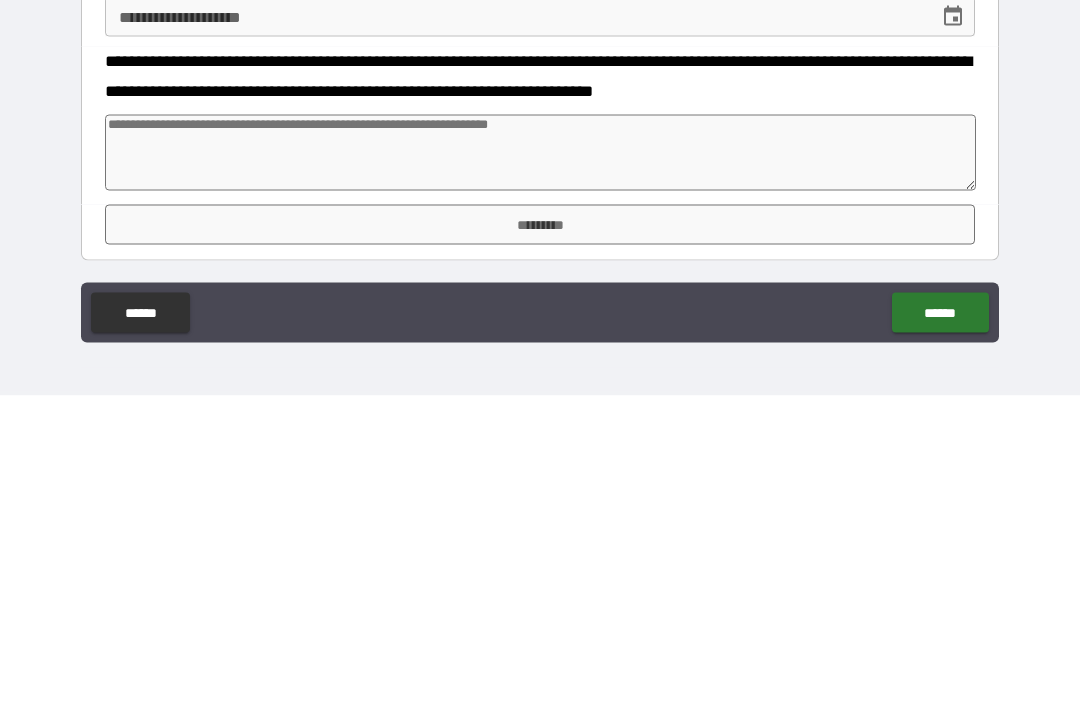 type on "*" 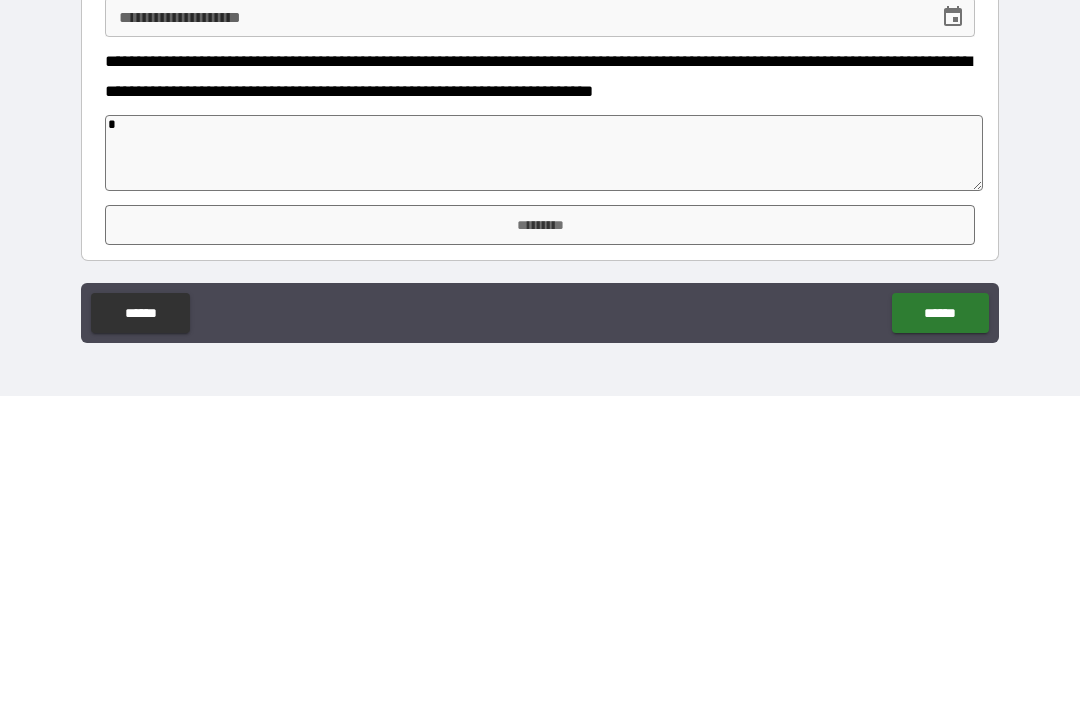 type on "*" 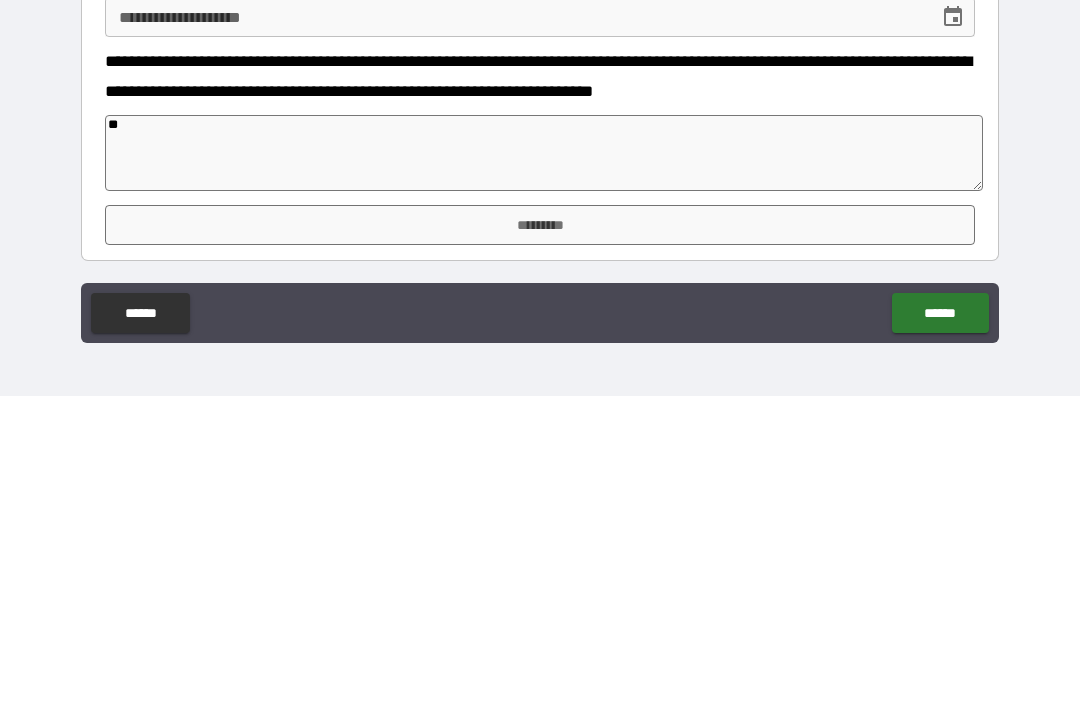 type on "*" 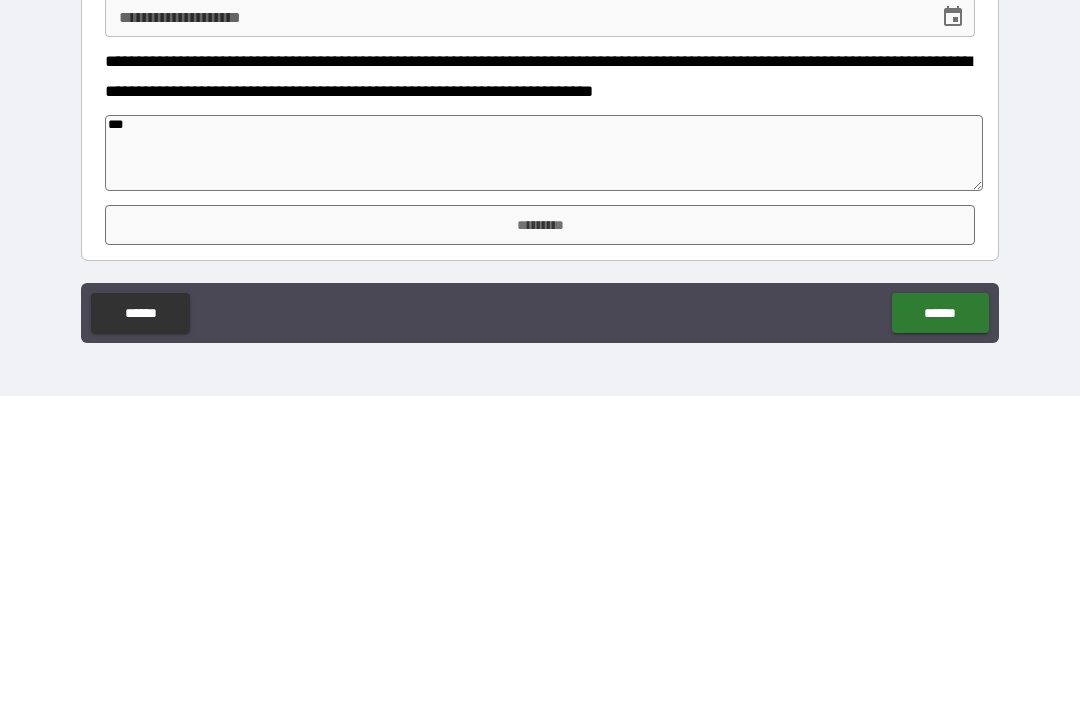 type on "*" 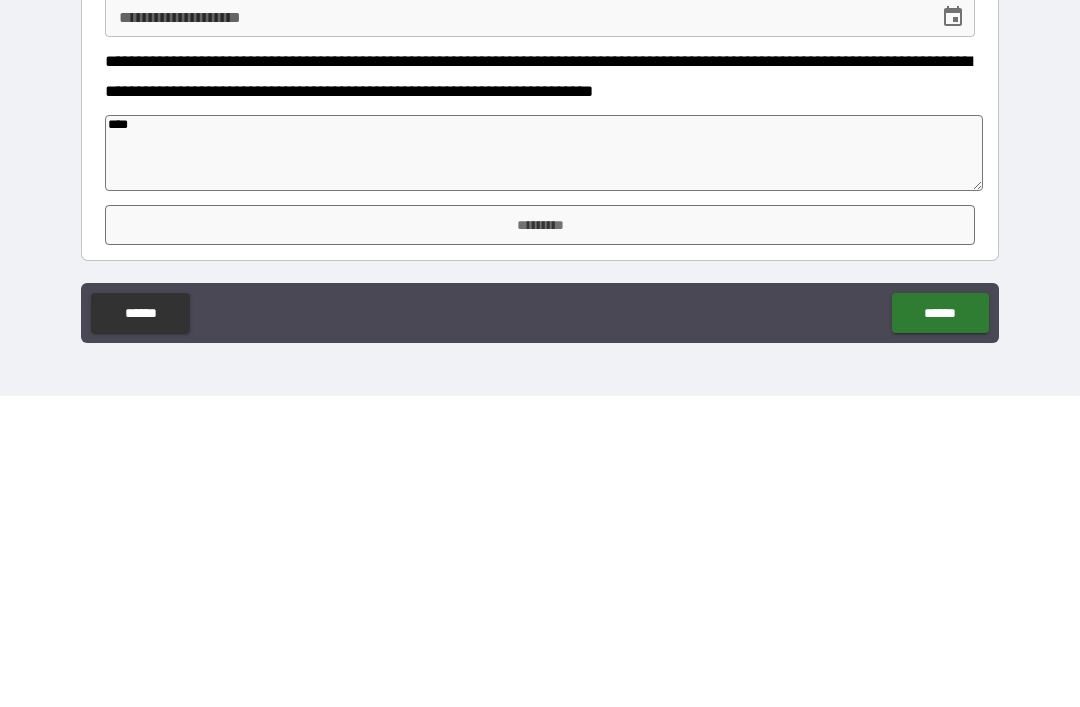 type on "*" 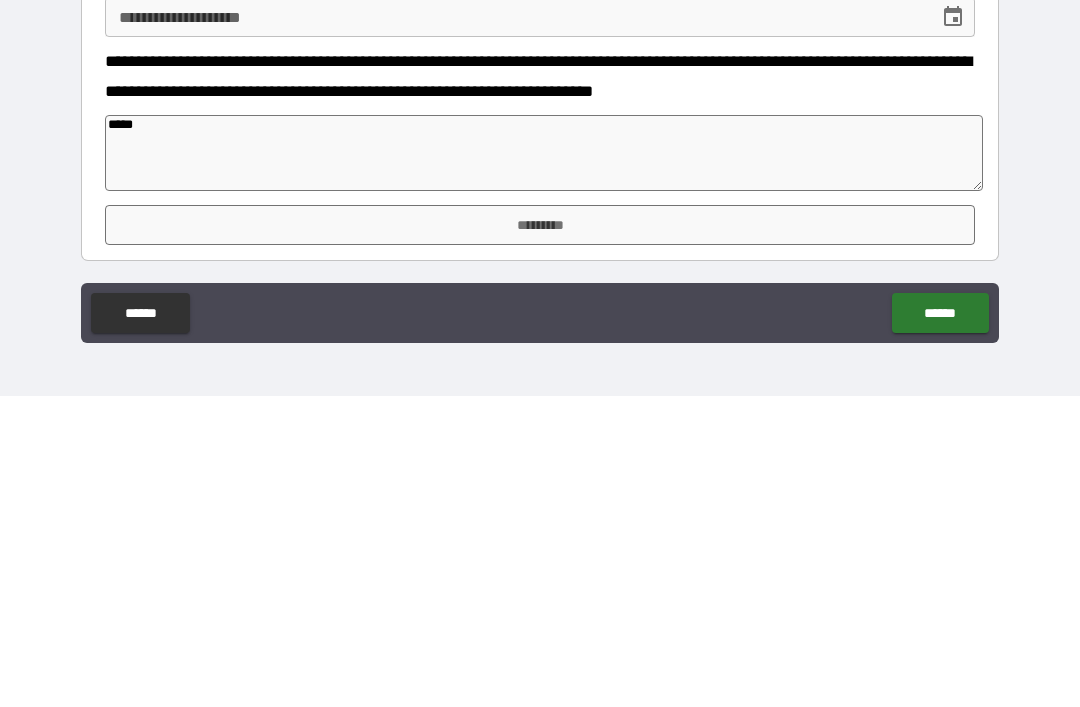 type on "*" 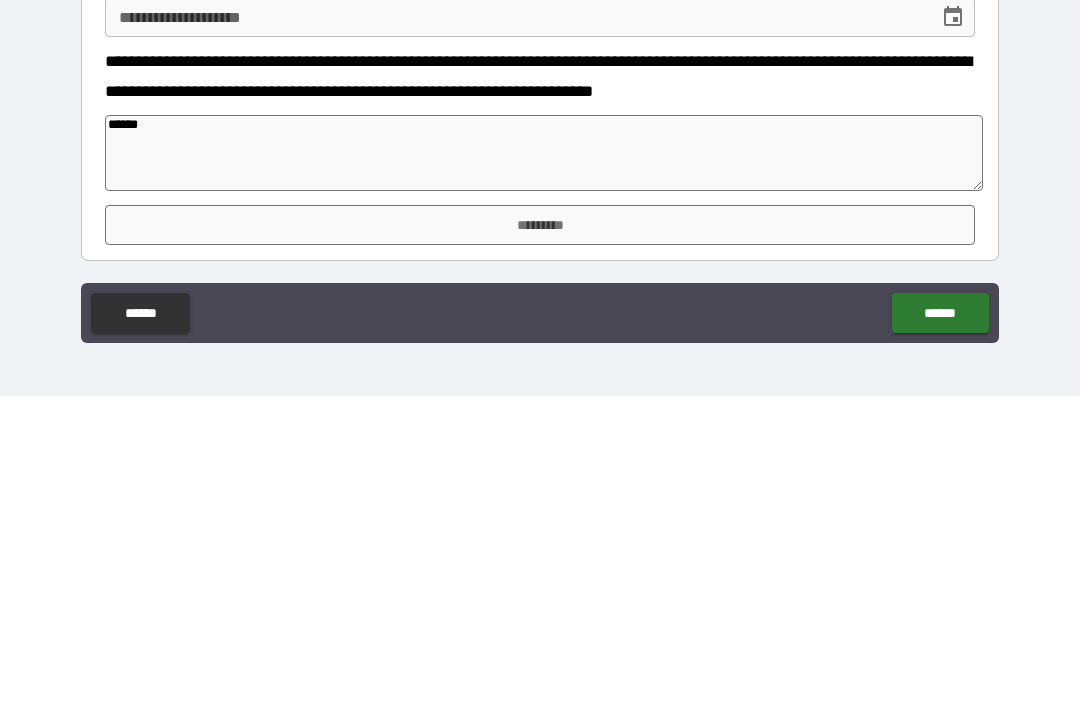 type on "*" 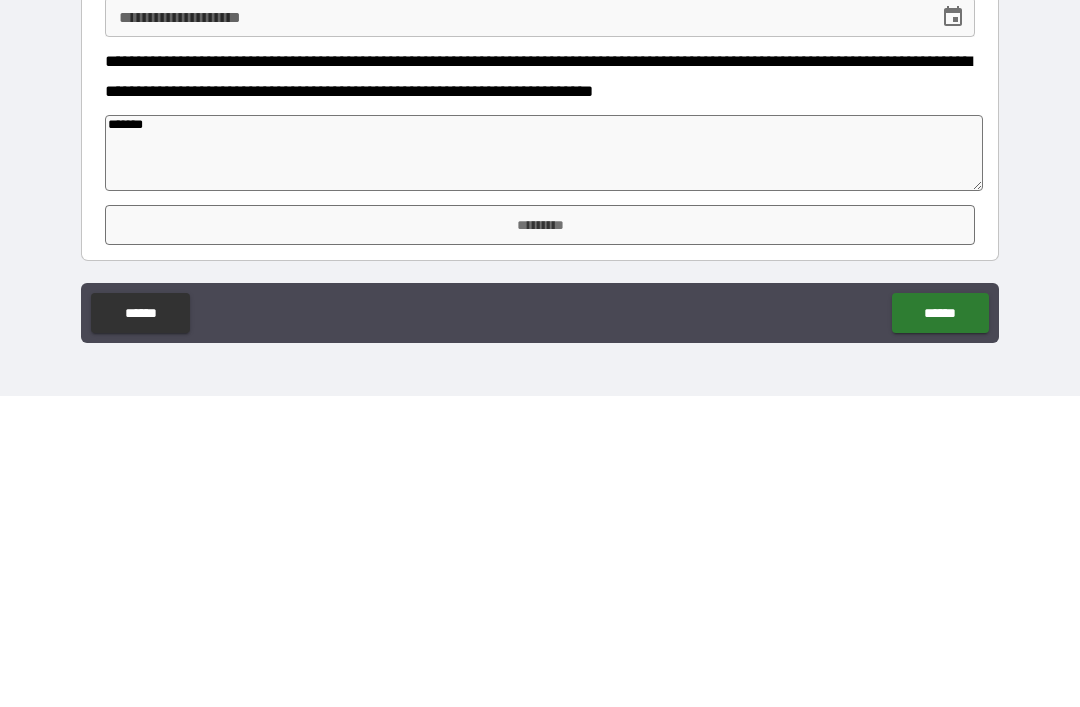 type on "*" 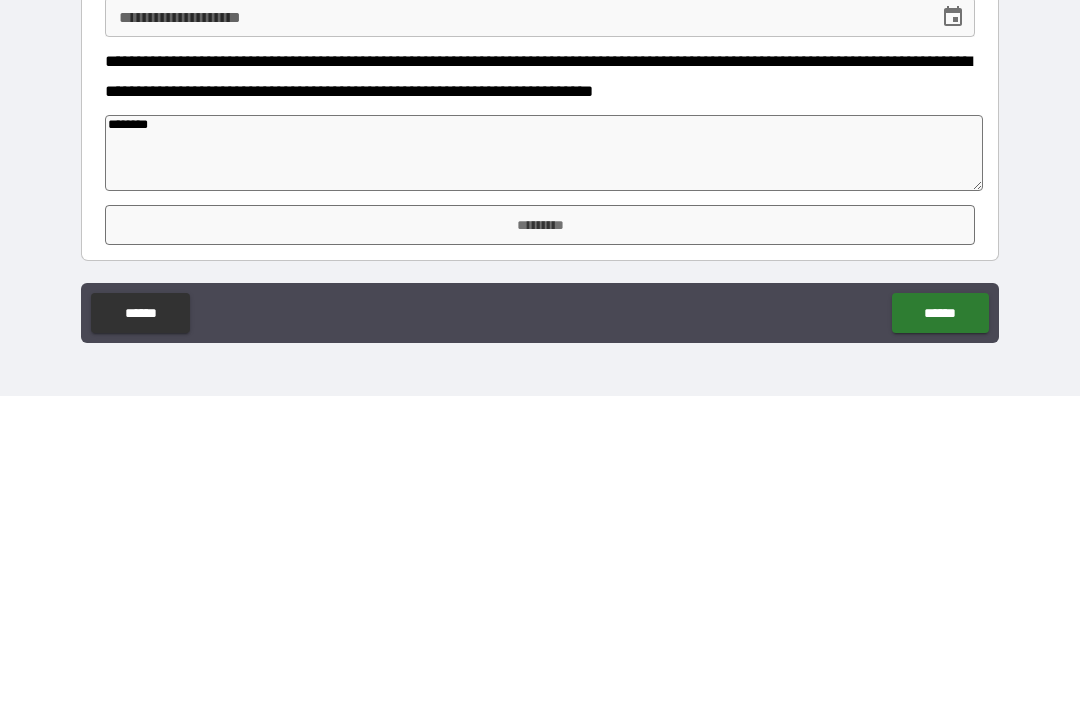 type on "*" 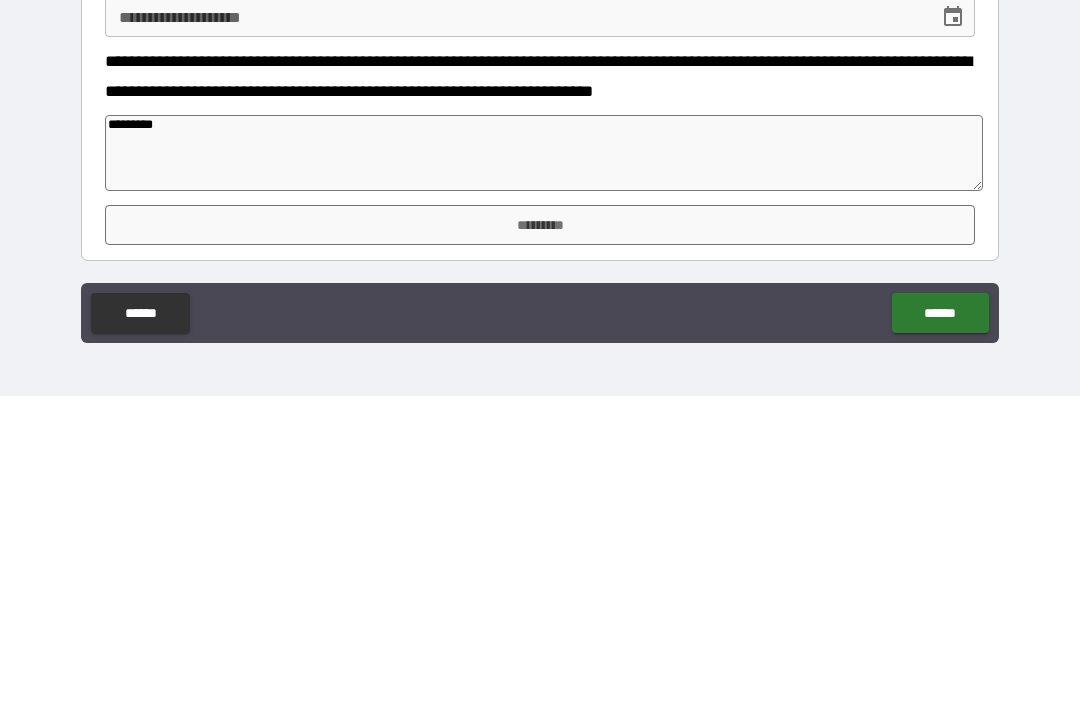 type on "*" 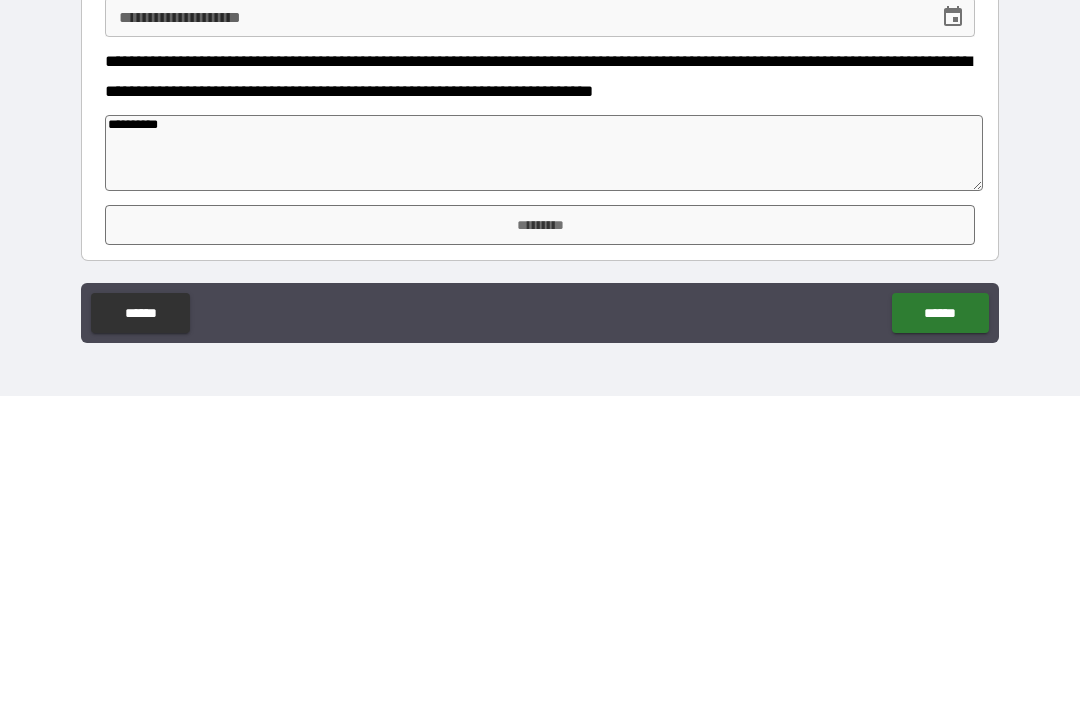type on "*" 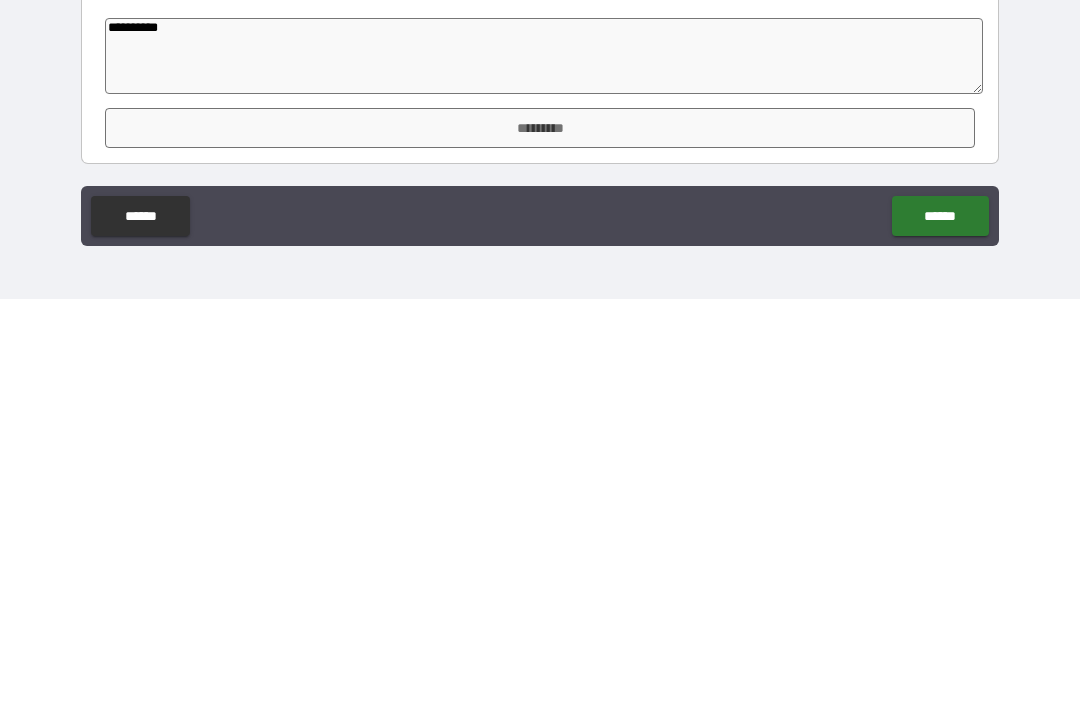 type on "**********" 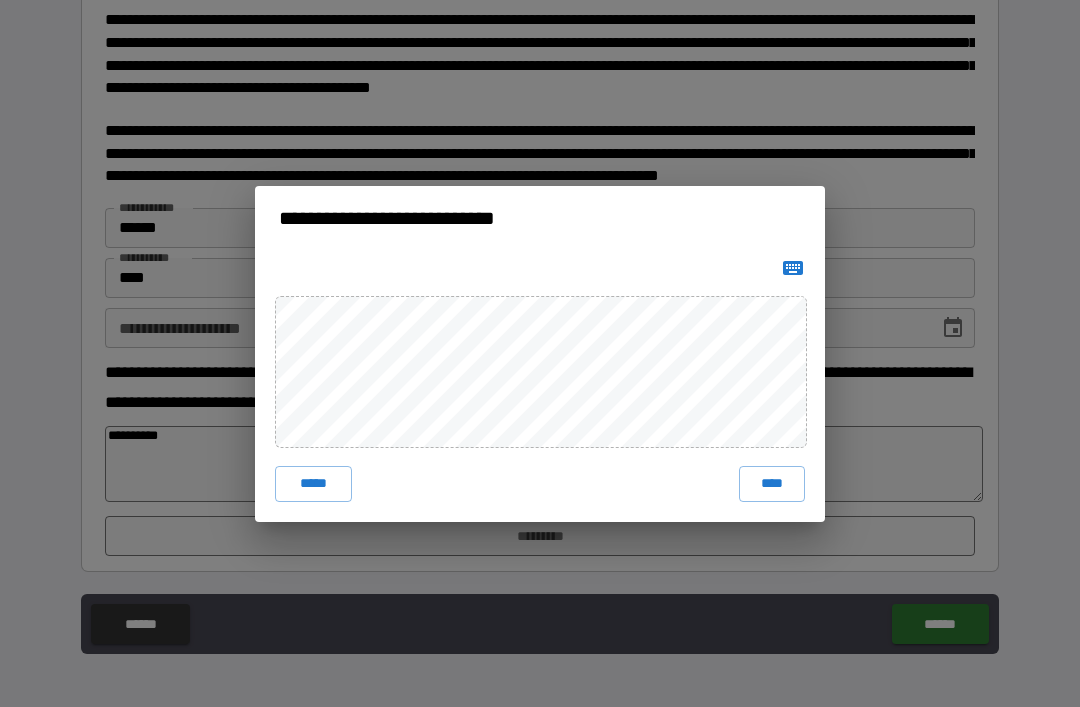 click on "****" at bounding box center (772, 484) 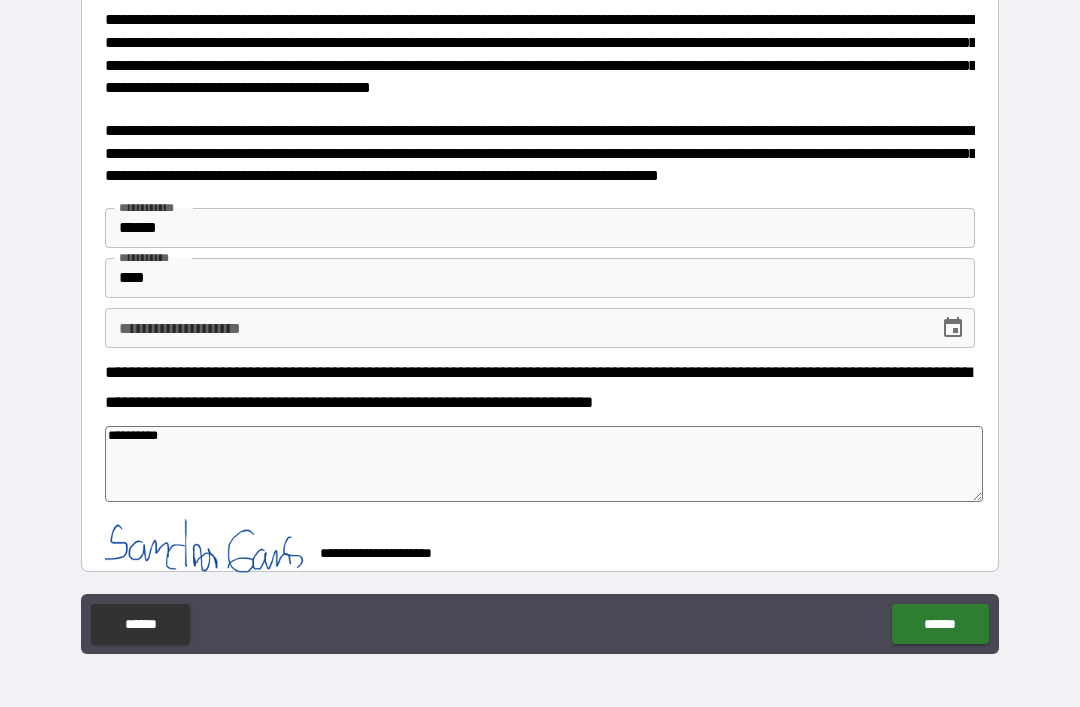 scroll, scrollTop: 308, scrollLeft: 0, axis: vertical 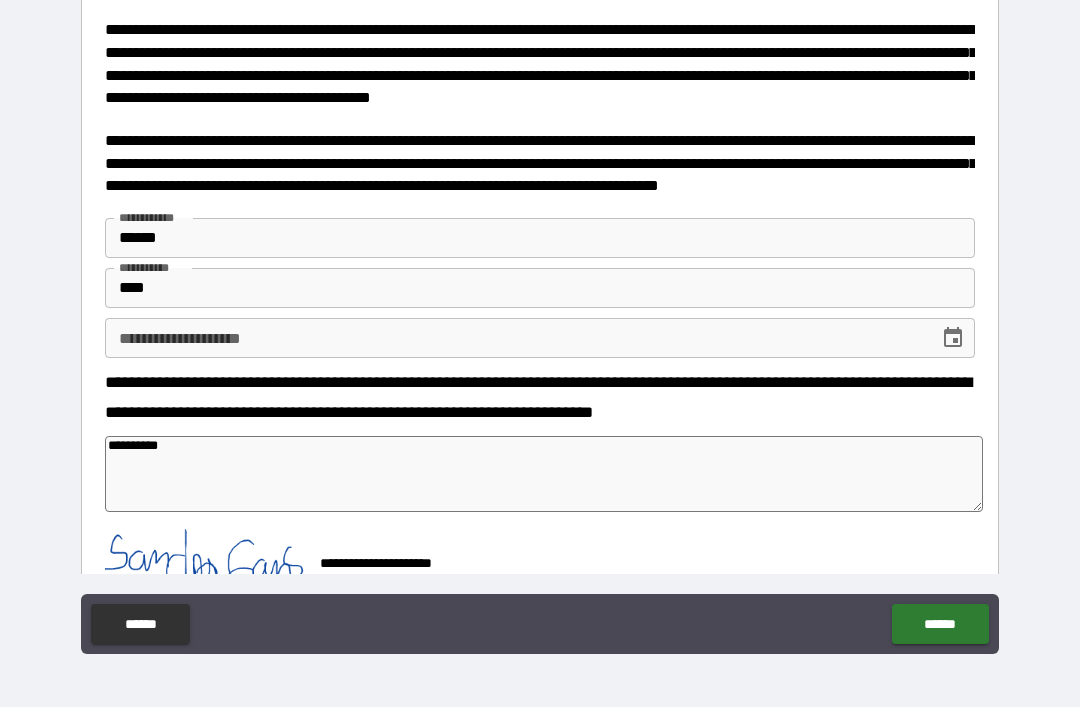 type on "*" 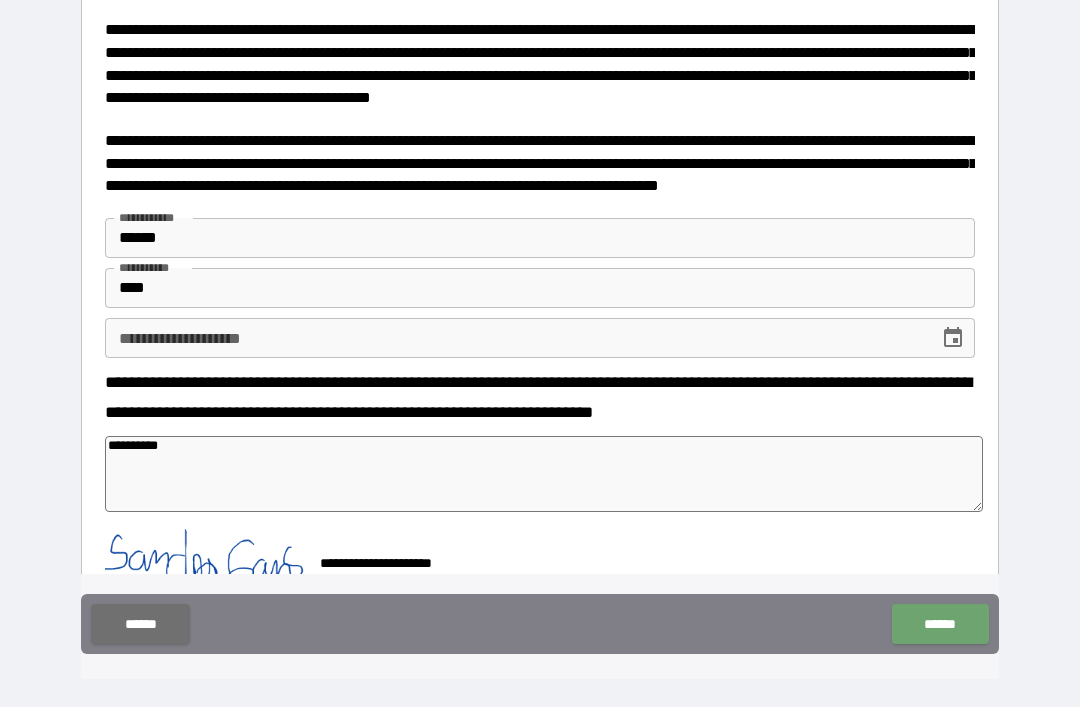 click on "******" at bounding box center (940, 624) 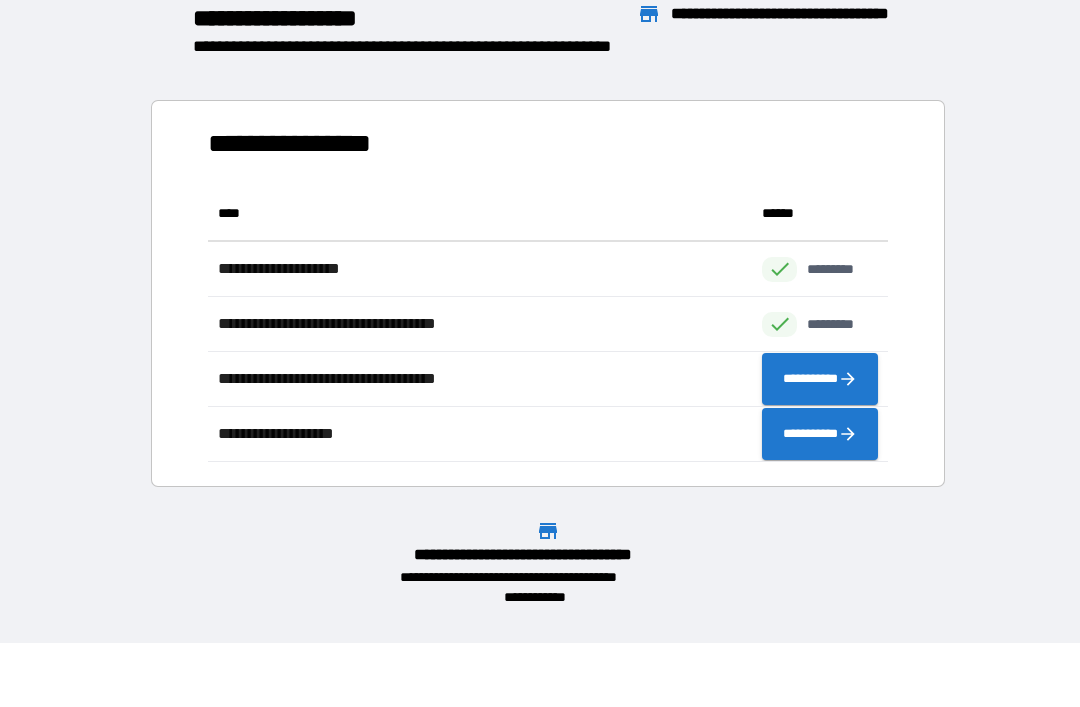 scroll, scrollTop: 1, scrollLeft: 1, axis: both 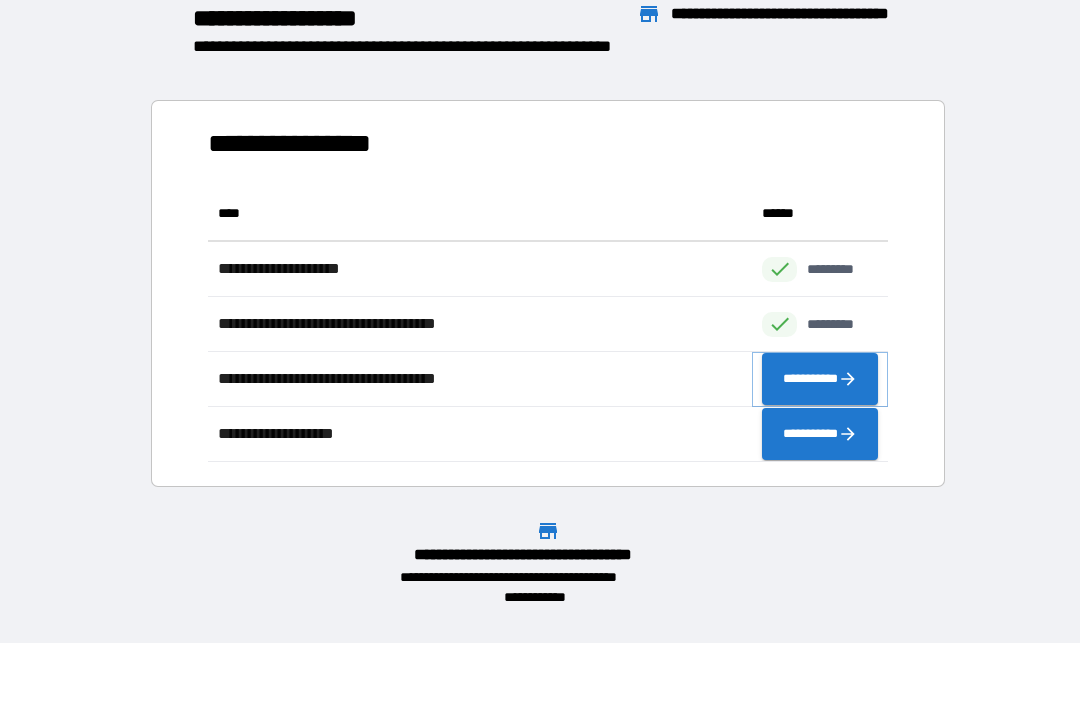 click on "**********" at bounding box center [820, 379] 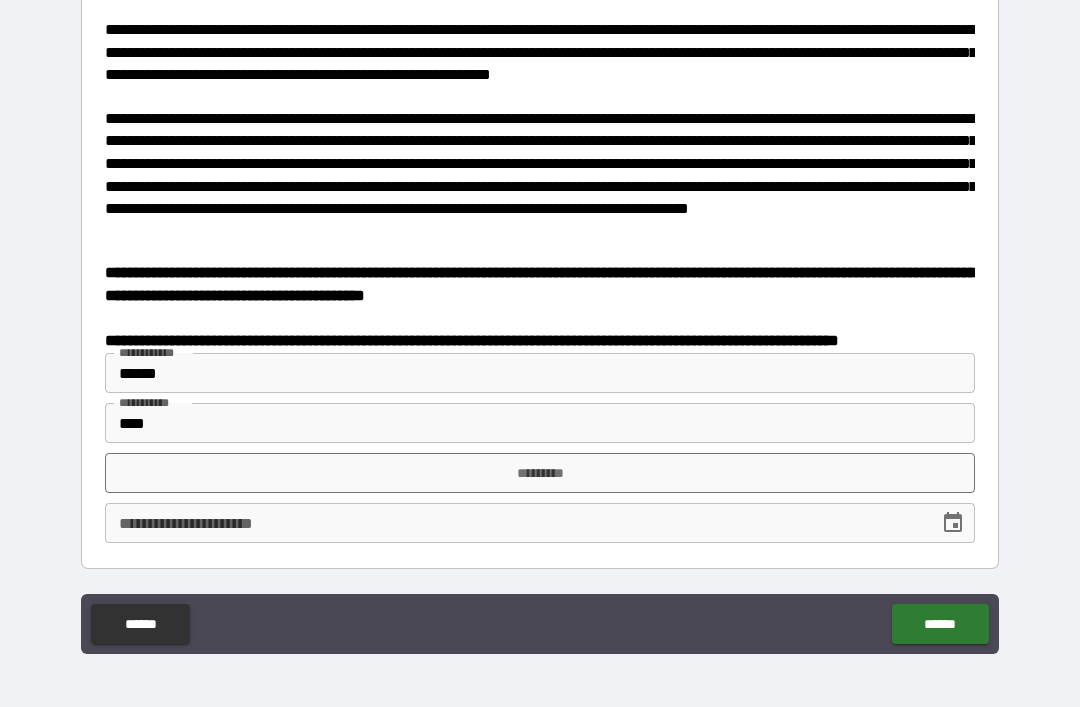 scroll, scrollTop: 327, scrollLeft: 0, axis: vertical 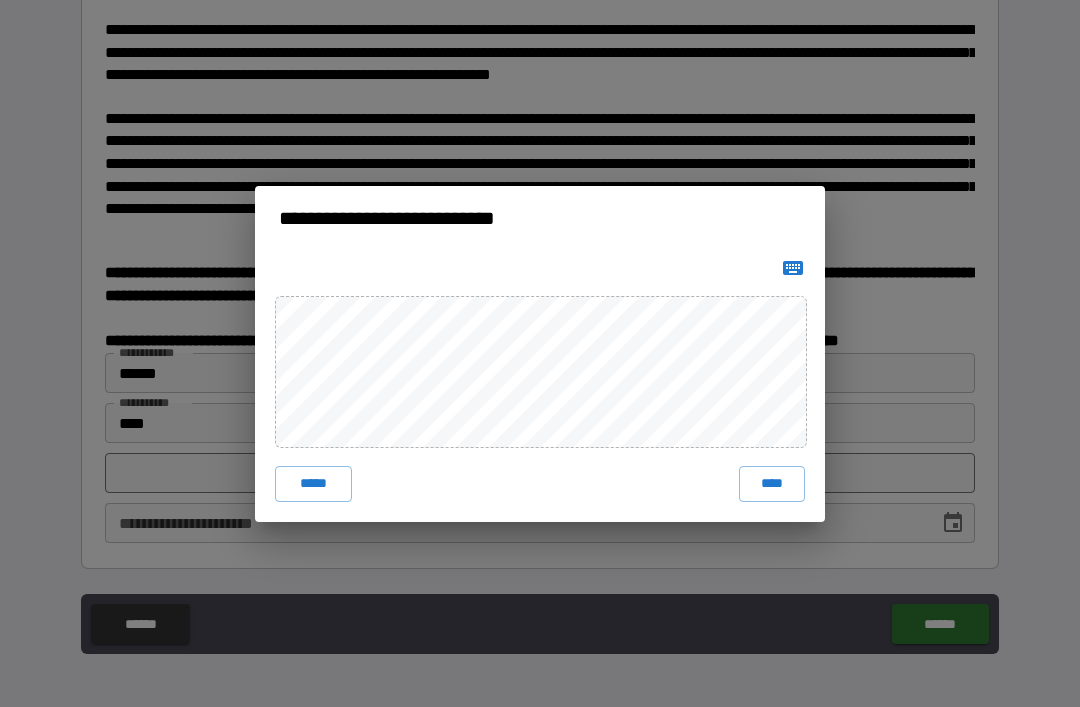 click on "****" at bounding box center [772, 484] 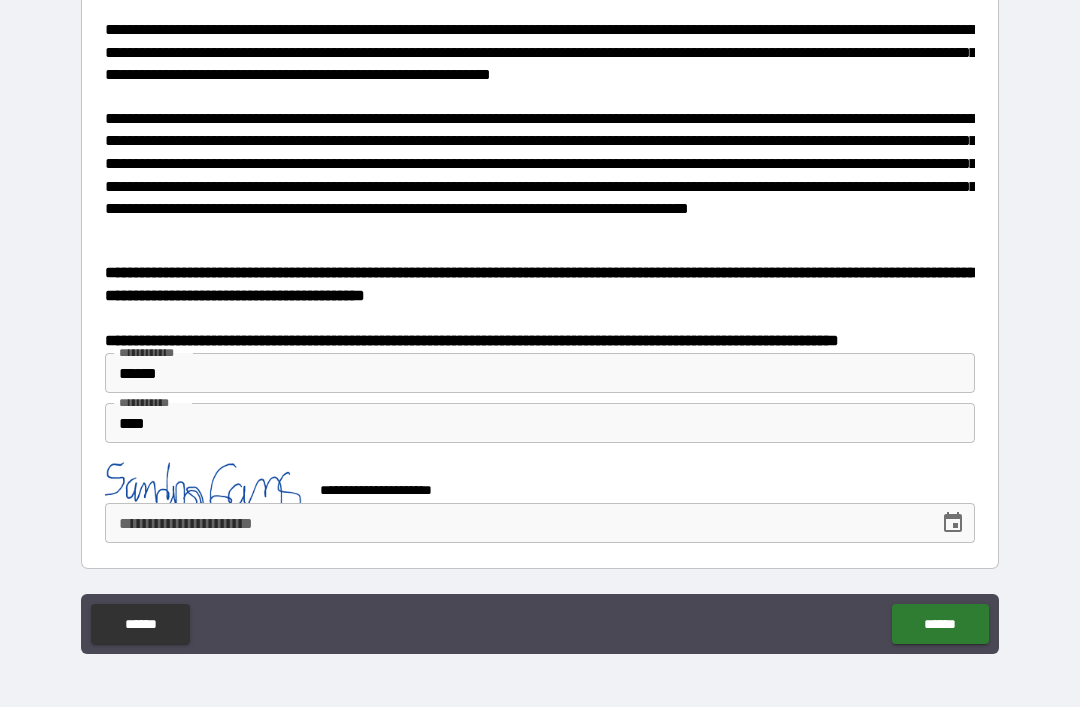 scroll, scrollTop: 317, scrollLeft: 0, axis: vertical 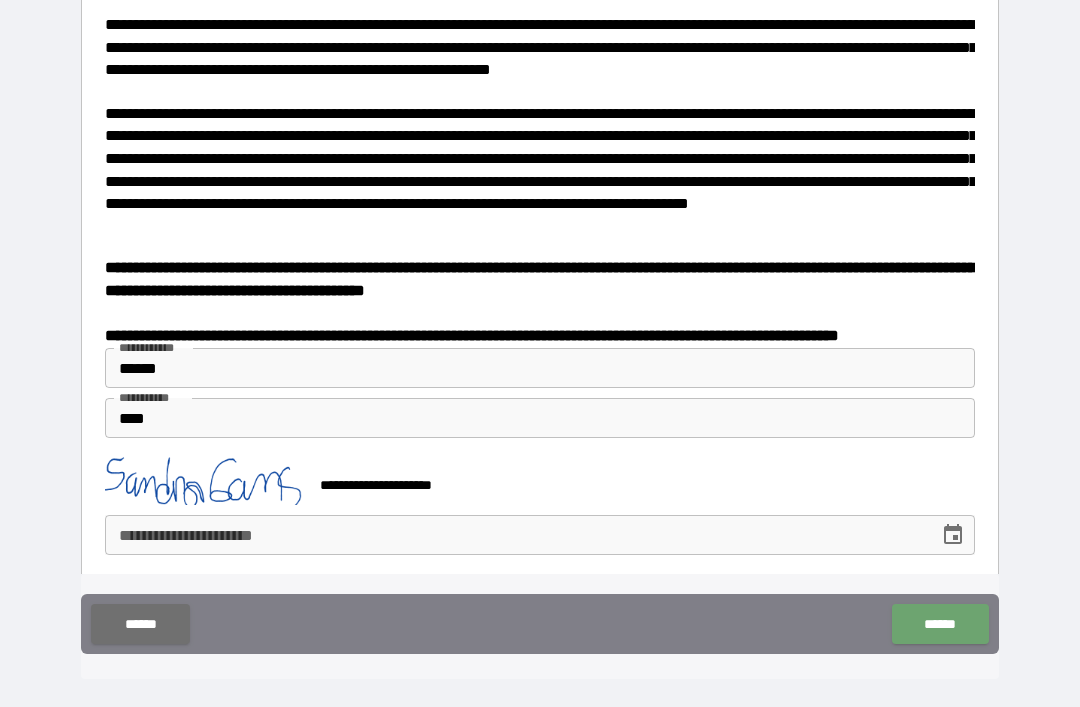 click on "******" at bounding box center [940, 624] 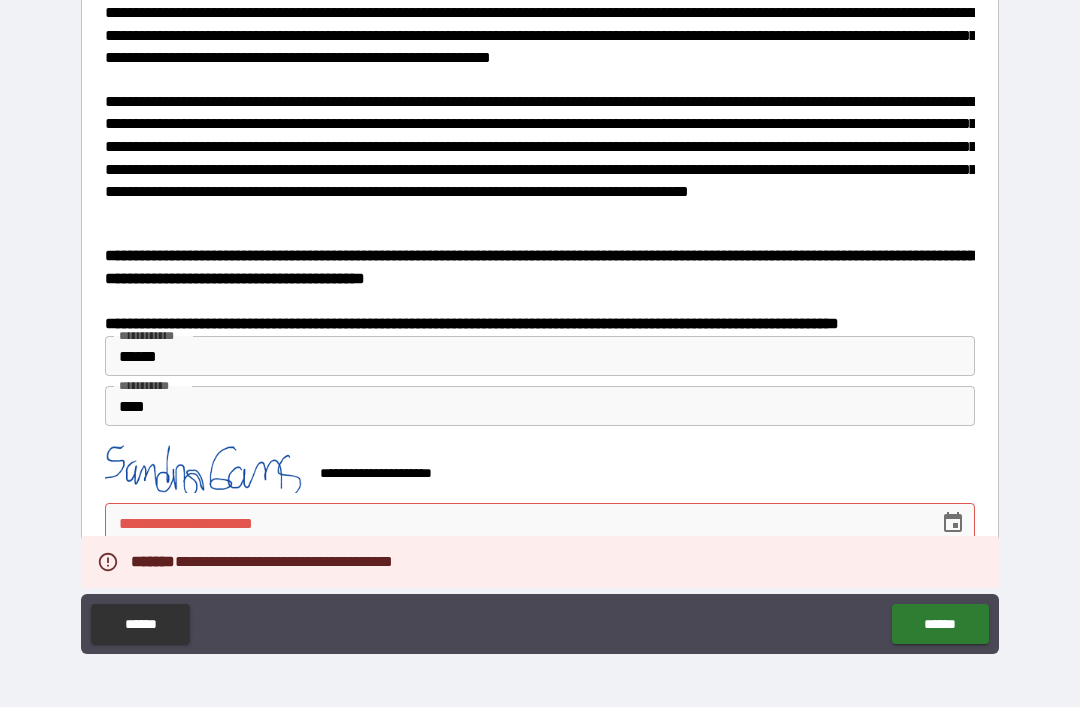 scroll, scrollTop: 344, scrollLeft: 0, axis: vertical 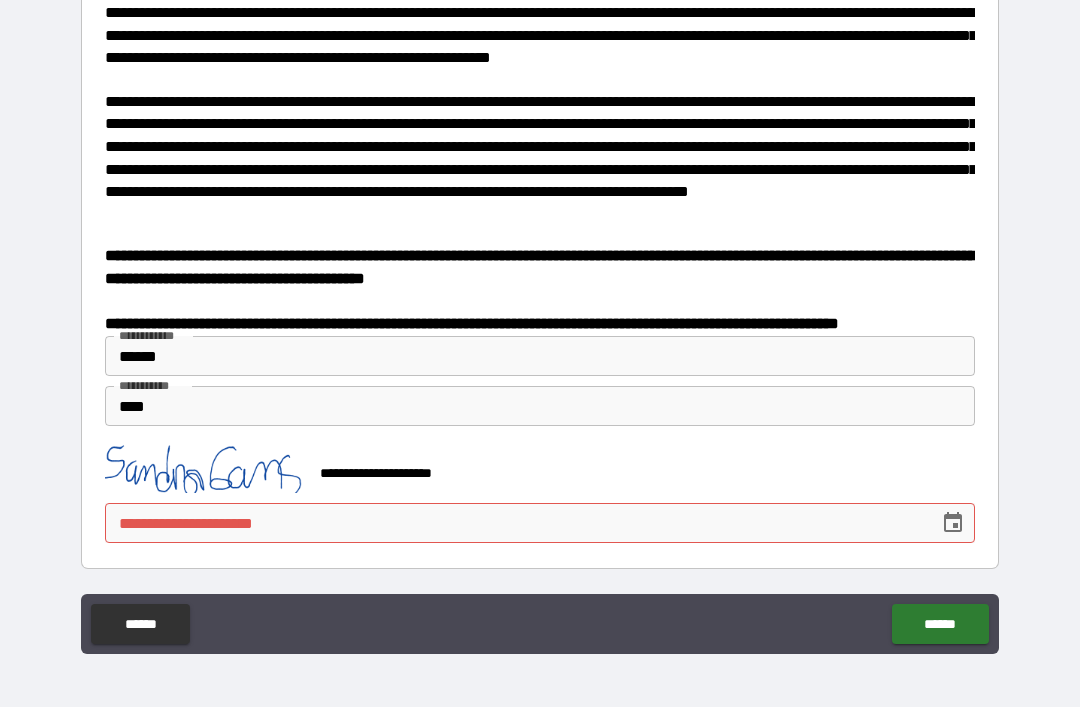 click on "**********" at bounding box center (515, 523) 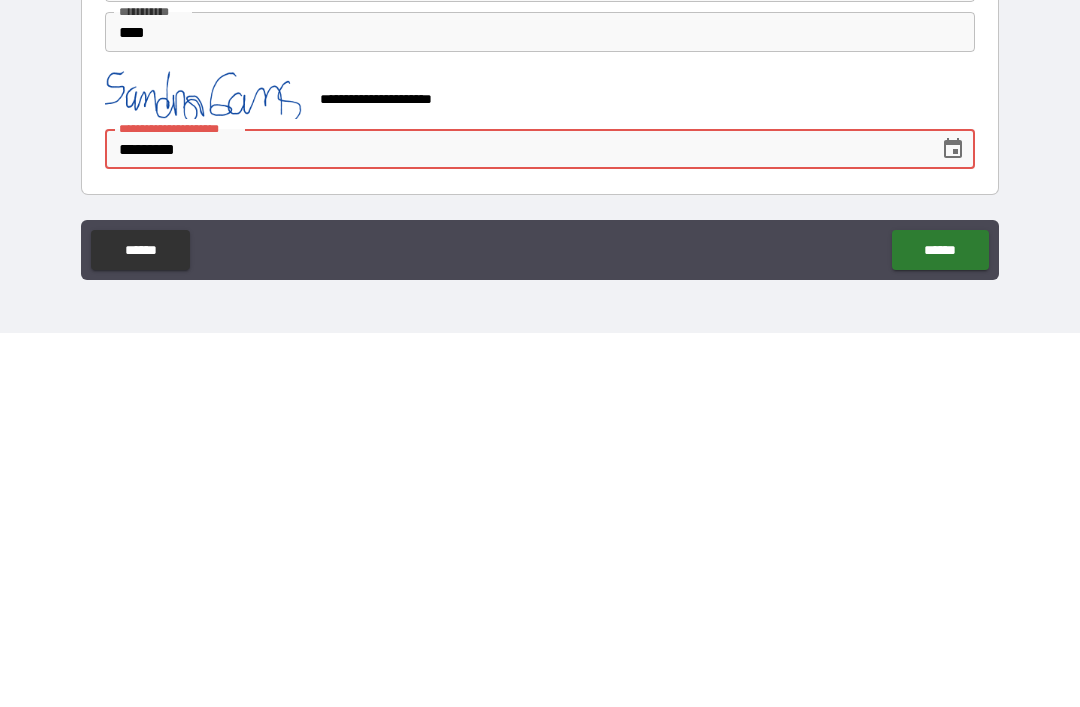 type on "**********" 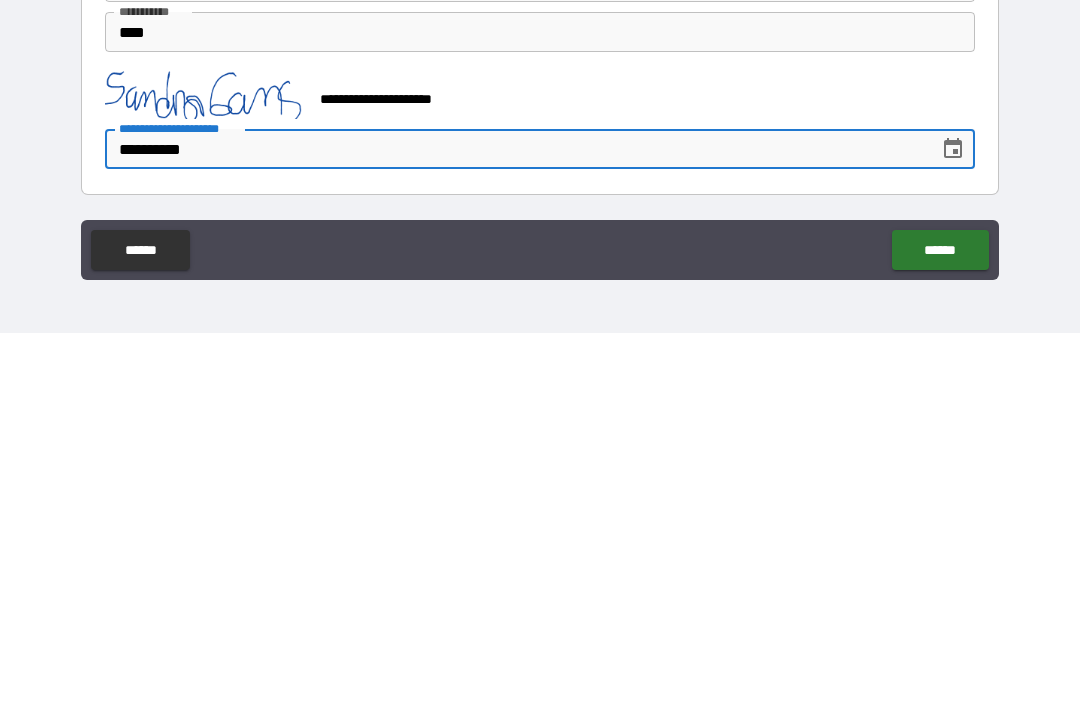 click on "******" at bounding box center [940, 624] 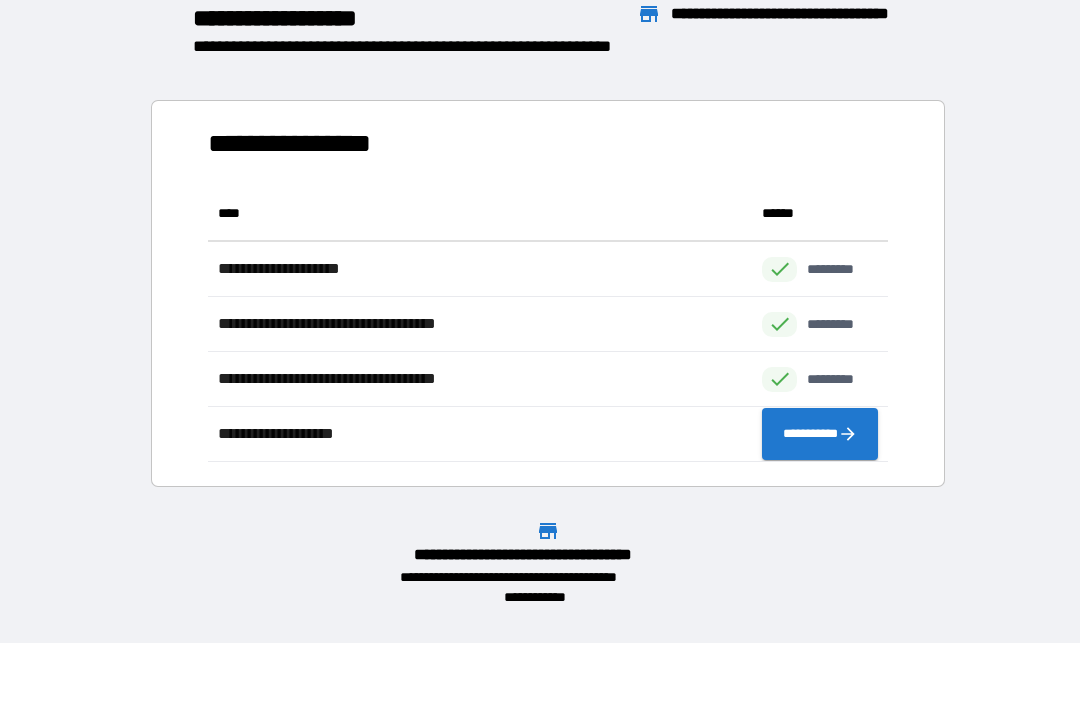 scroll, scrollTop: 1, scrollLeft: 1, axis: both 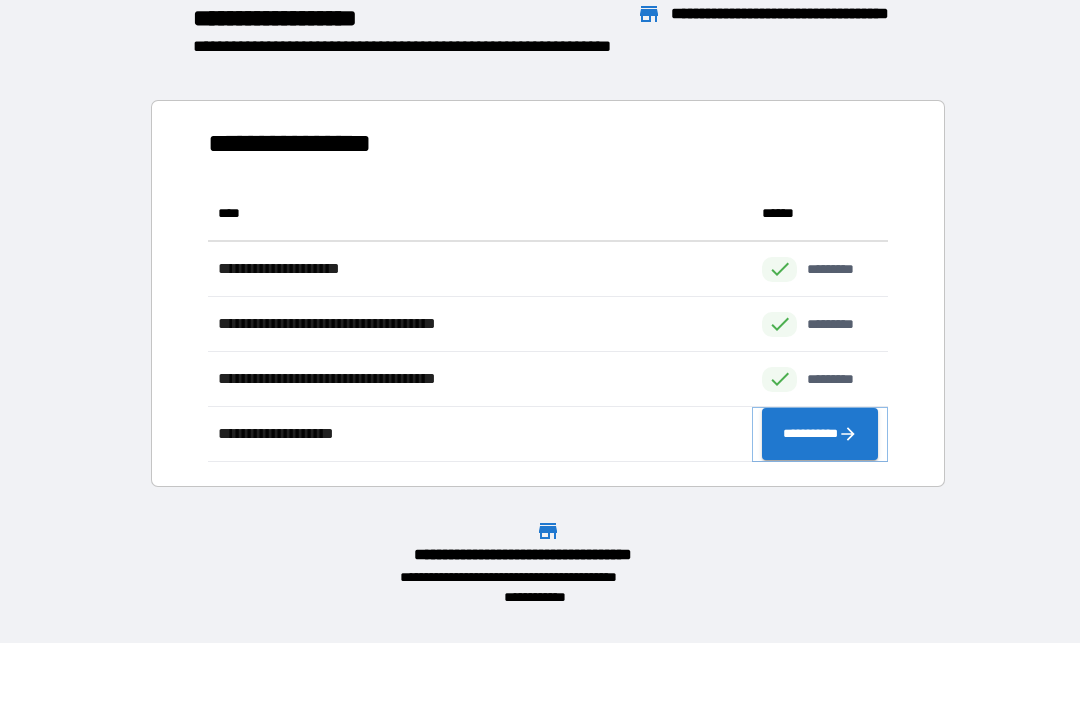 click on "**********" at bounding box center [820, 434] 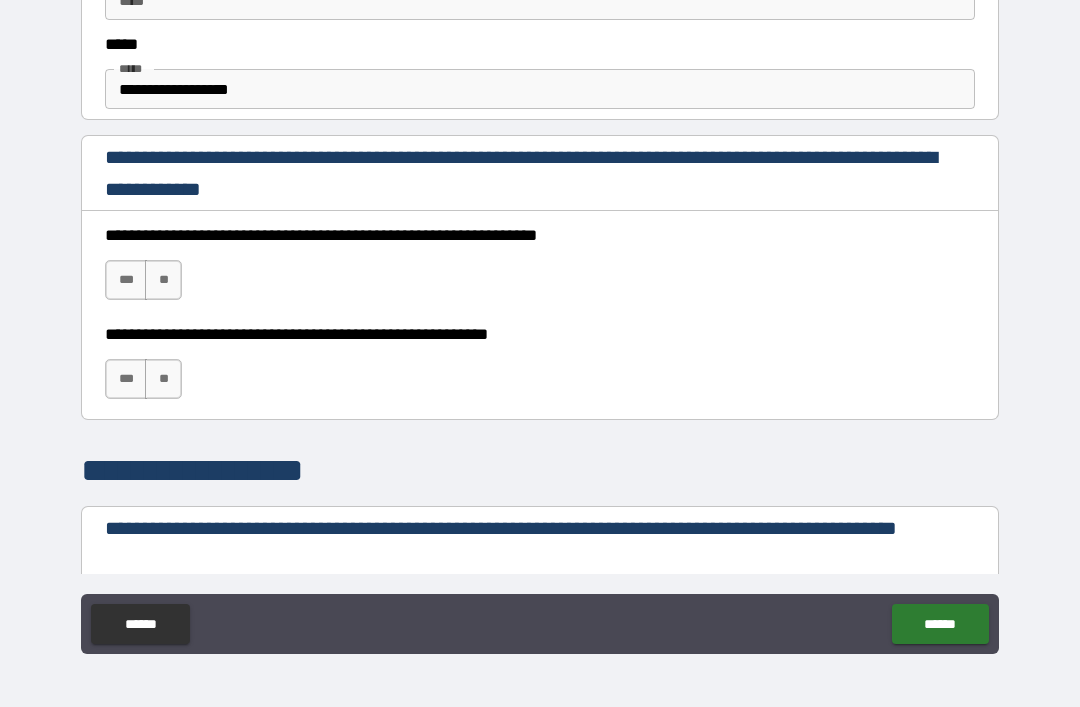 scroll, scrollTop: 1215, scrollLeft: 0, axis: vertical 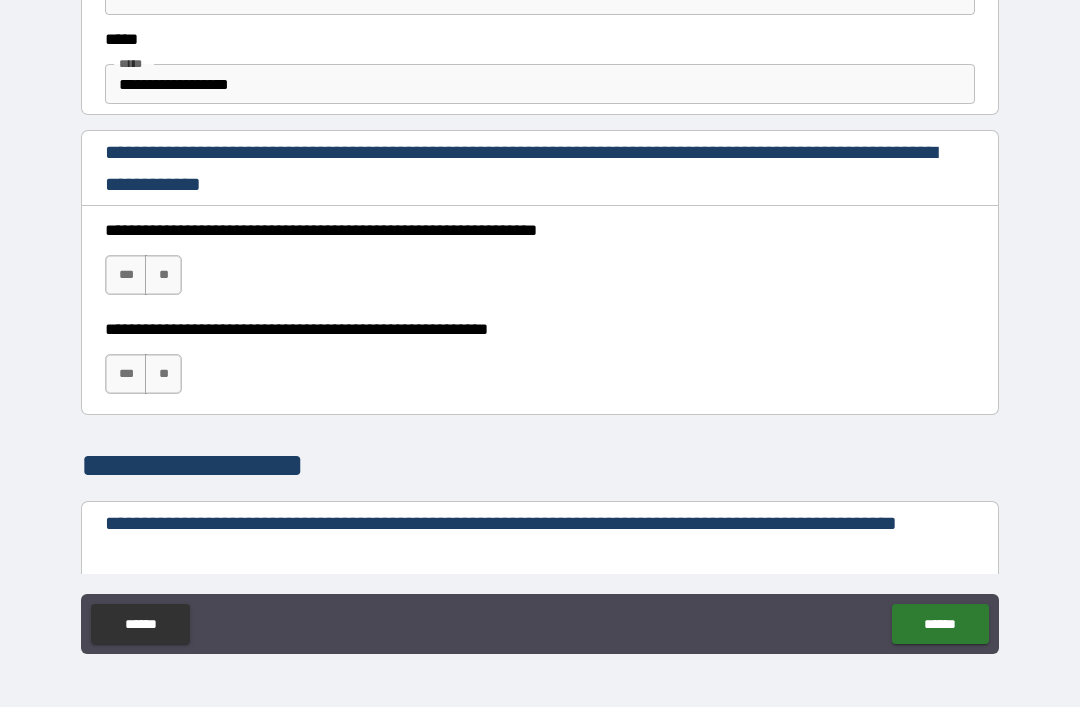 click on "***" at bounding box center (126, 275) 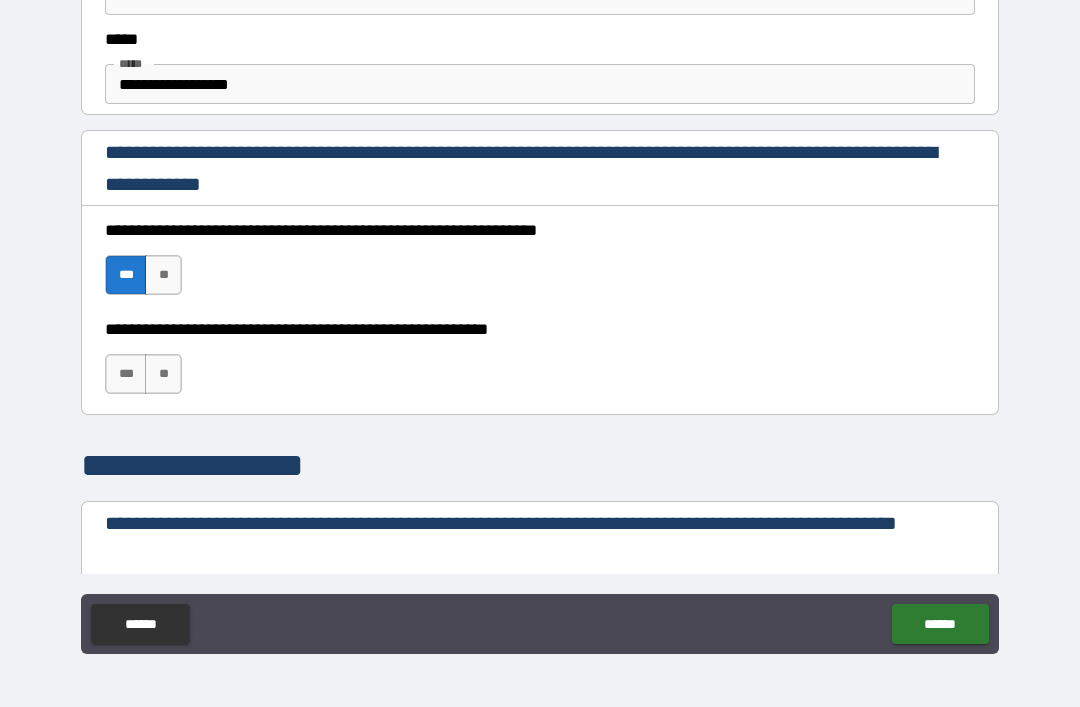 click on "***" at bounding box center [126, 374] 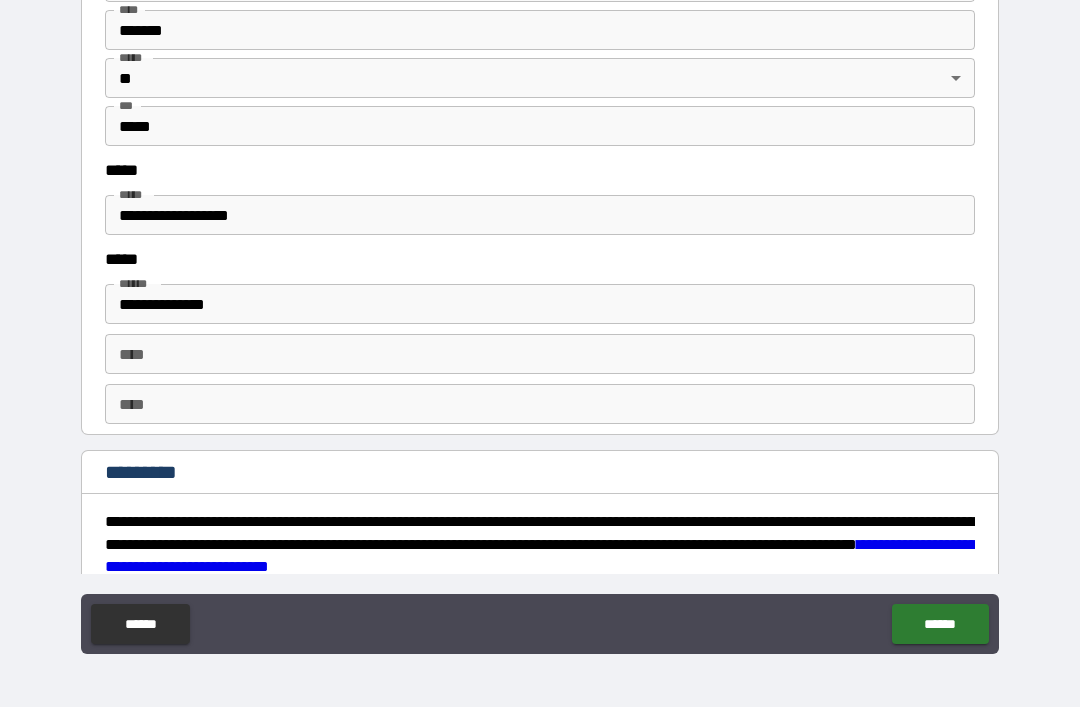 scroll, scrollTop: 2533, scrollLeft: 0, axis: vertical 